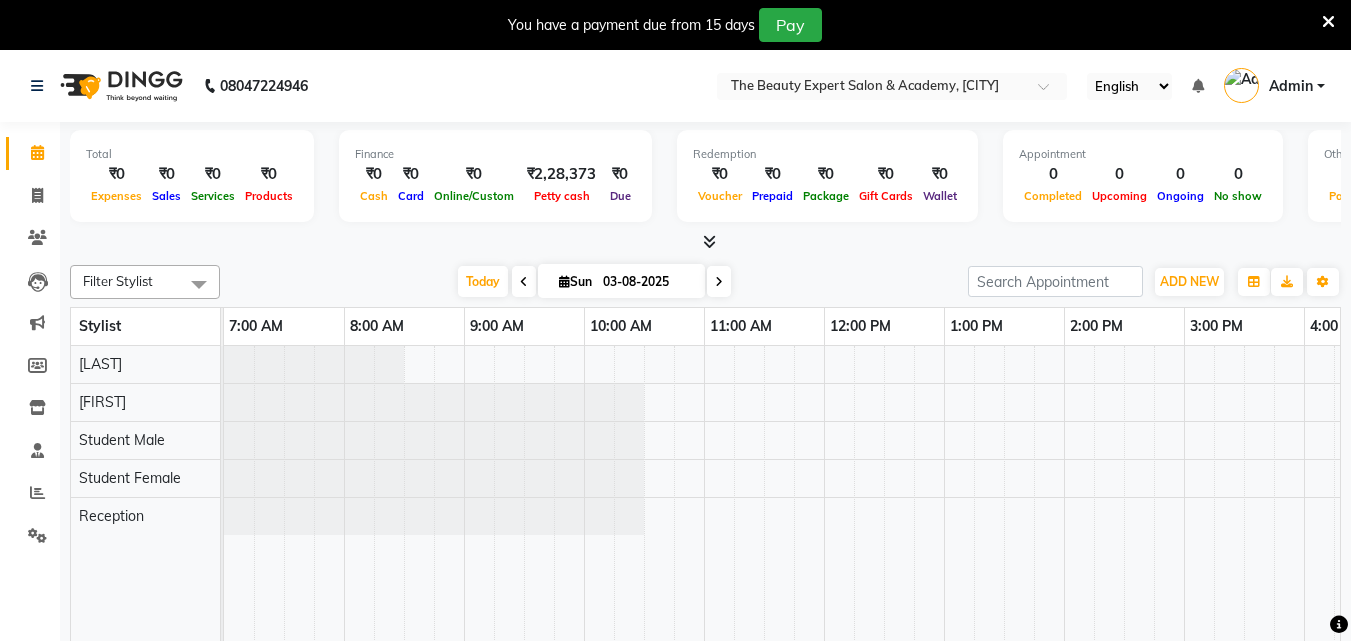 scroll, scrollTop: 0, scrollLeft: 0, axis: both 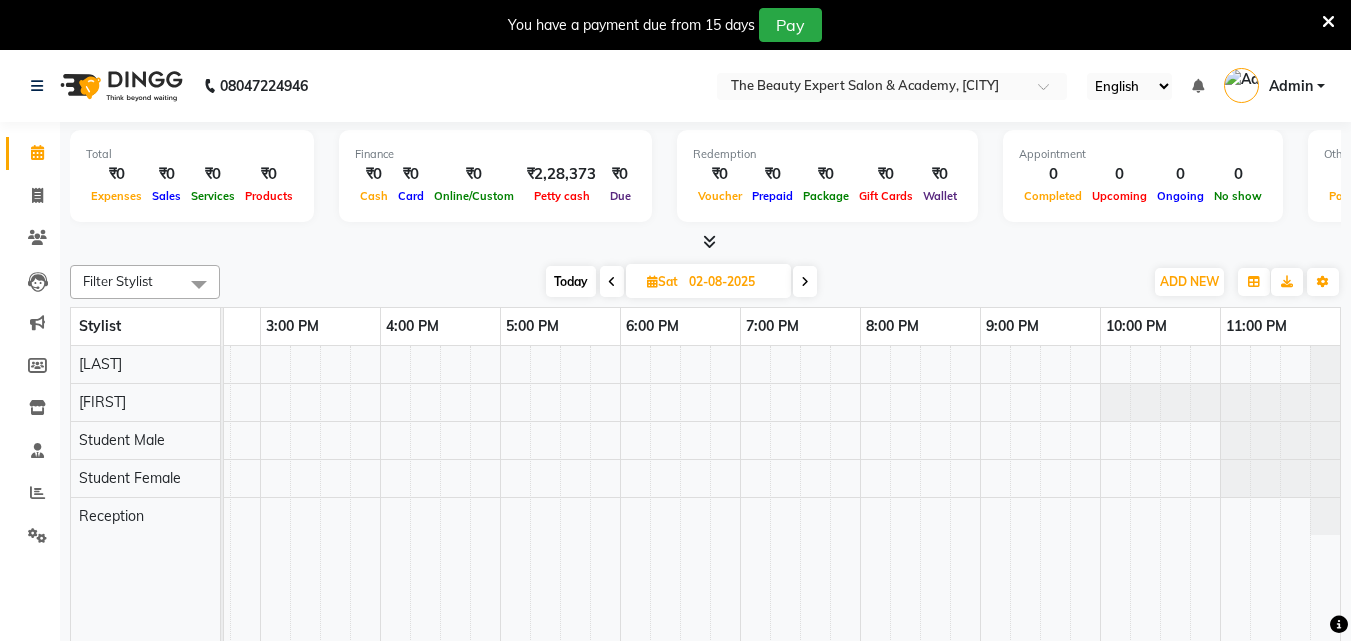 click at bounding box center [612, 282] 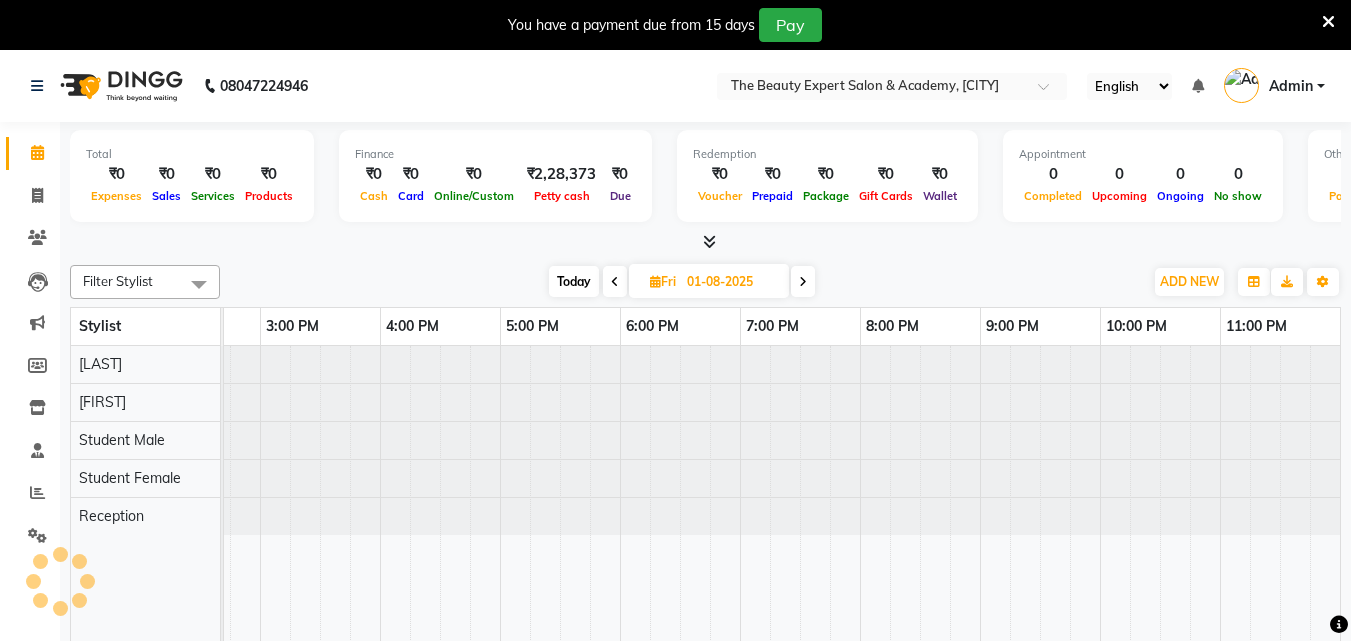 scroll, scrollTop: 0, scrollLeft: 0, axis: both 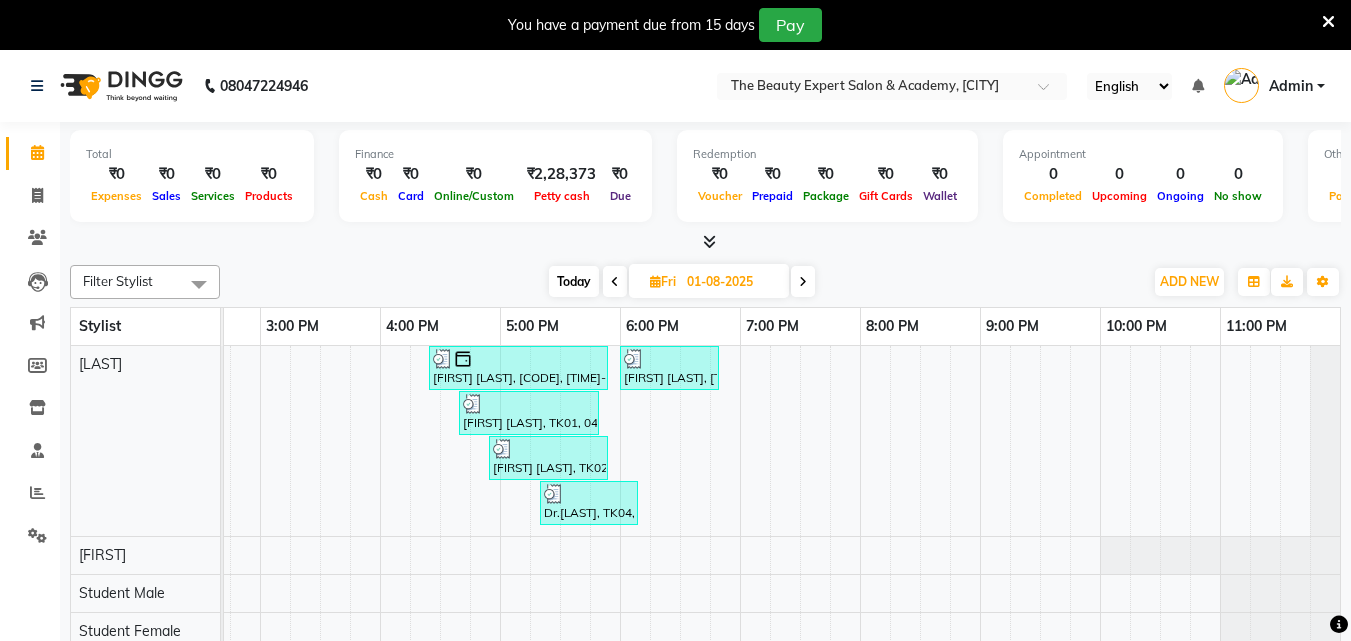 click at bounding box center [803, 282] 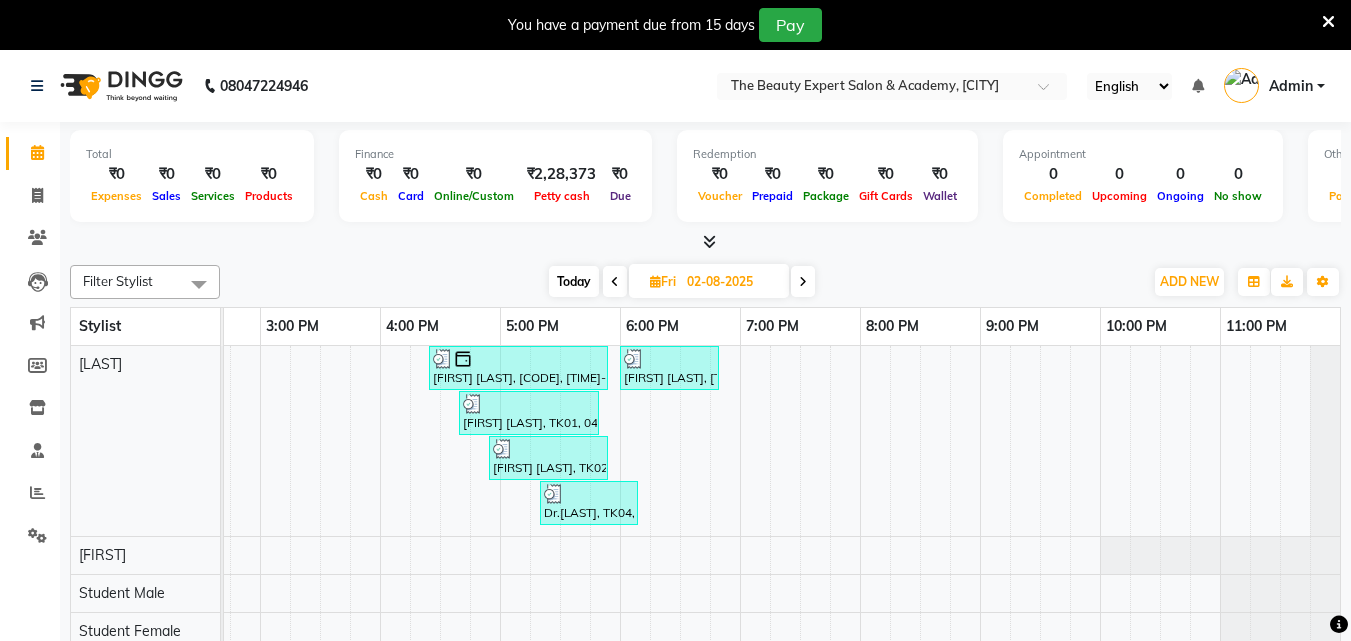 scroll, scrollTop: 0, scrollLeft: 0, axis: both 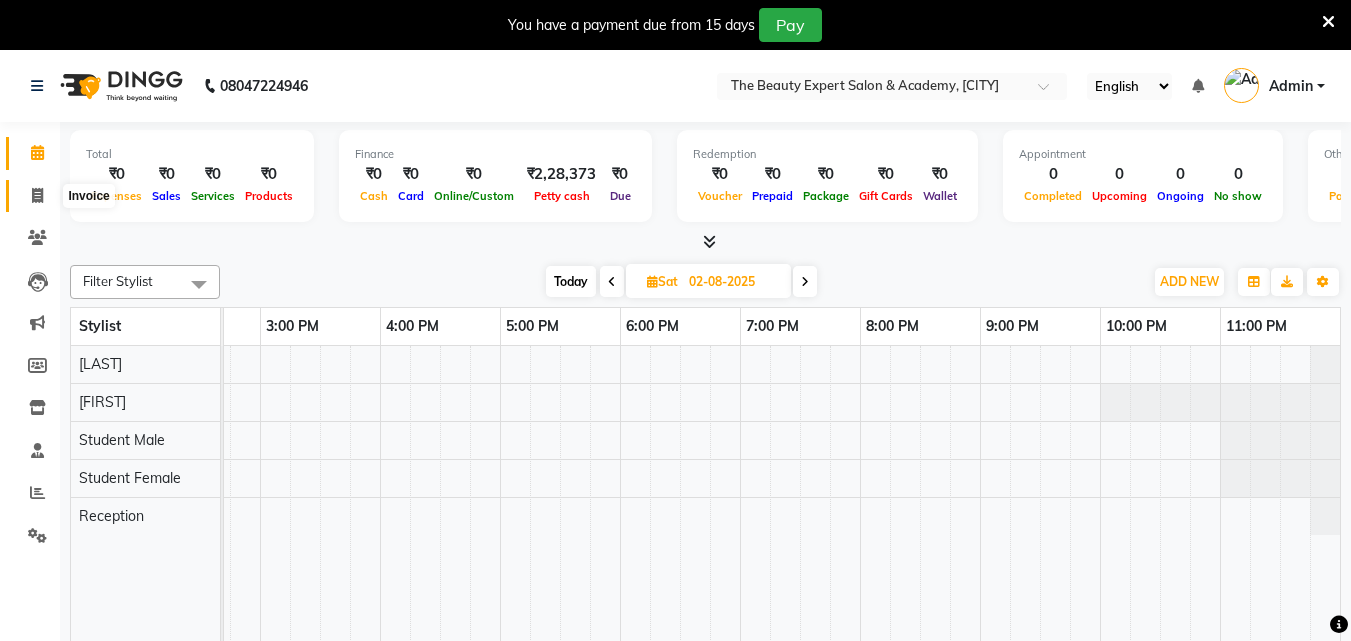 click 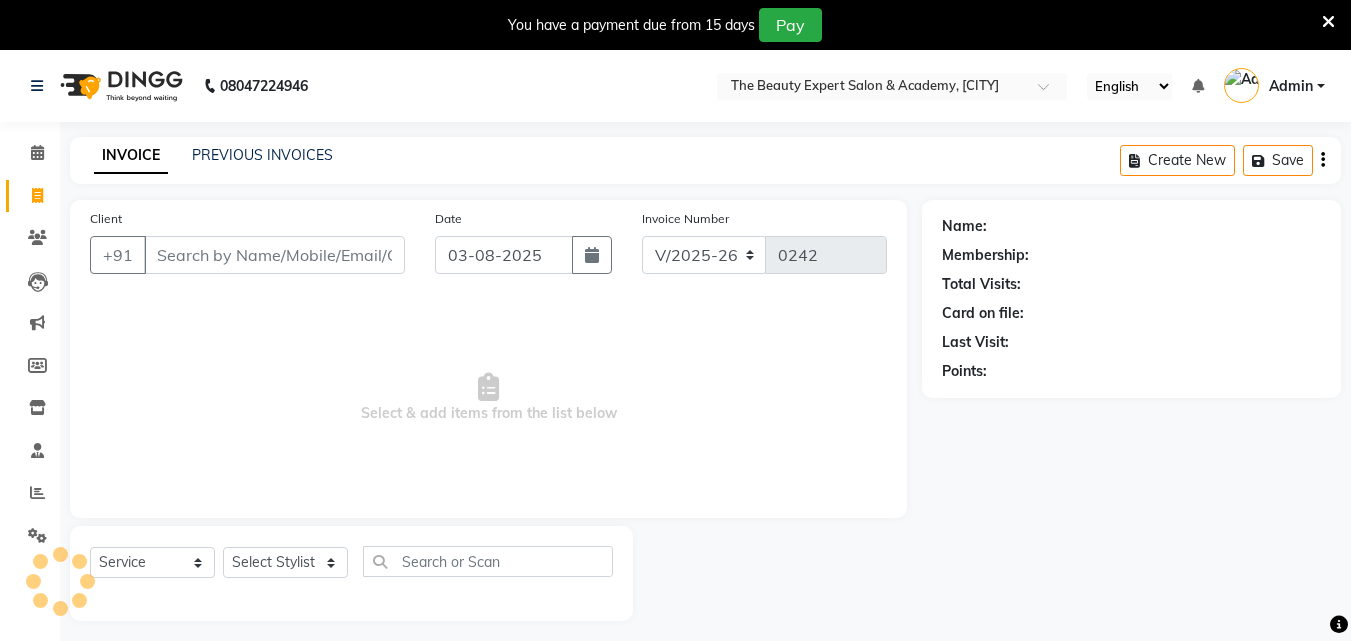 click on "Client" at bounding box center (274, 255) 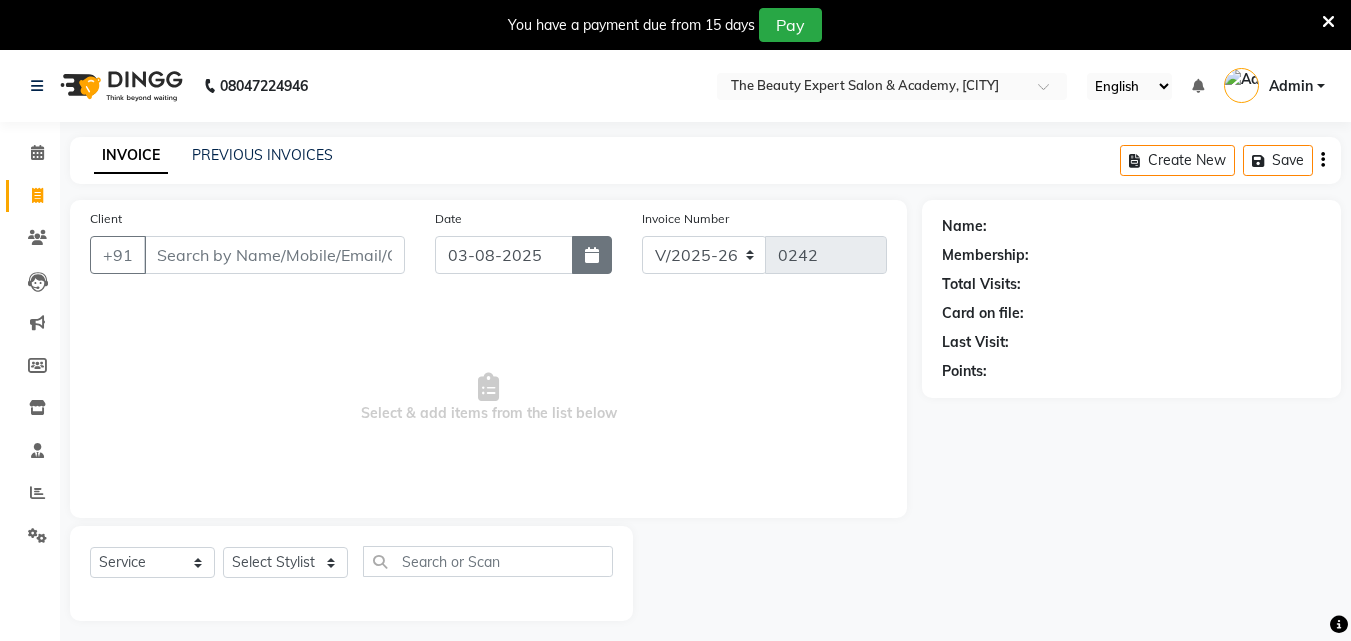 click 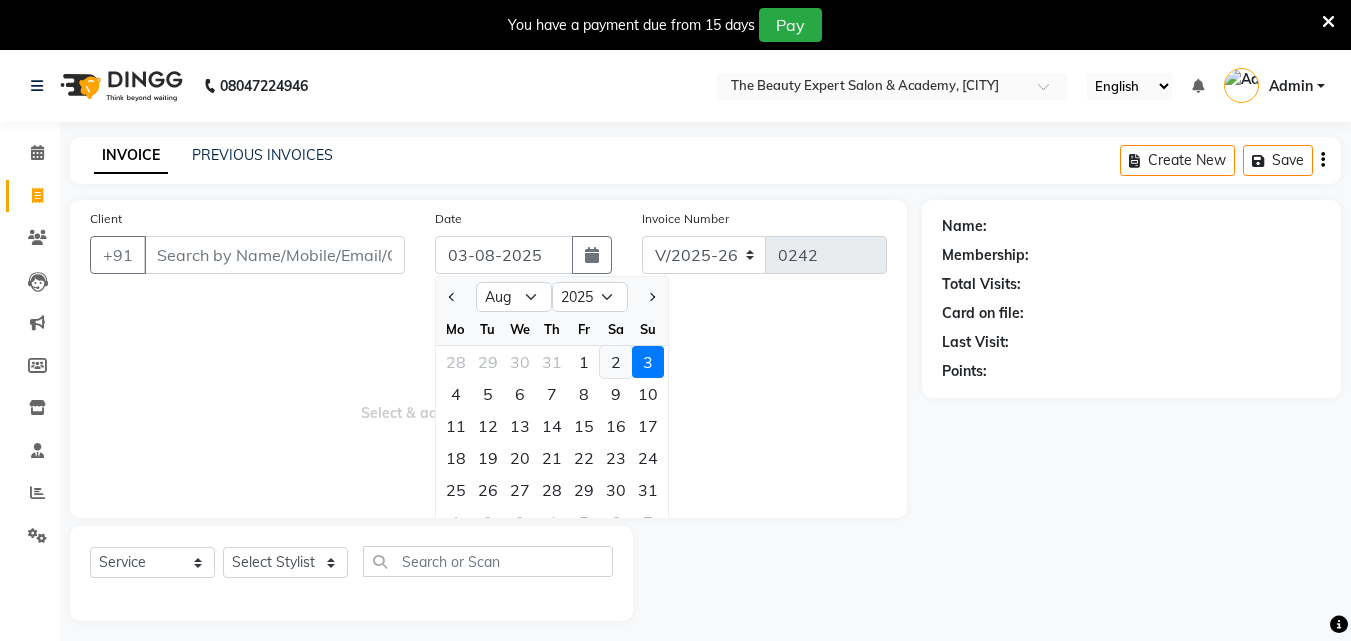 click on "2" 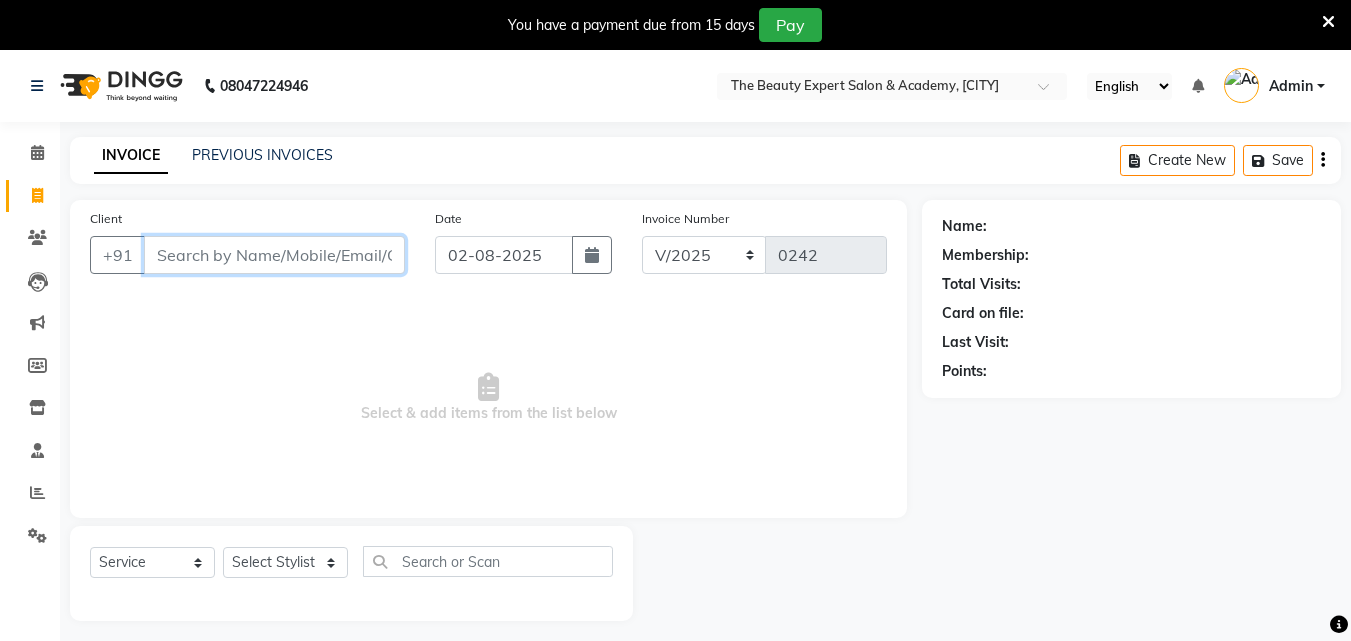 click on "Client" at bounding box center (274, 255) 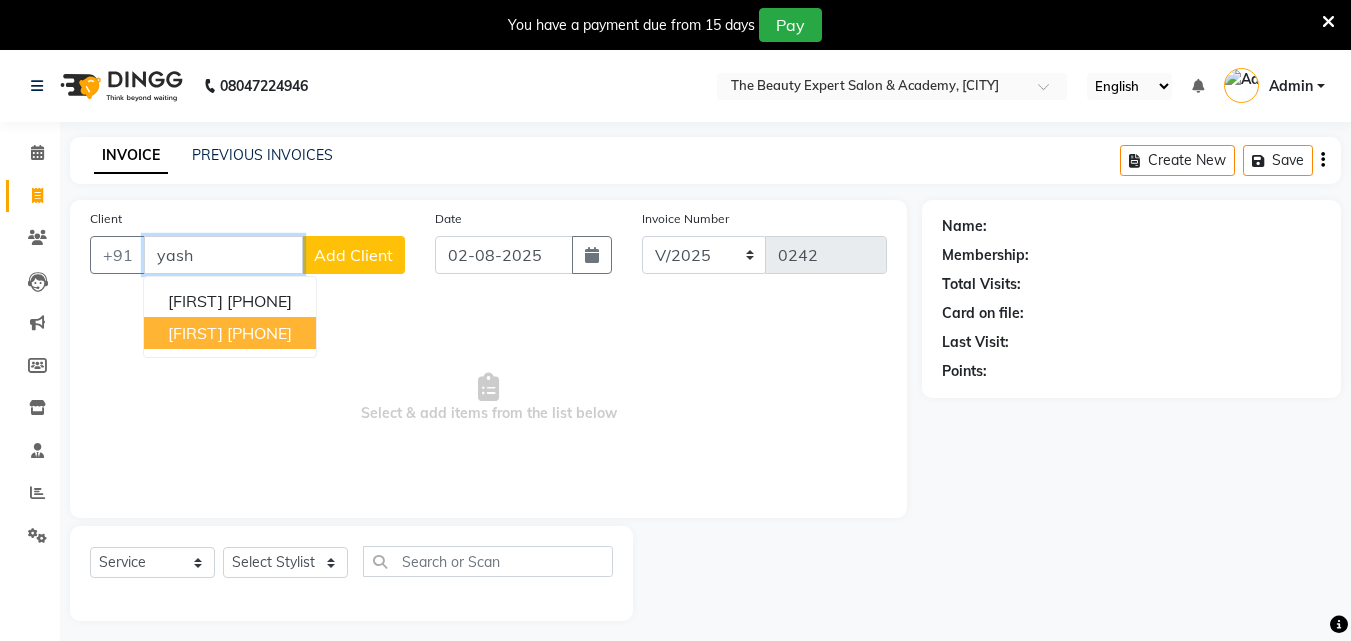 click on "[PHONE]" at bounding box center [259, 333] 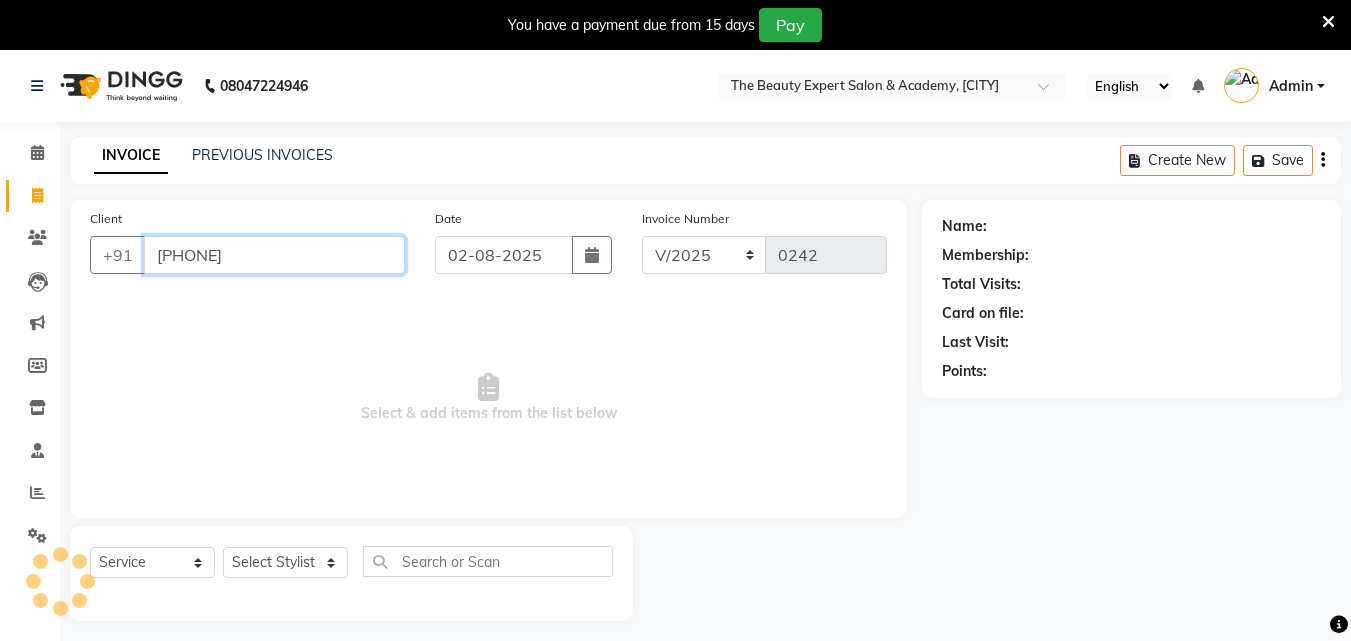 type on "[PHONE]" 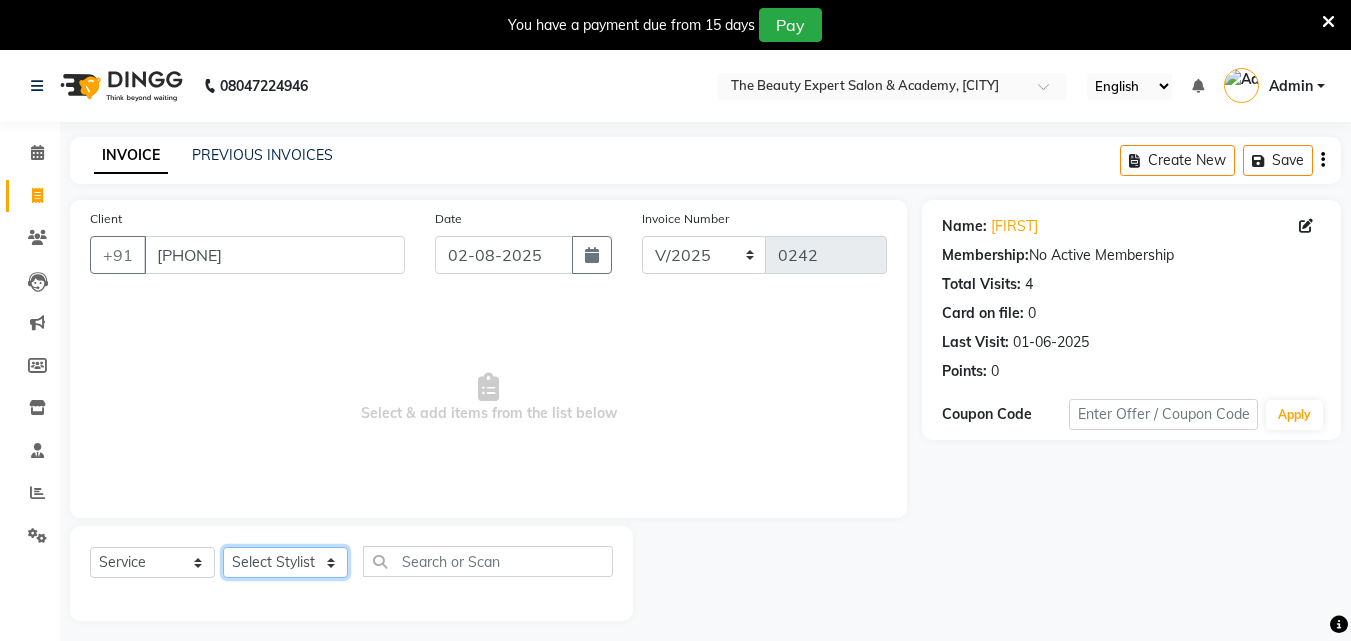 click on "Select Stylist [FIRST] [LAST] Reception Student Female Student Male" 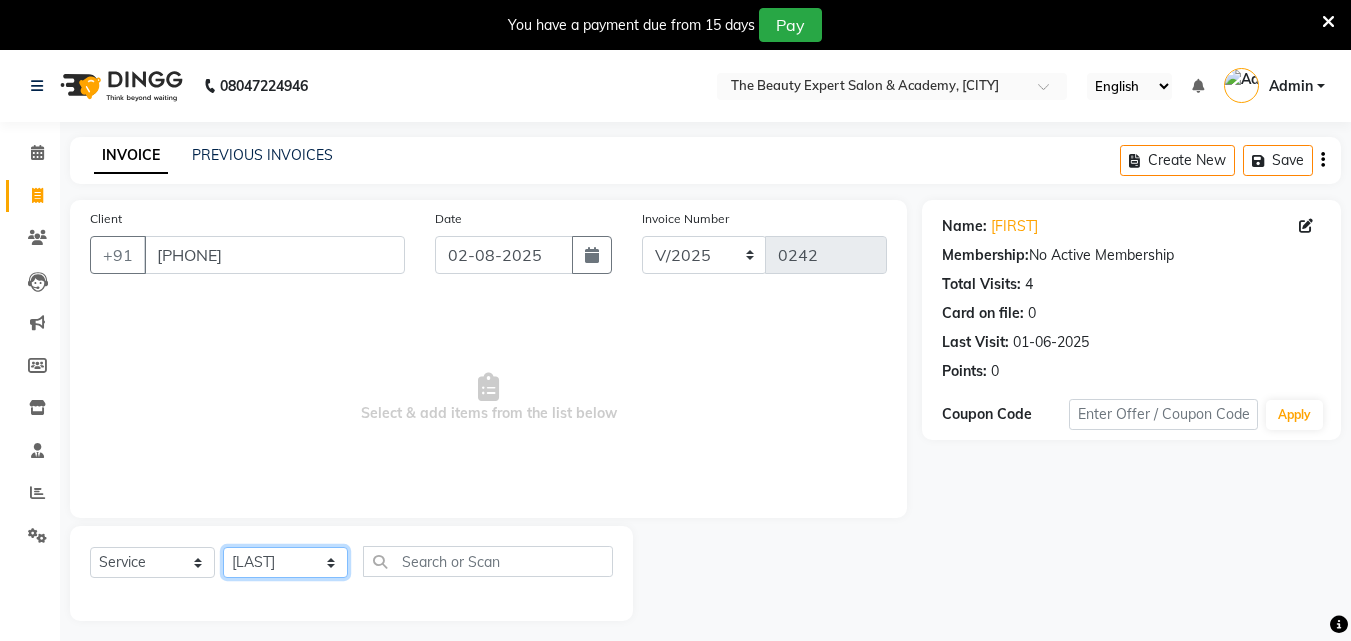 click on "Select Stylist [FIRST] [LAST] Reception Student Female Student Male" 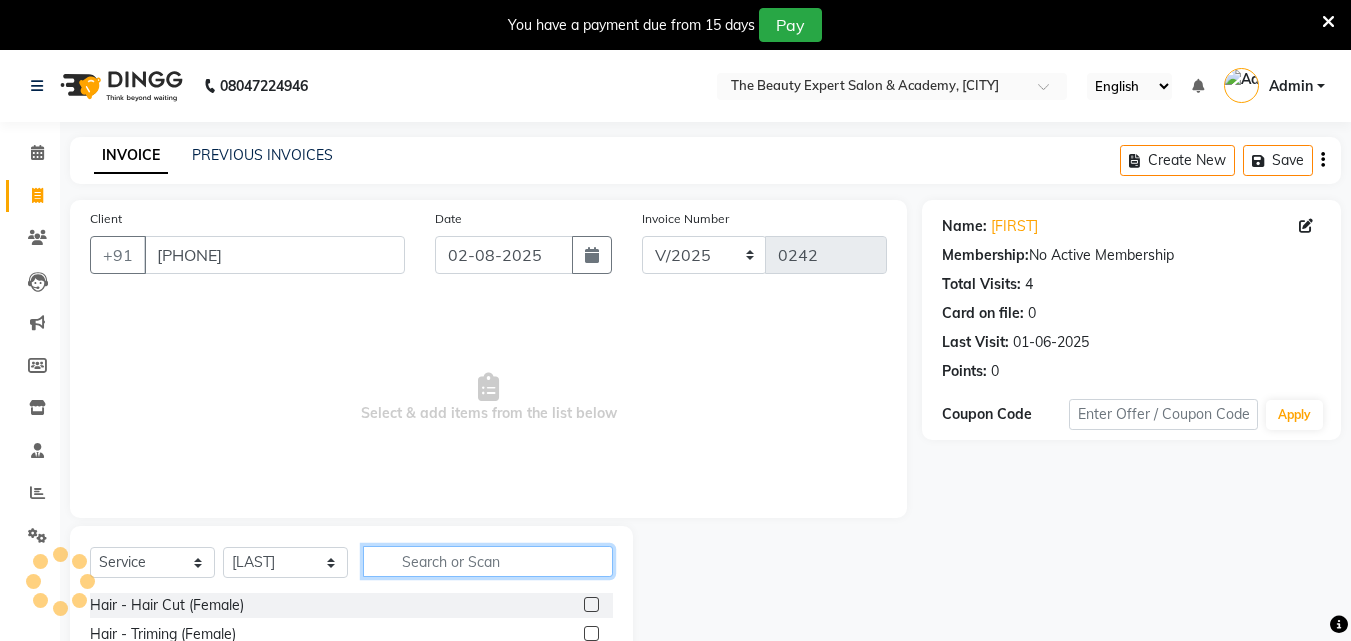 click 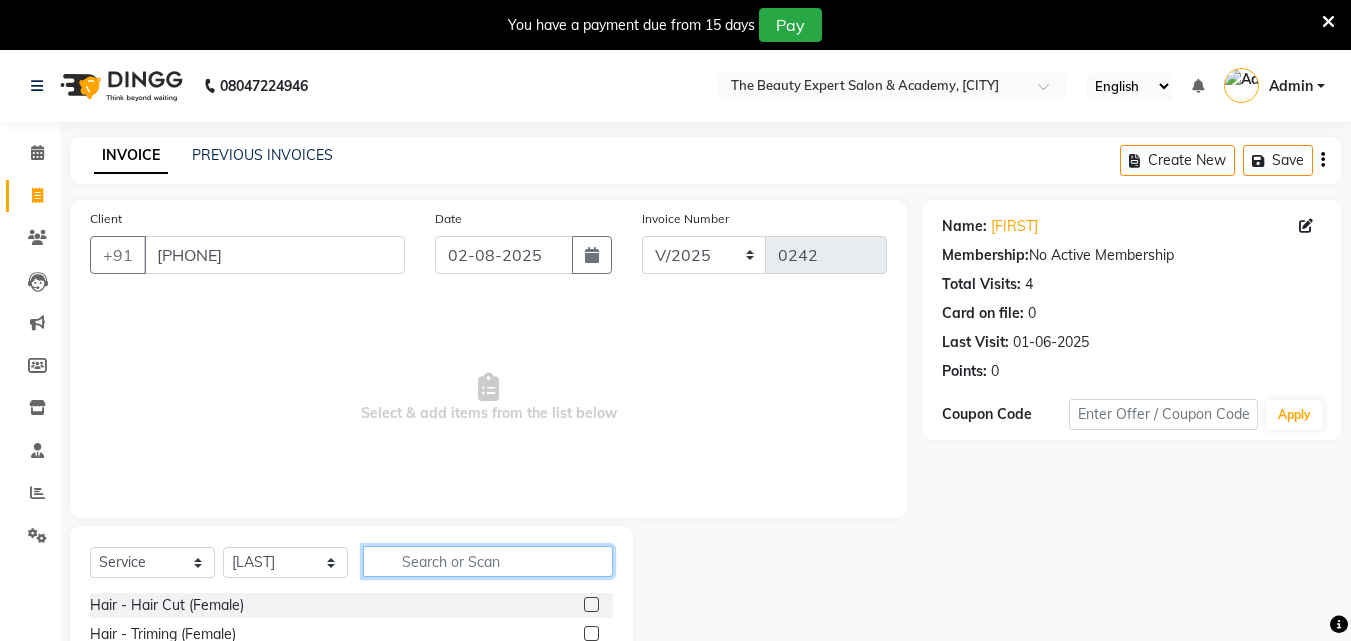 click 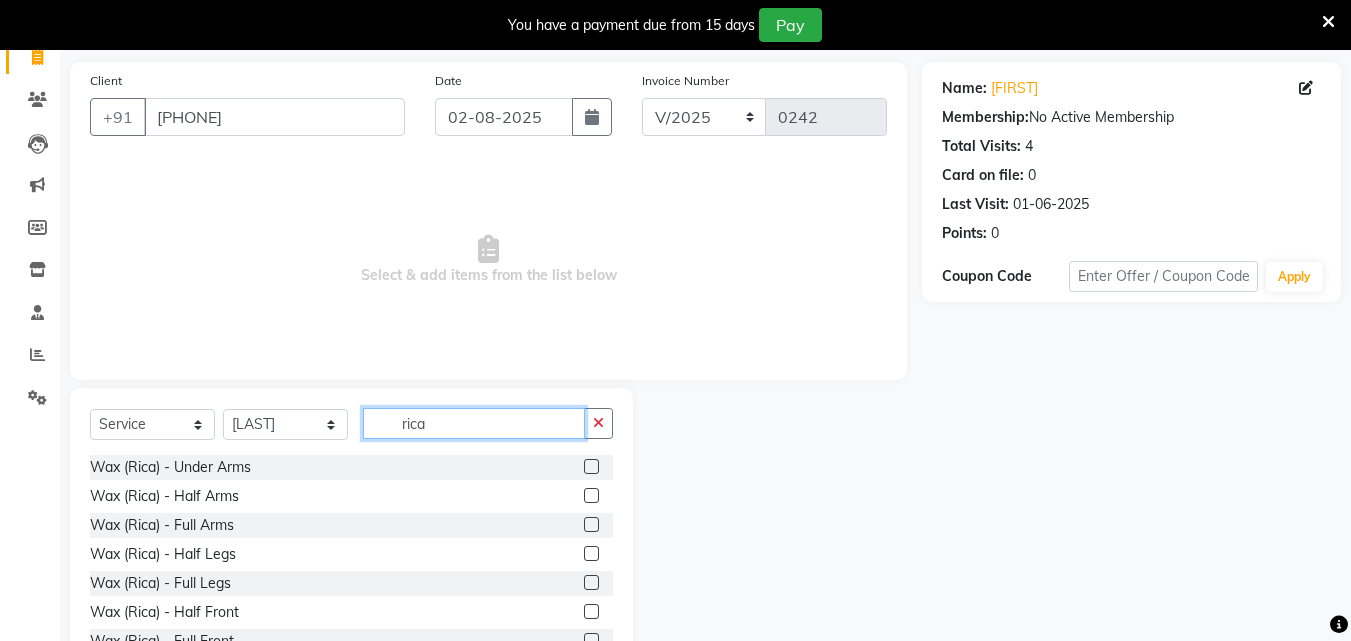 scroll, scrollTop: 210, scrollLeft: 0, axis: vertical 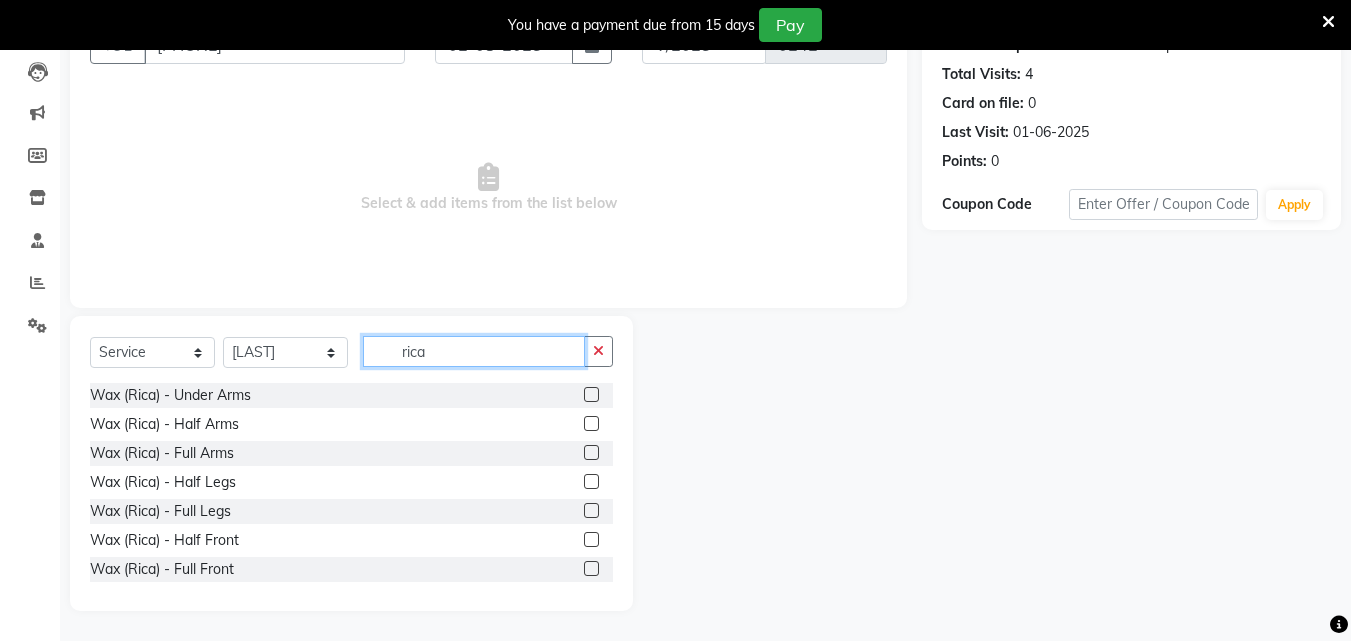 type on "rica" 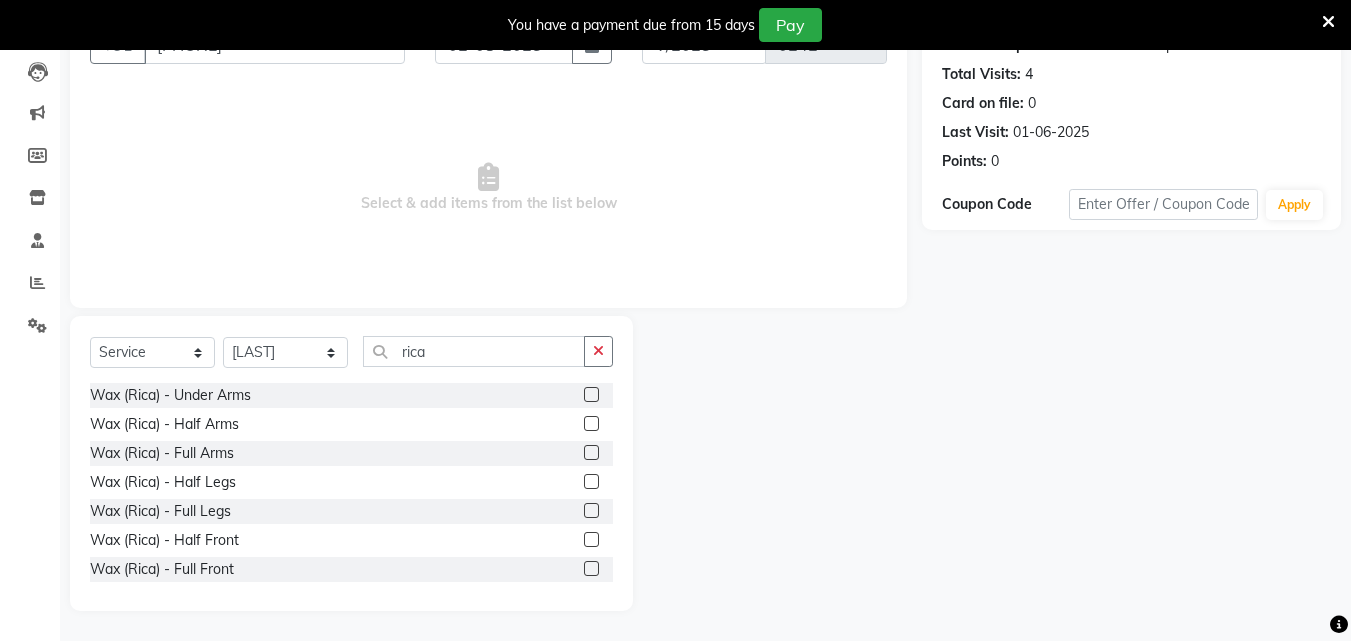 click 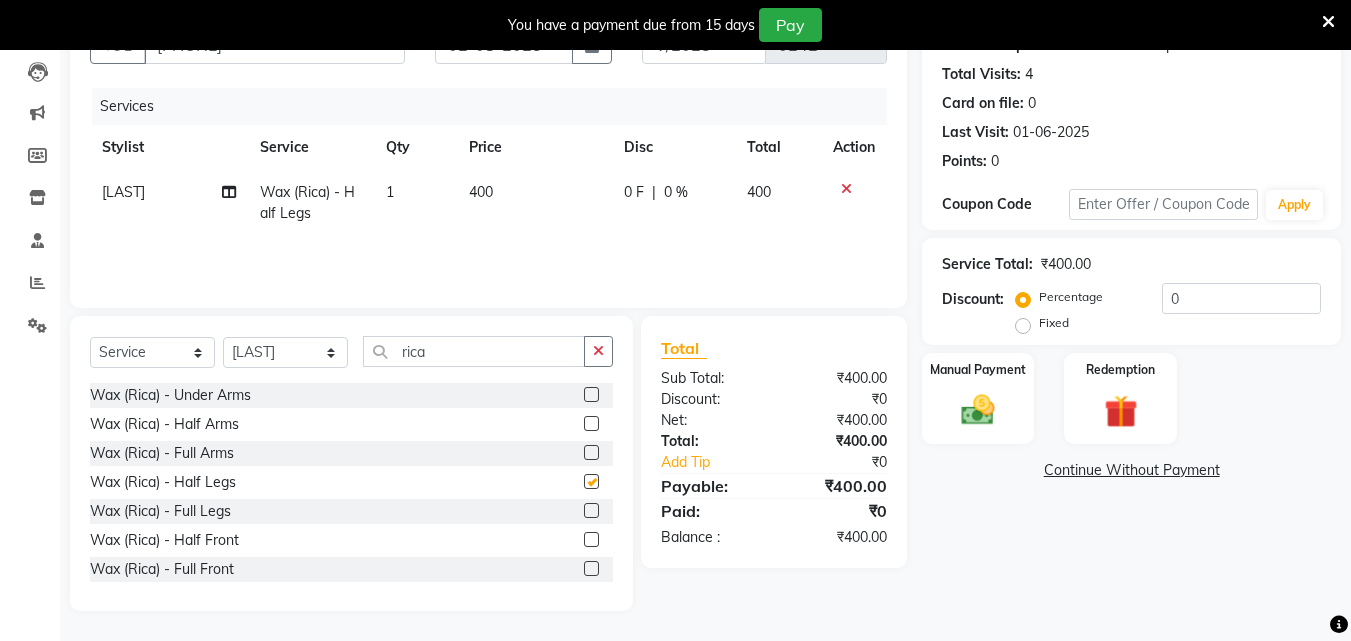 checkbox on "false" 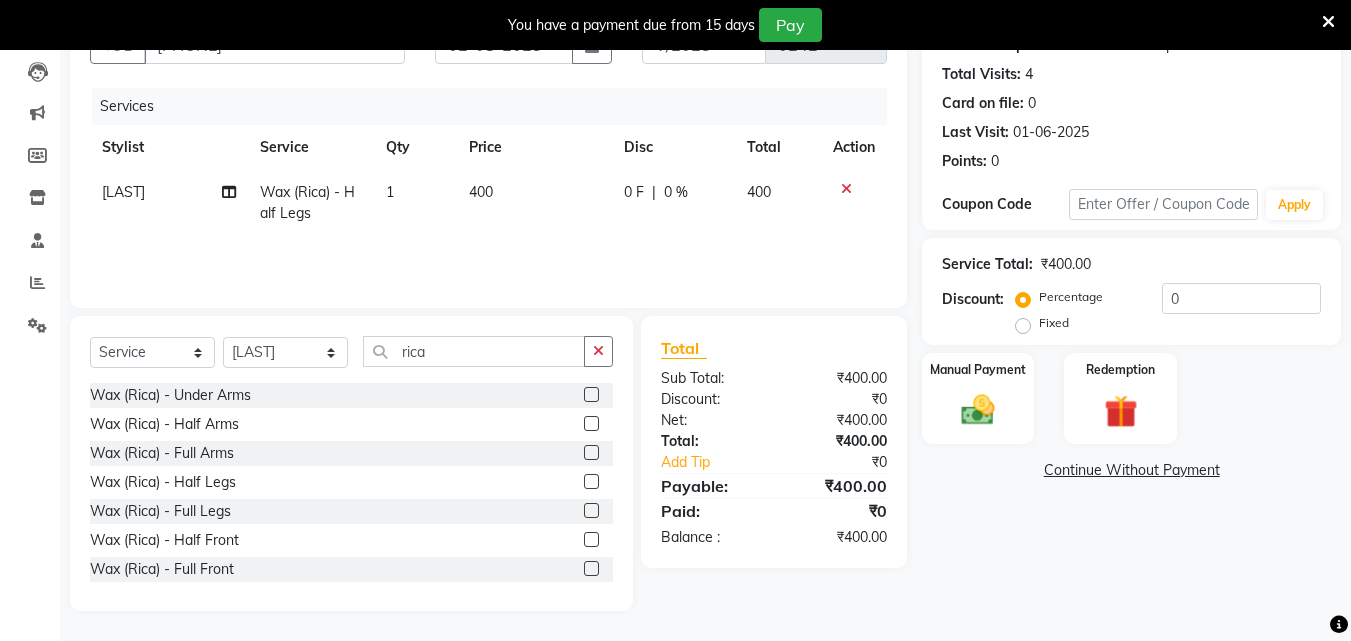 click 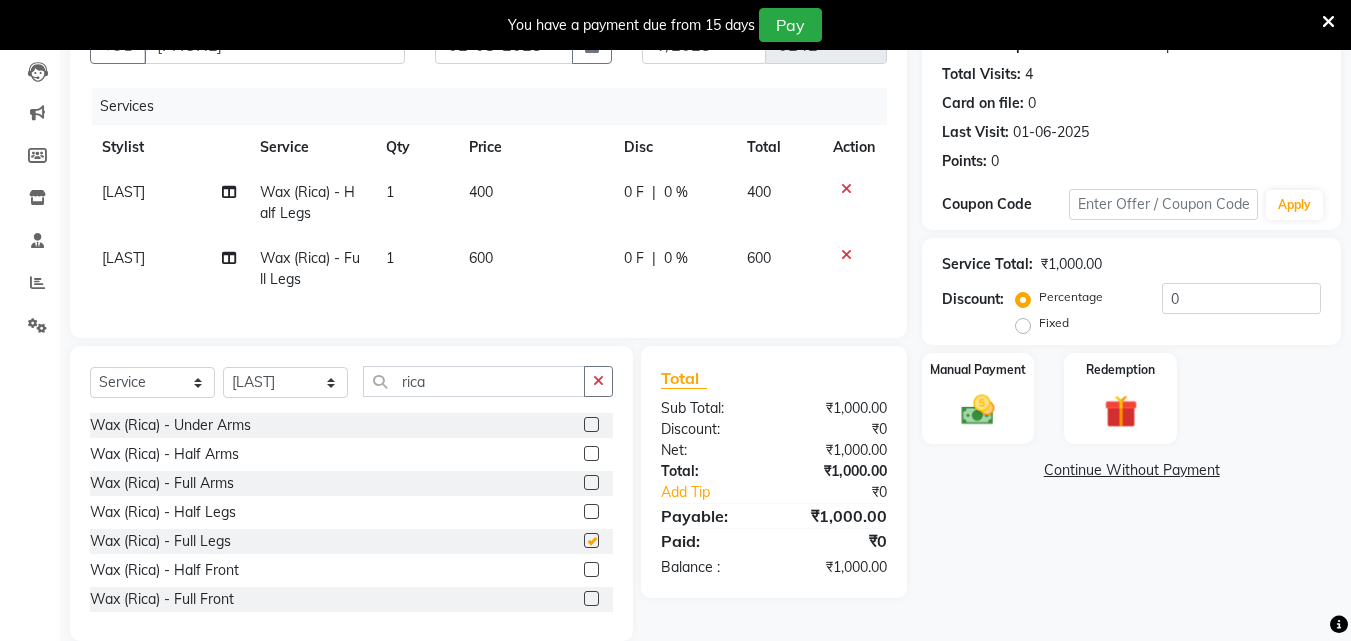 checkbox on "false" 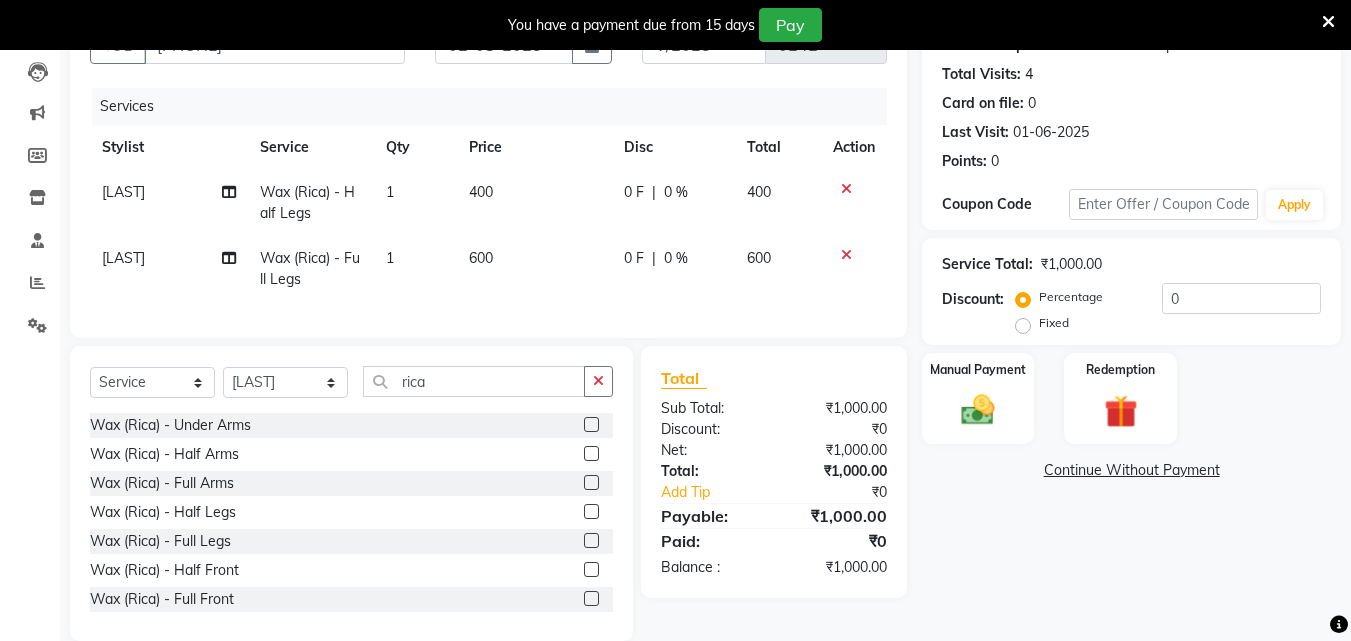 click 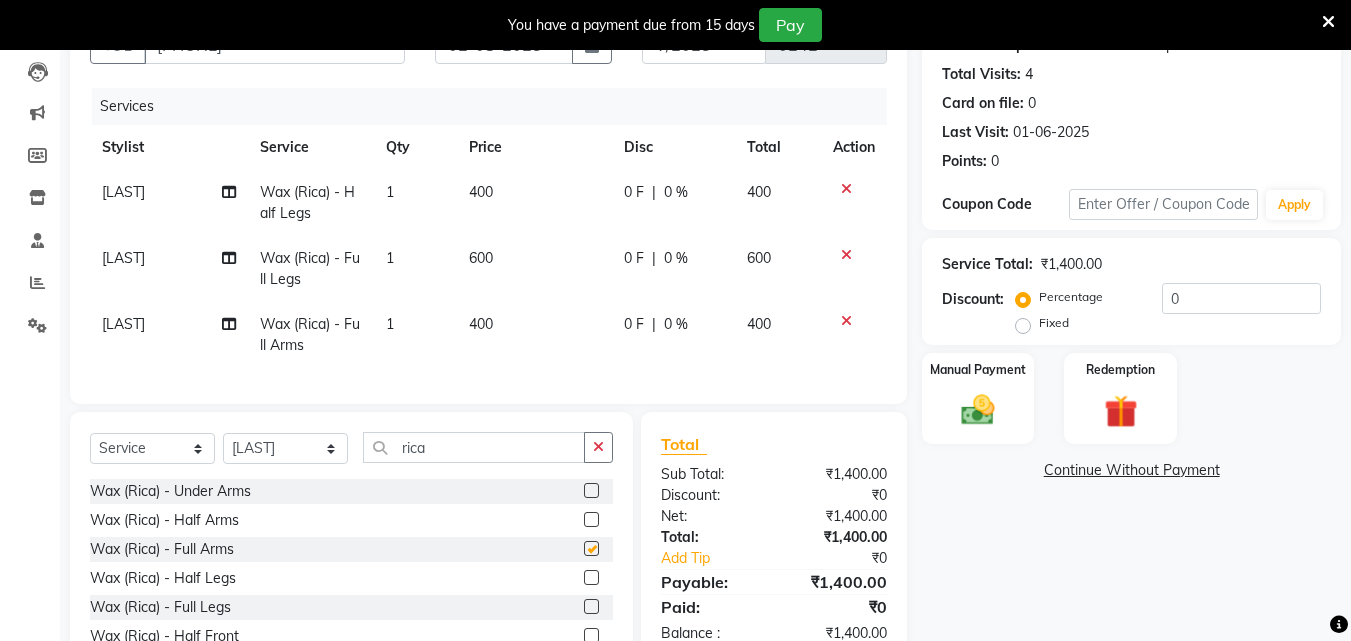 checkbox on "false" 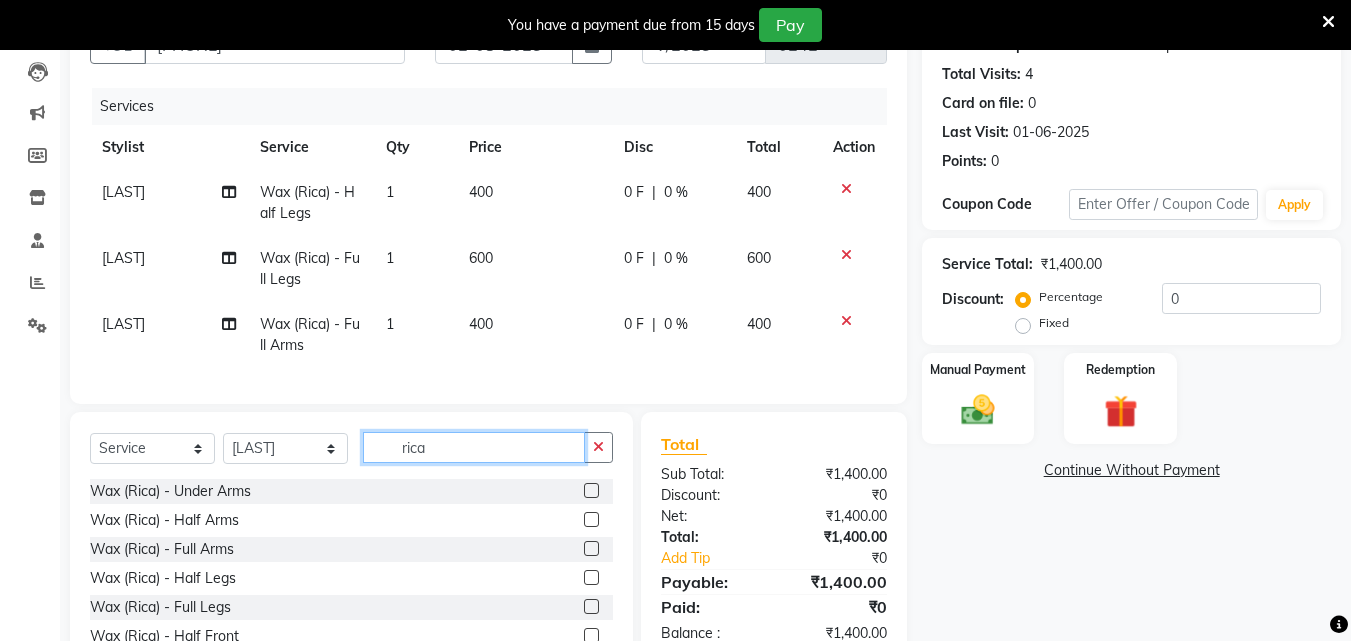 click on "rica" 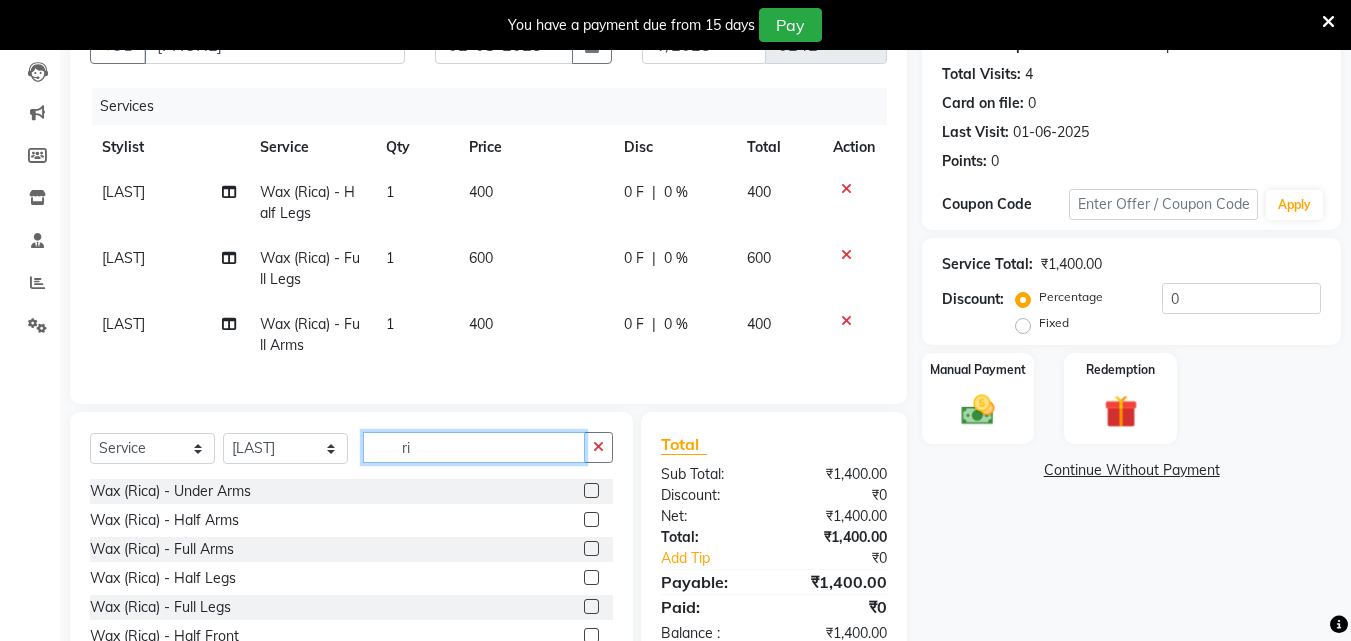type on "r" 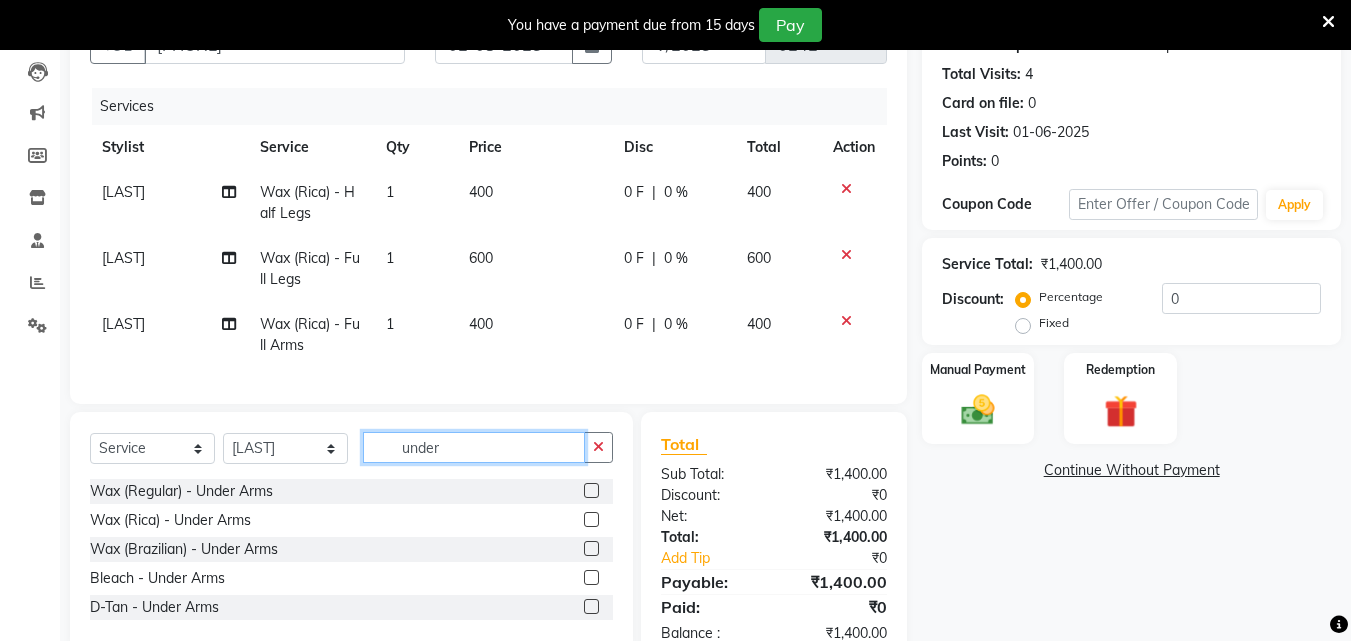 type on "under" 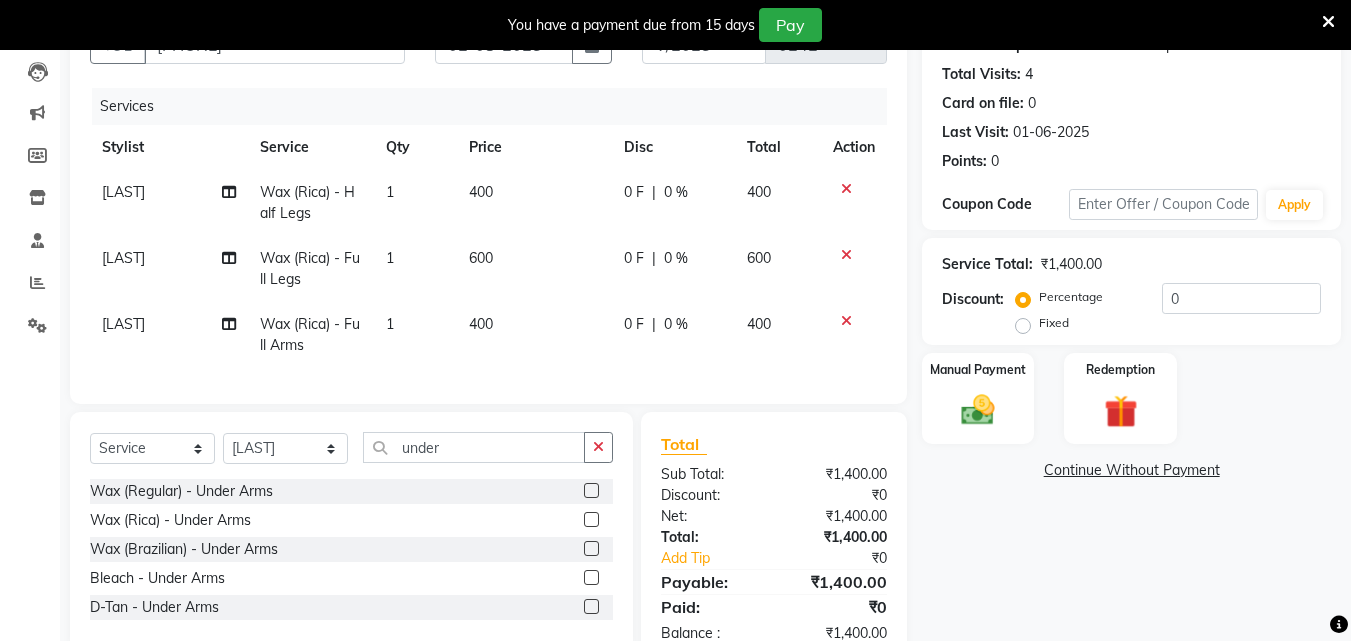click 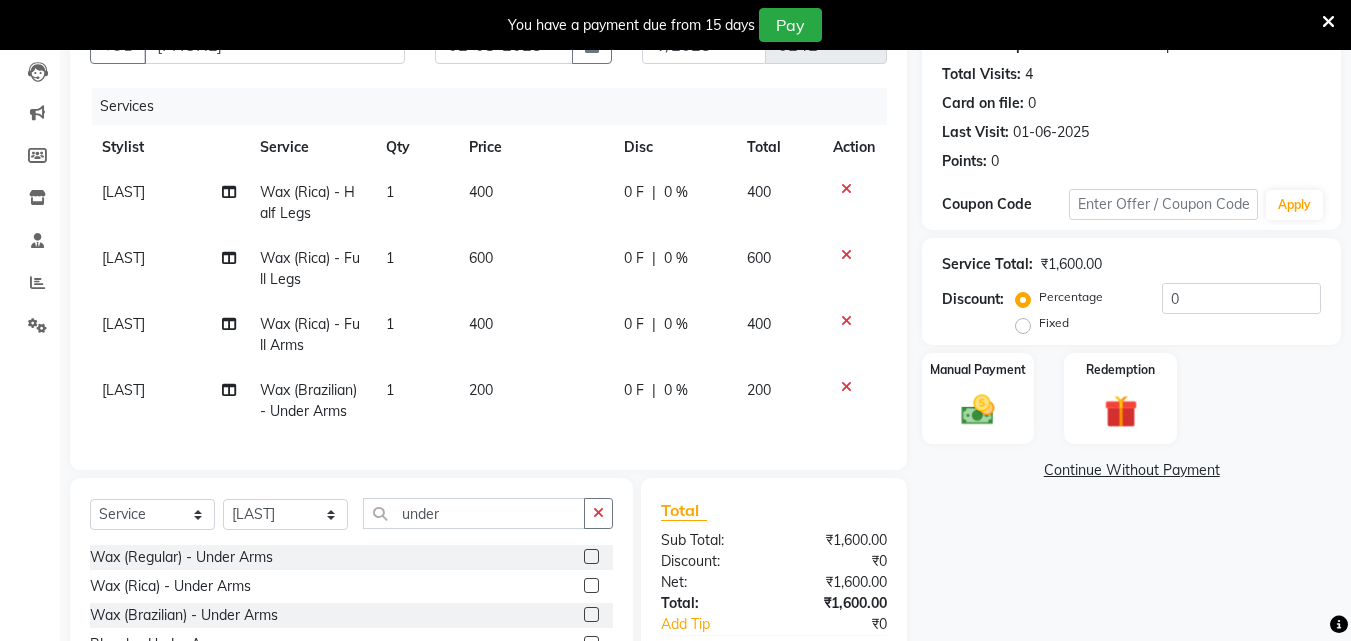 click 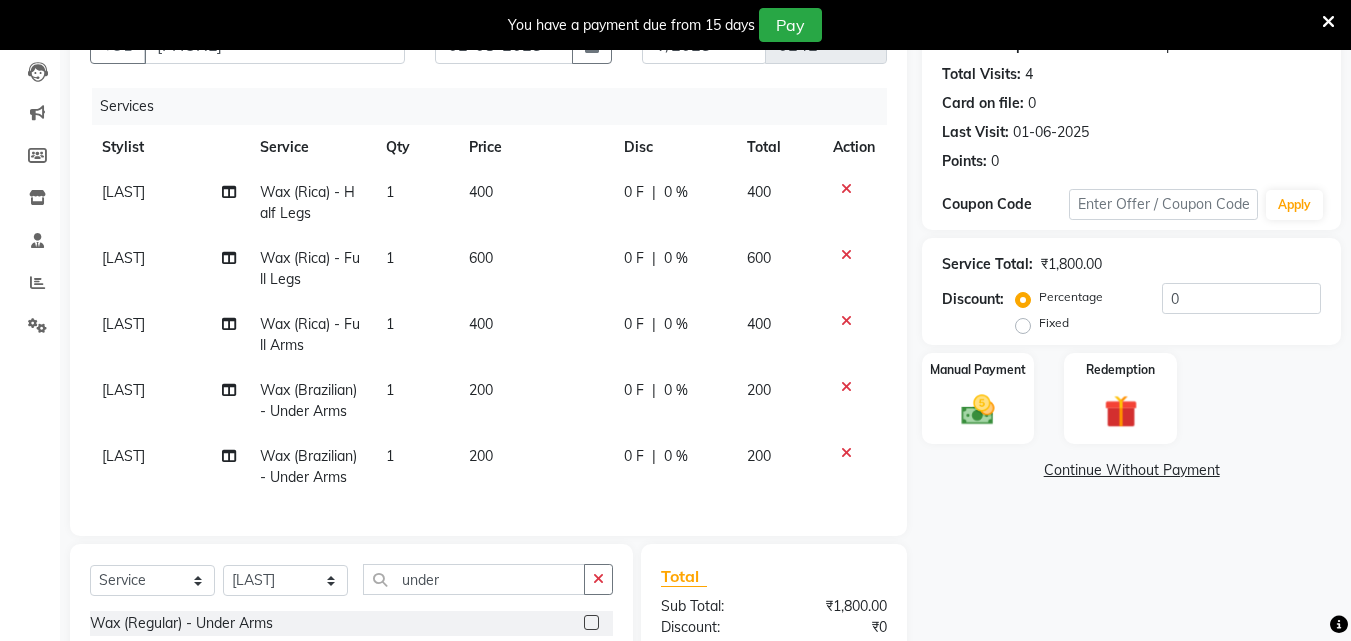 checkbox on "false" 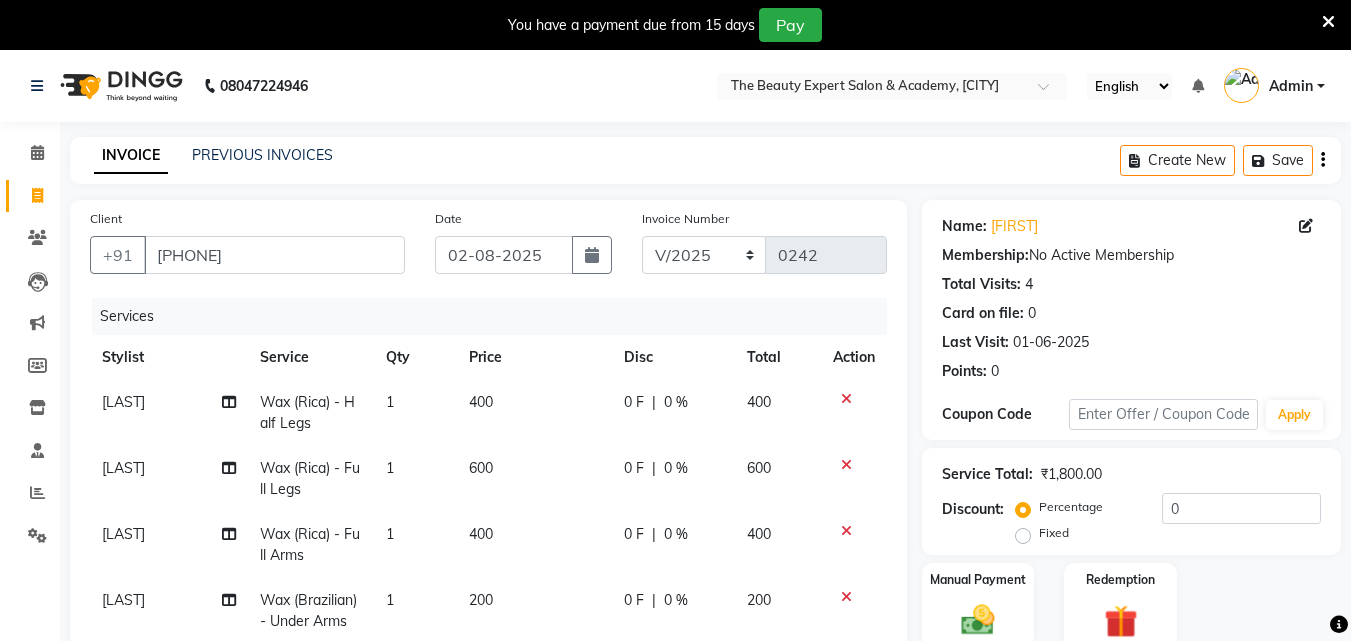 scroll, scrollTop: 410, scrollLeft: 0, axis: vertical 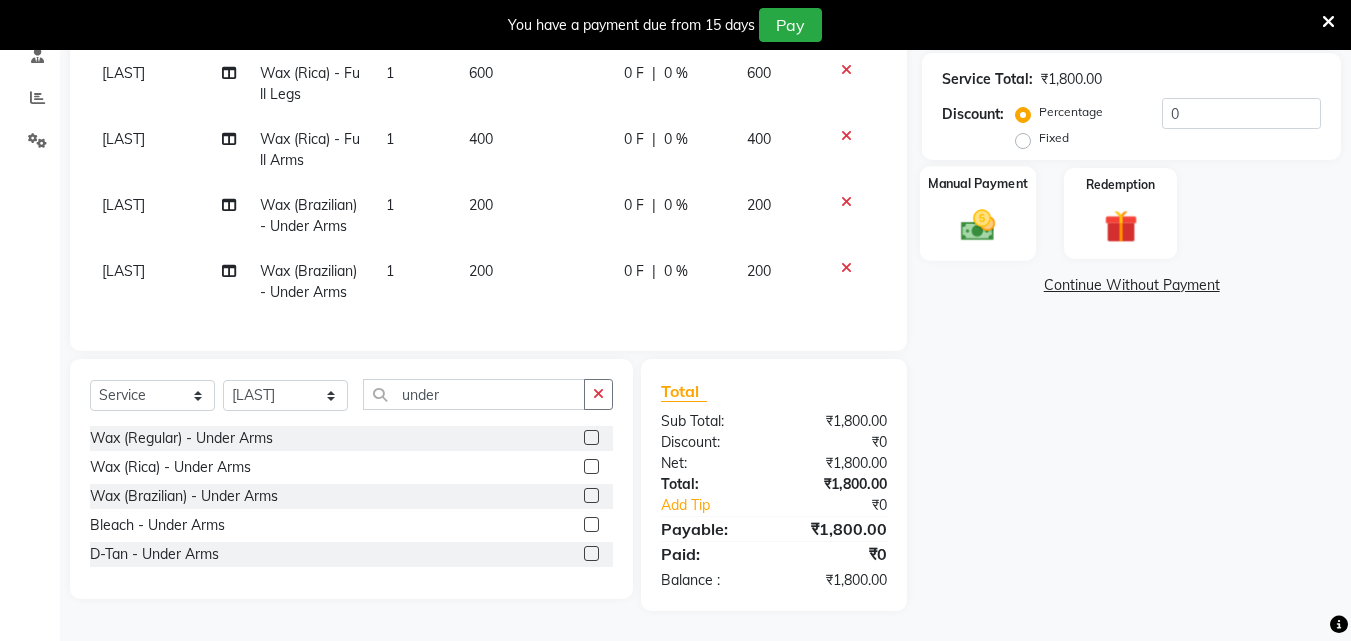 click on "Manual Payment" 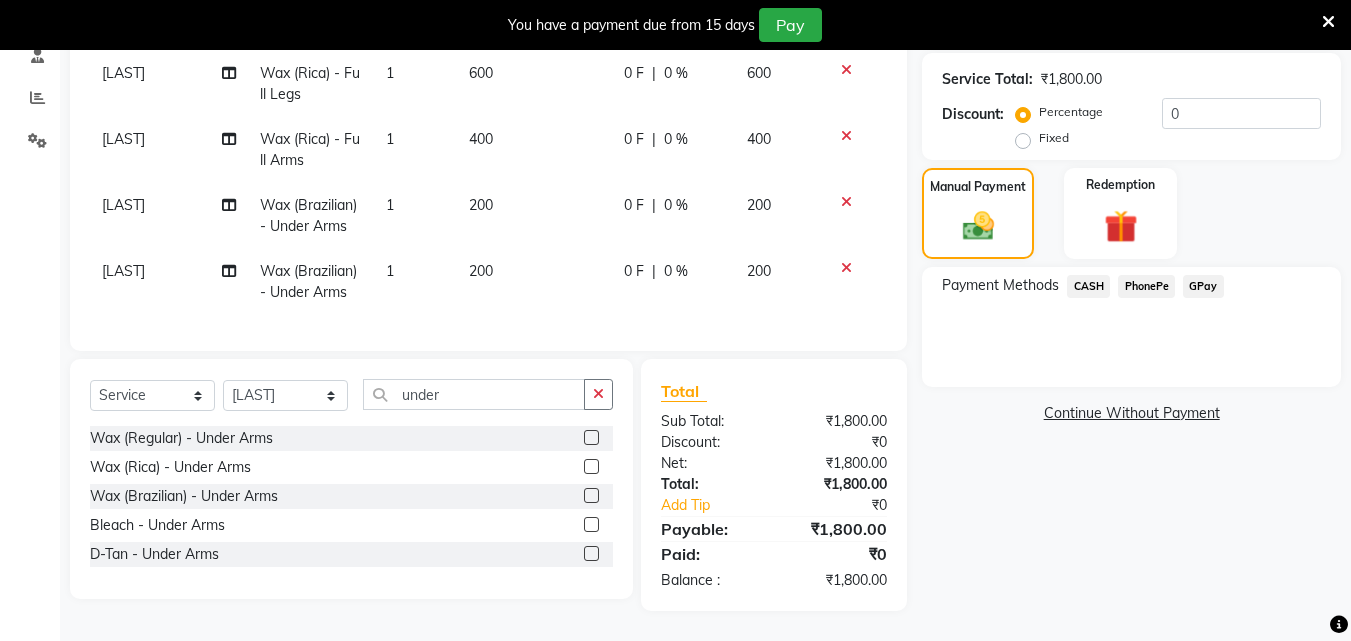 click on "GPay" 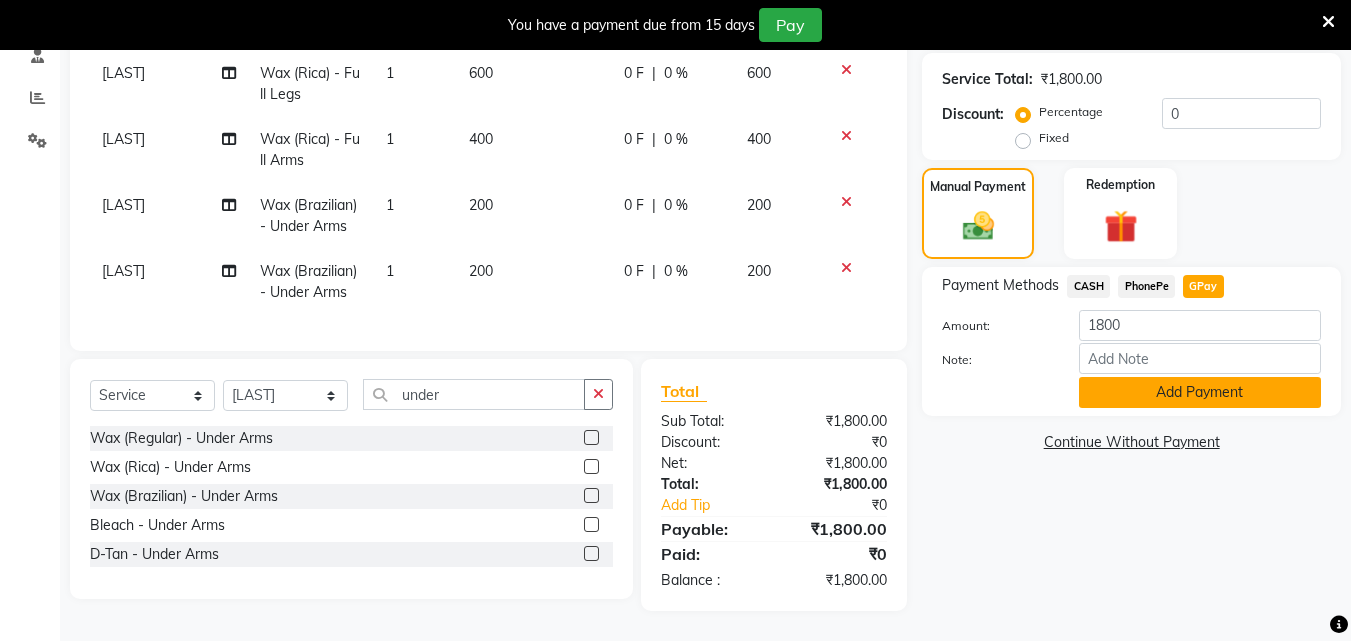 click on "Add Payment" 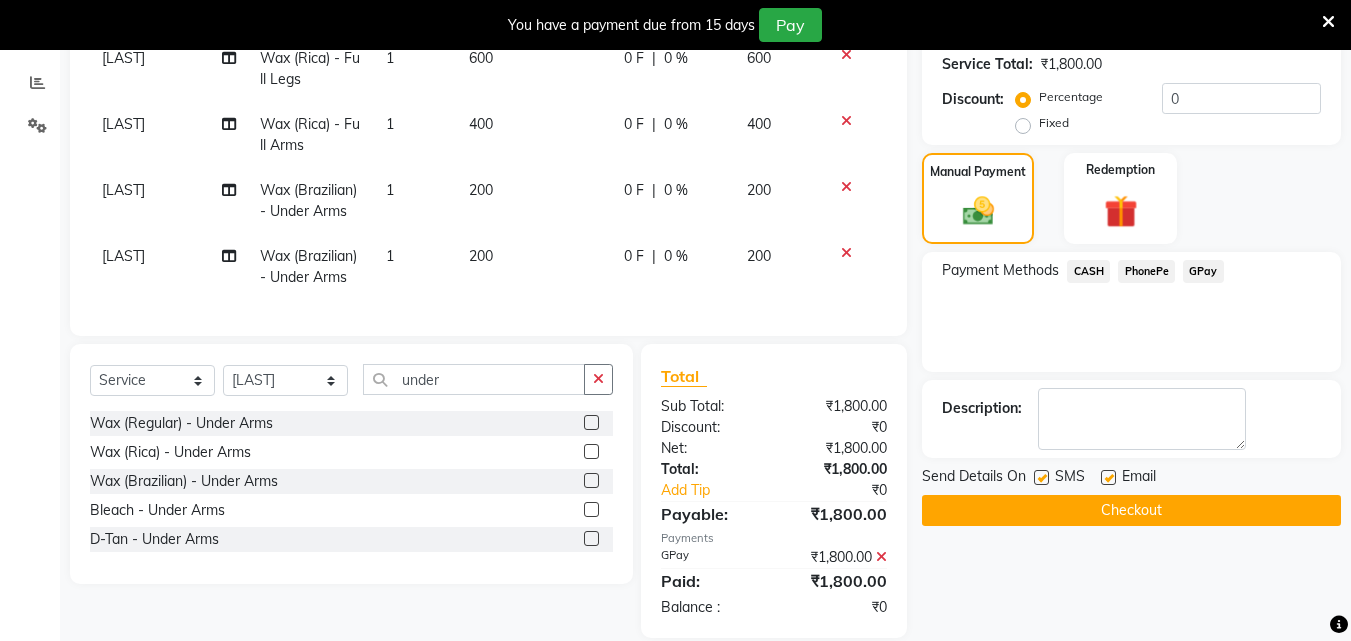 click on "Checkout" 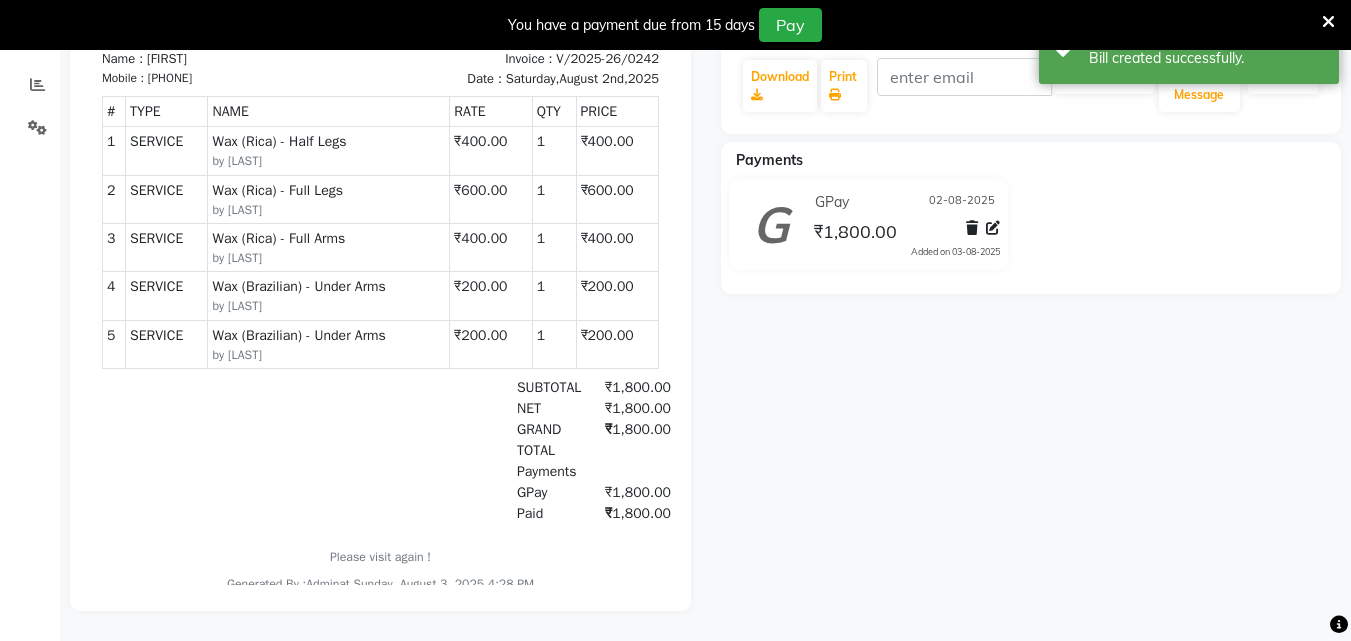 scroll, scrollTop: 0, scrollLeft: 0, axis: both 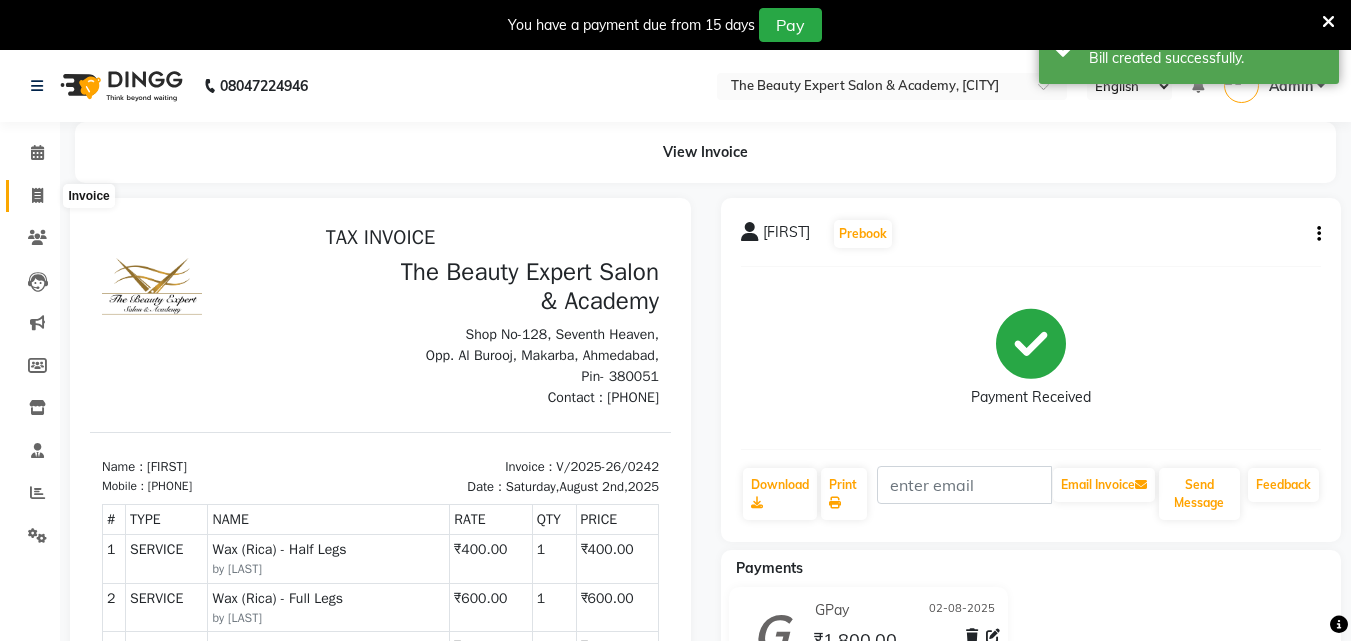 click 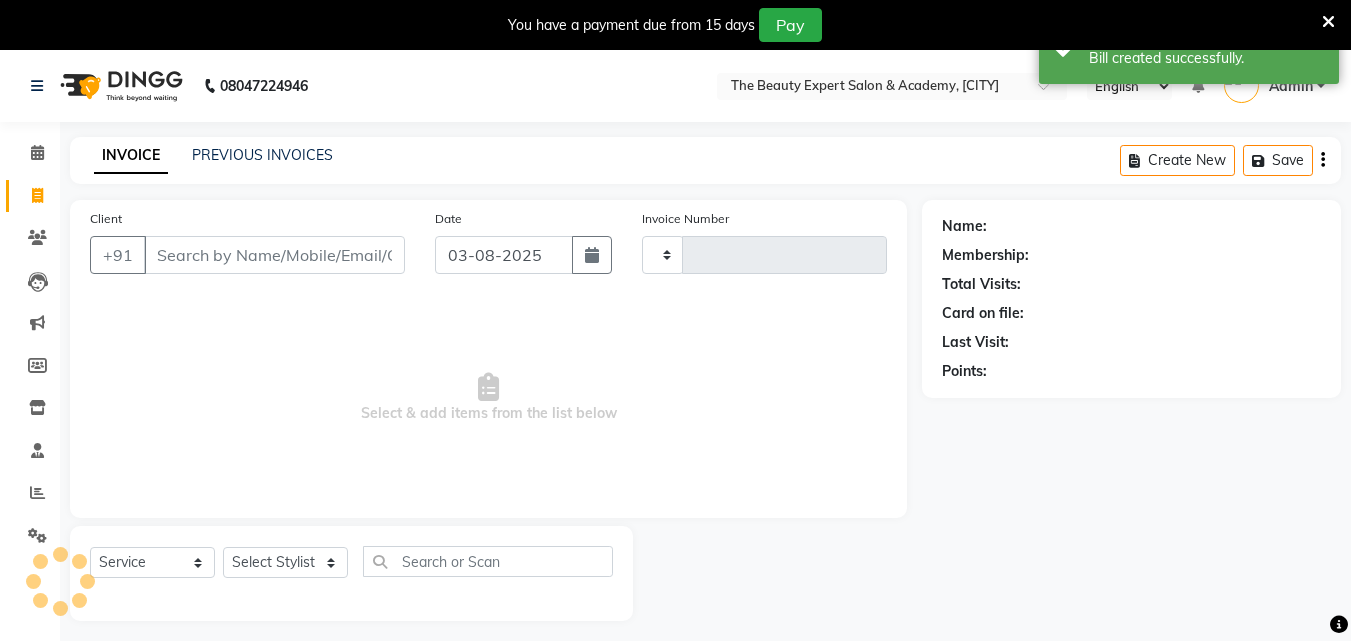 type on "0243" 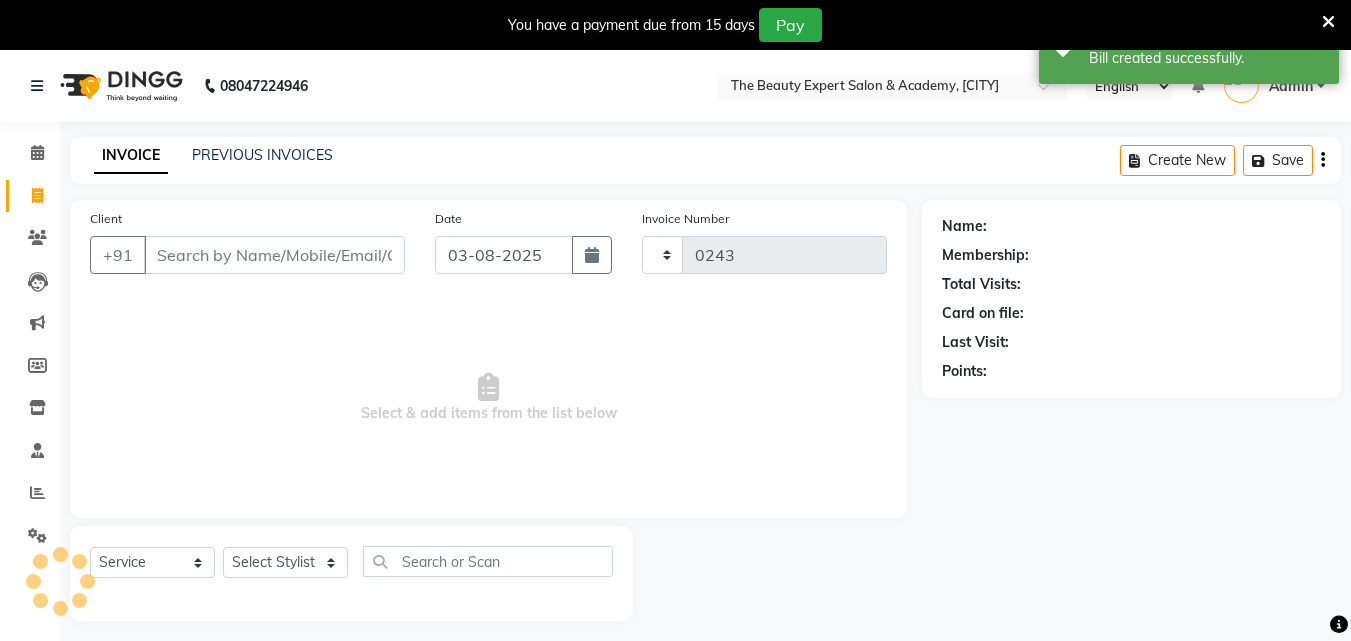 scroll, scrollTop: 50, scrollLeft: 0, axis: vertical 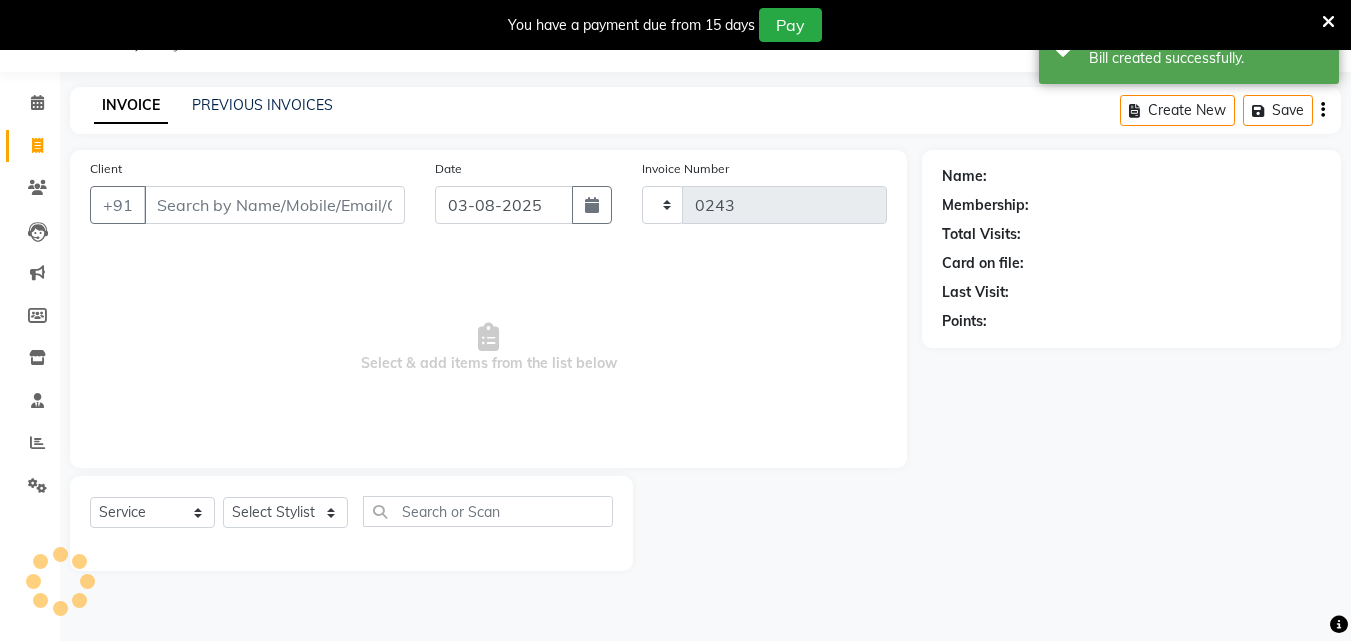 select on "655" 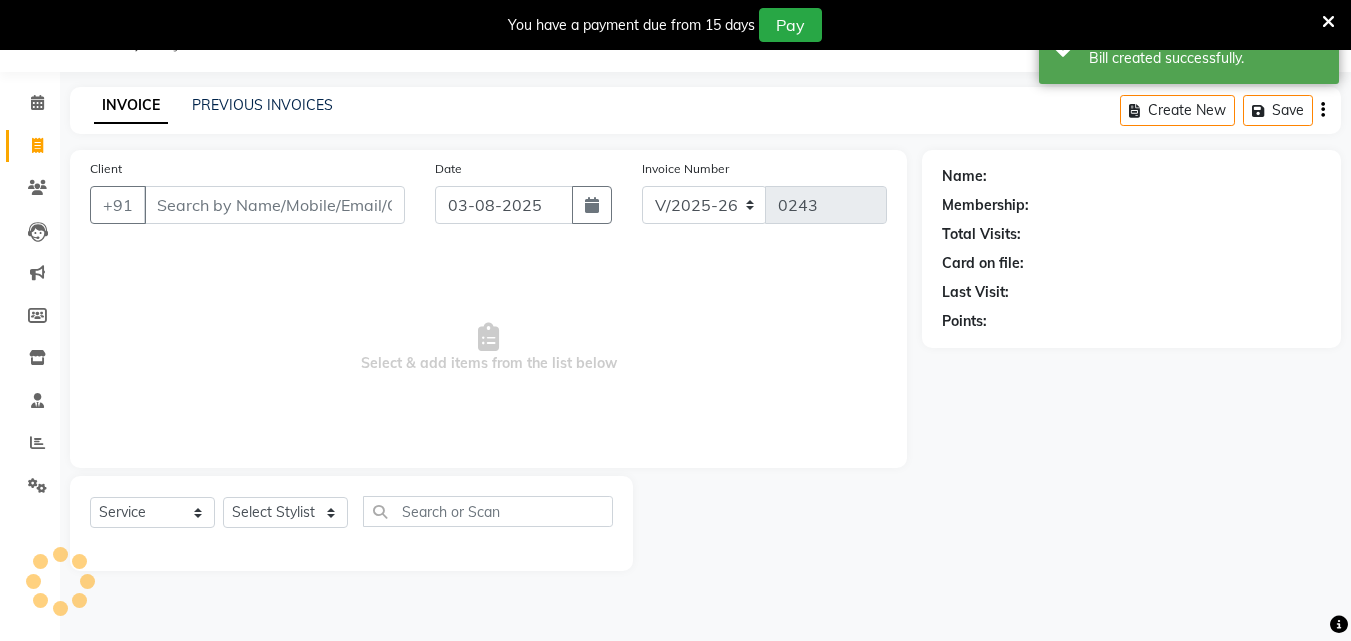 click on "Client" at bounding box center [274, 205] 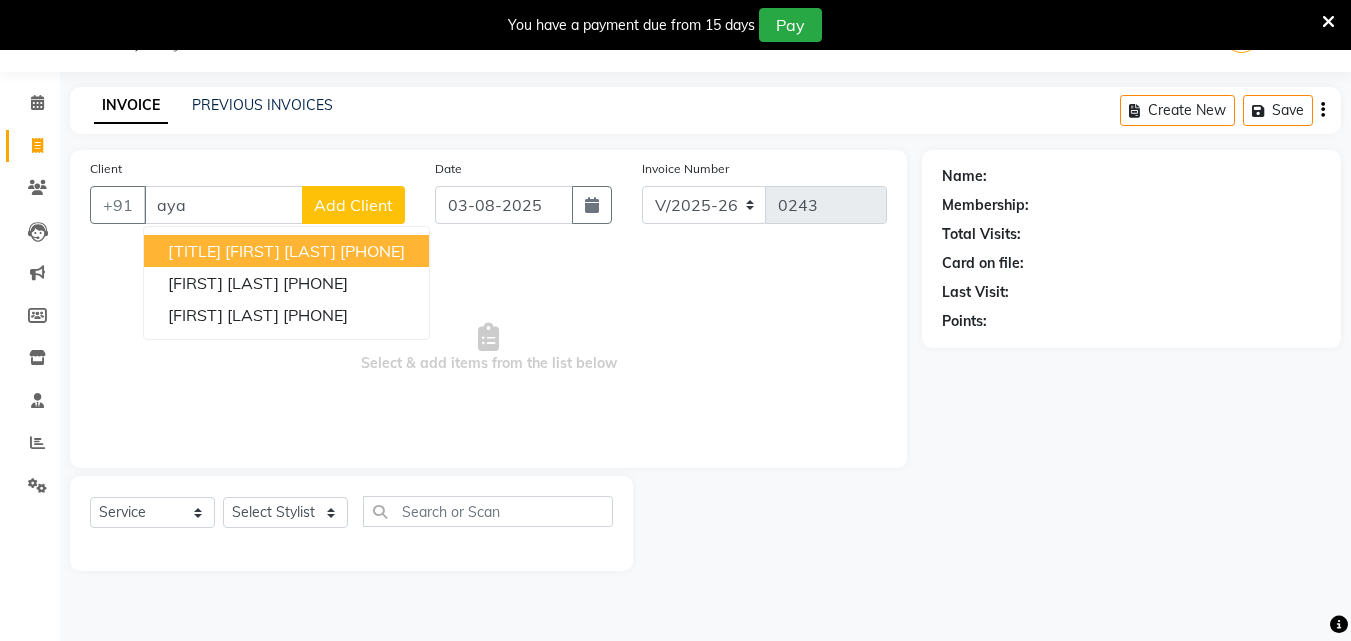click on "[TITLE] [FIRST] [LAST]" at bounding box center (252, 251) 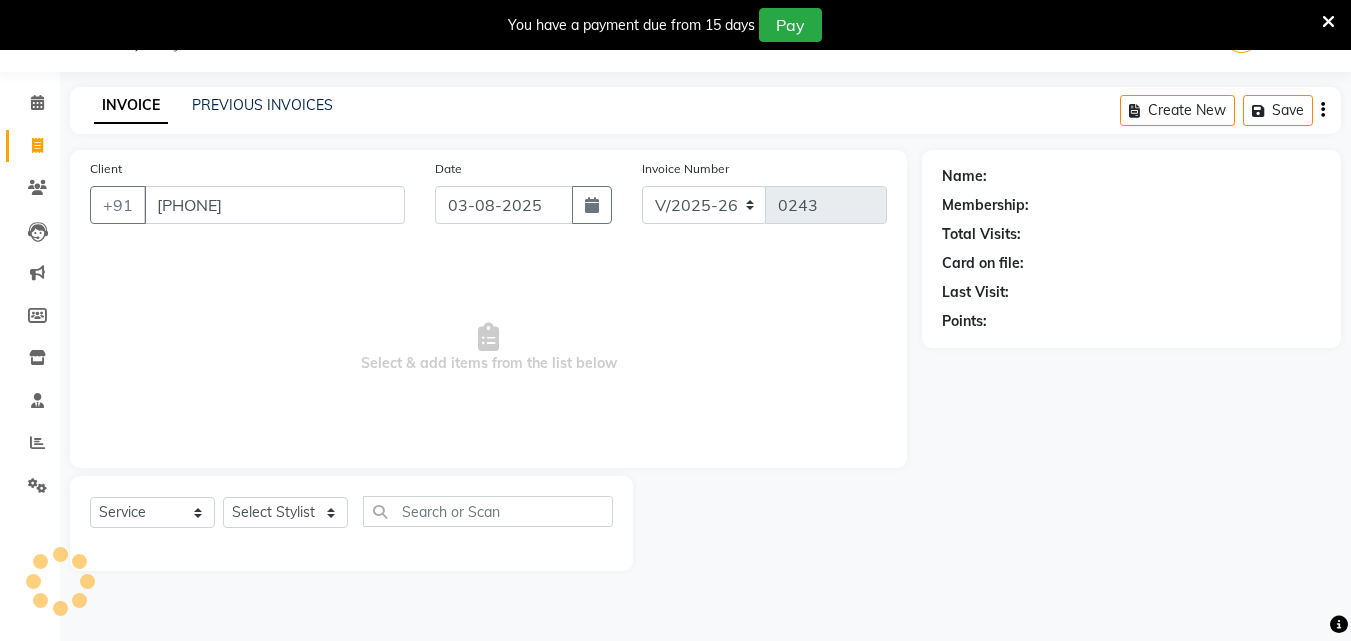 type on "[PHONE]" 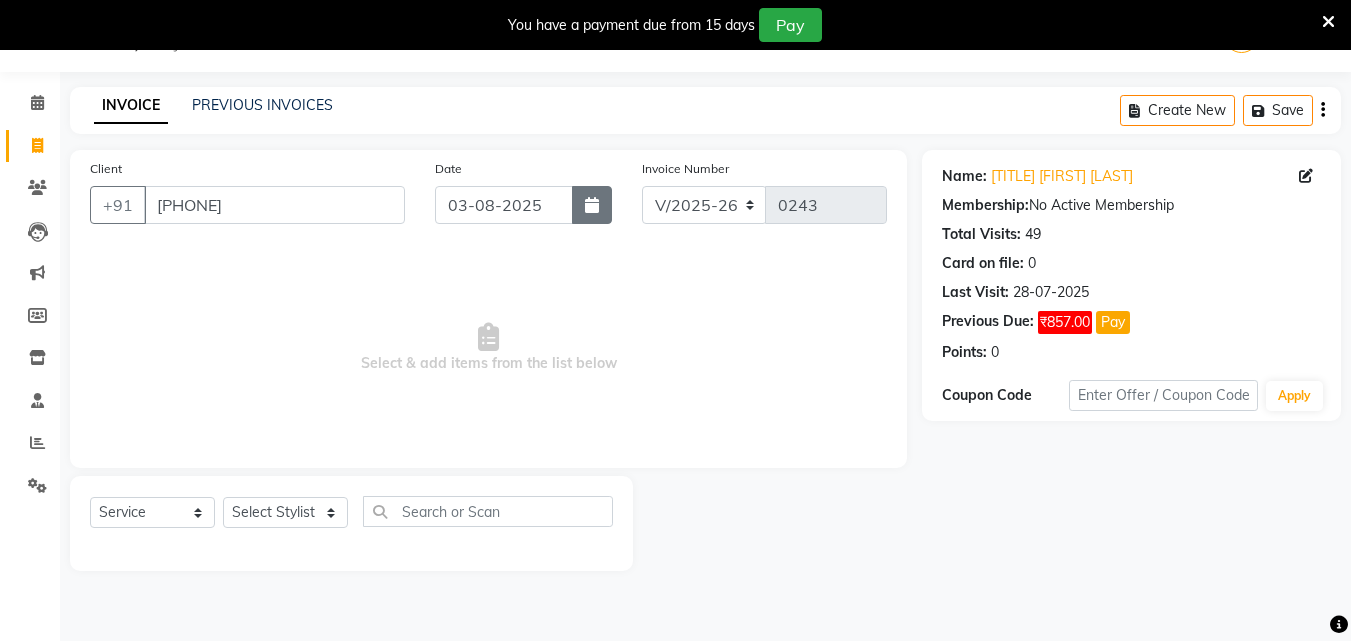 click 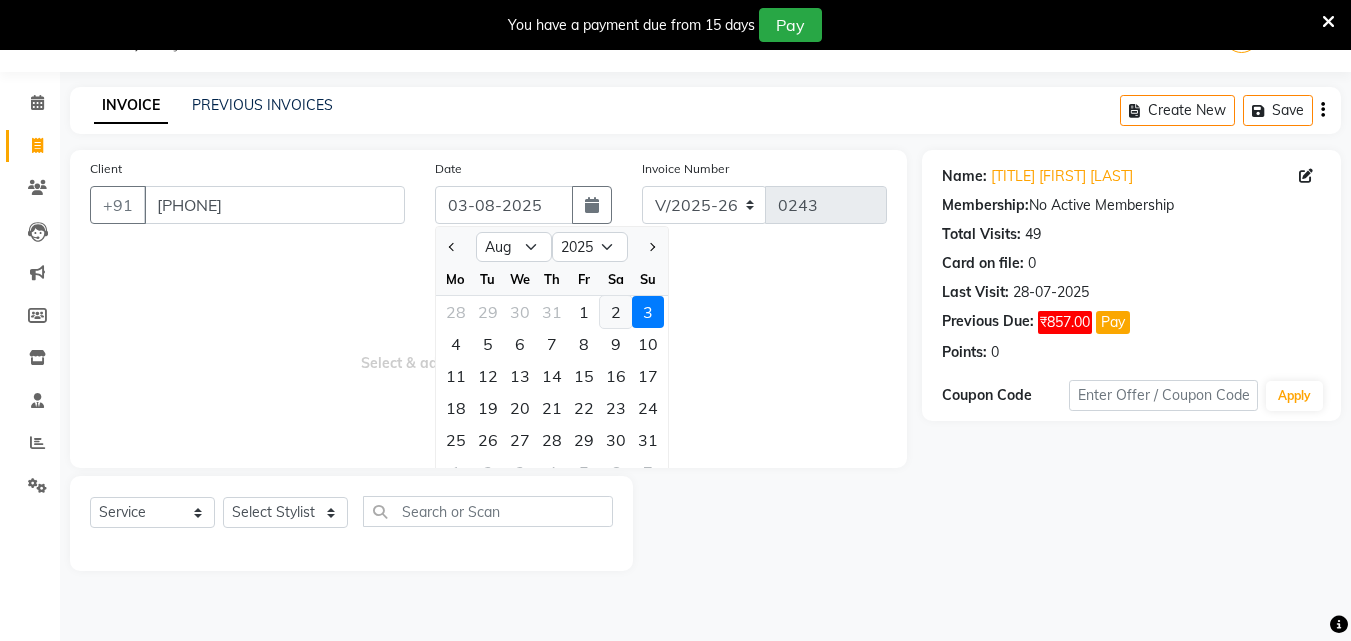 click on "2" 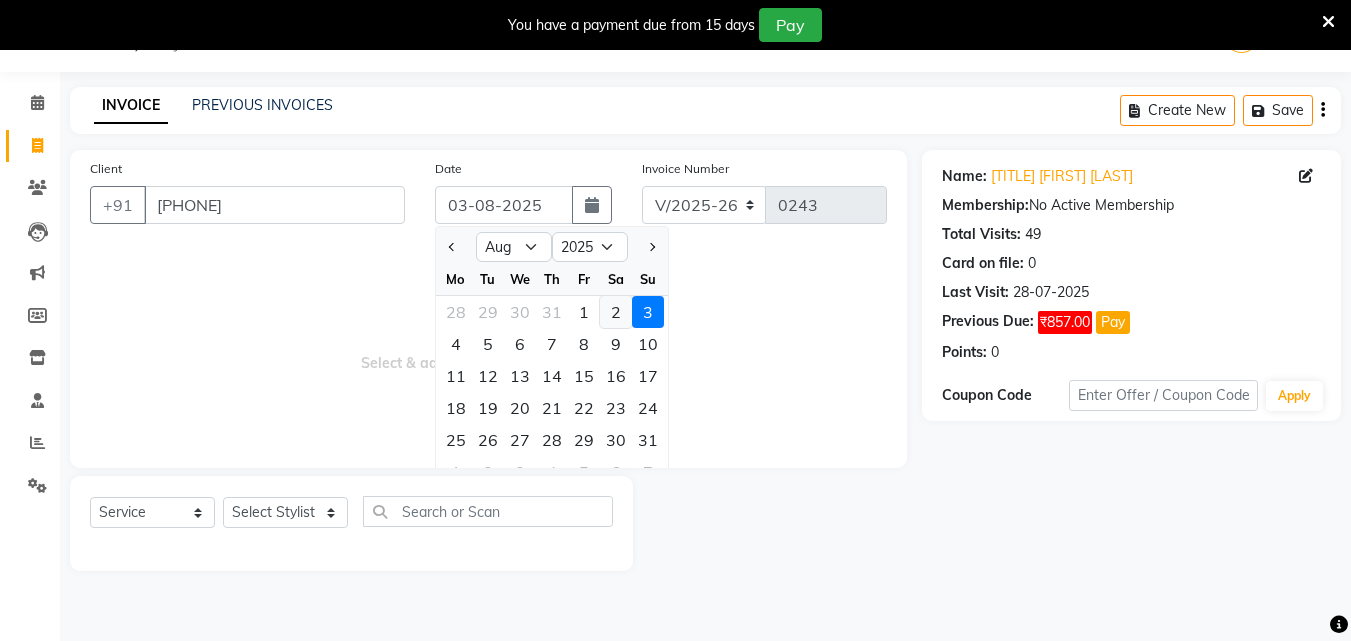 type on "02-08-2025" 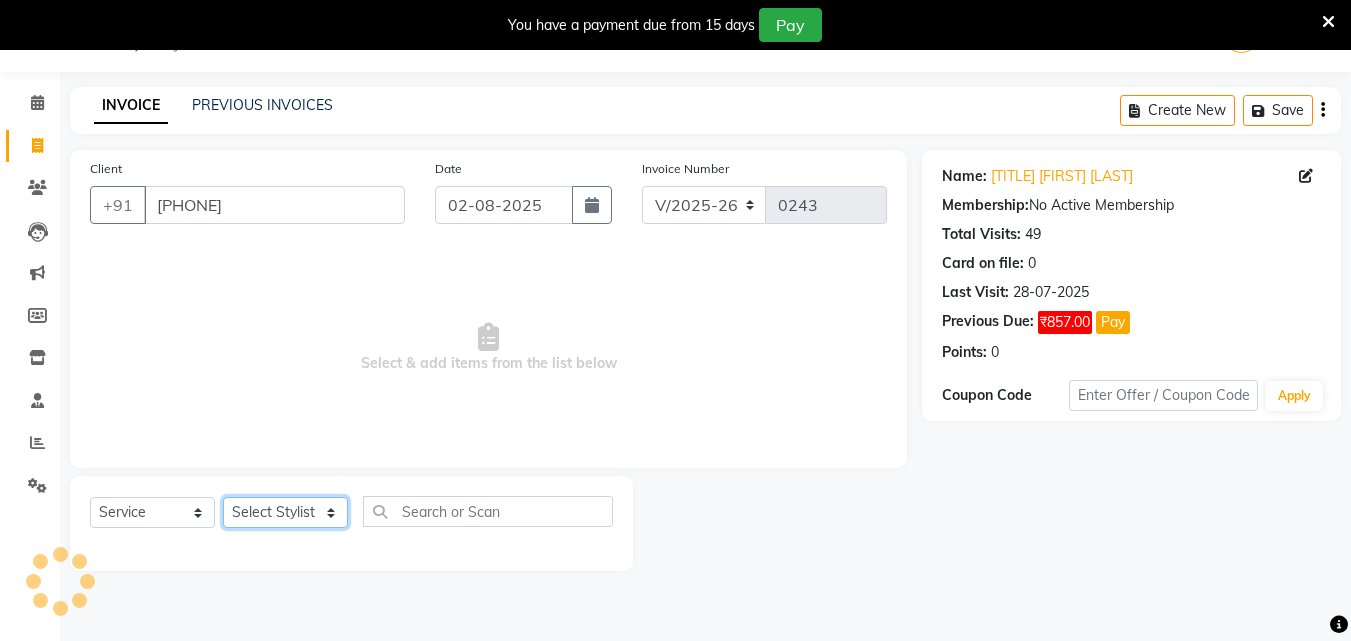 click on "Select Stylist [FIRST] [LAST] Reception Student Female Student Male" 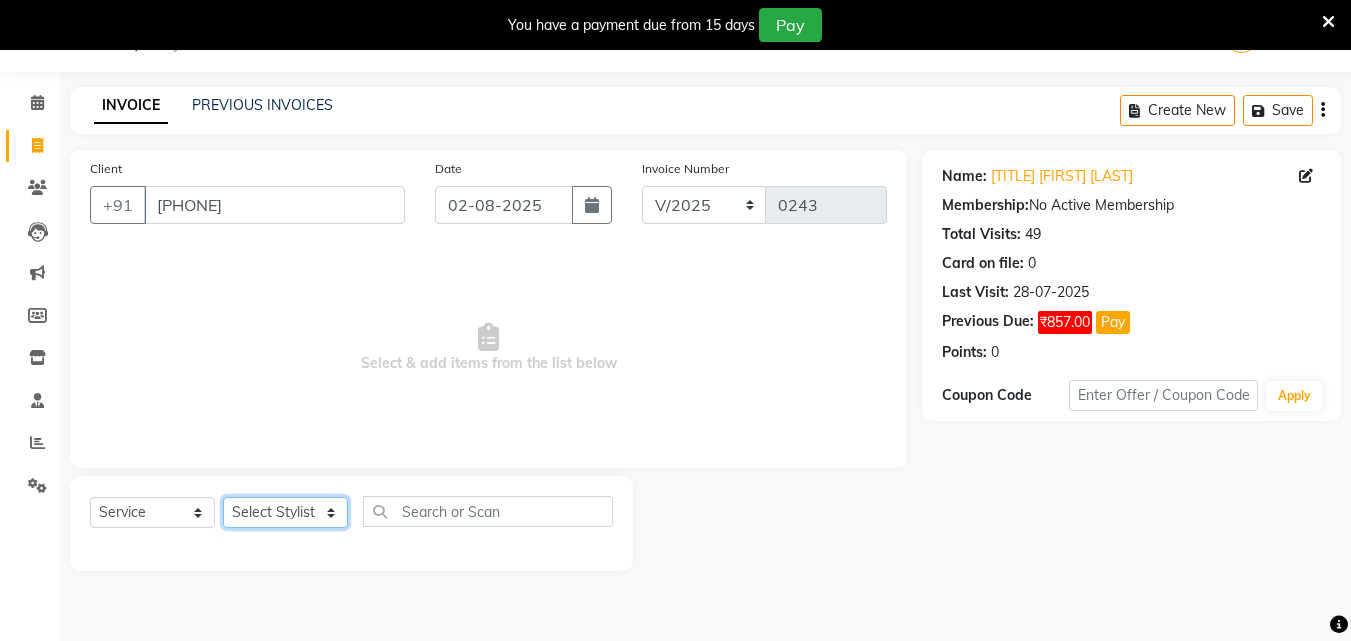select on "9674" 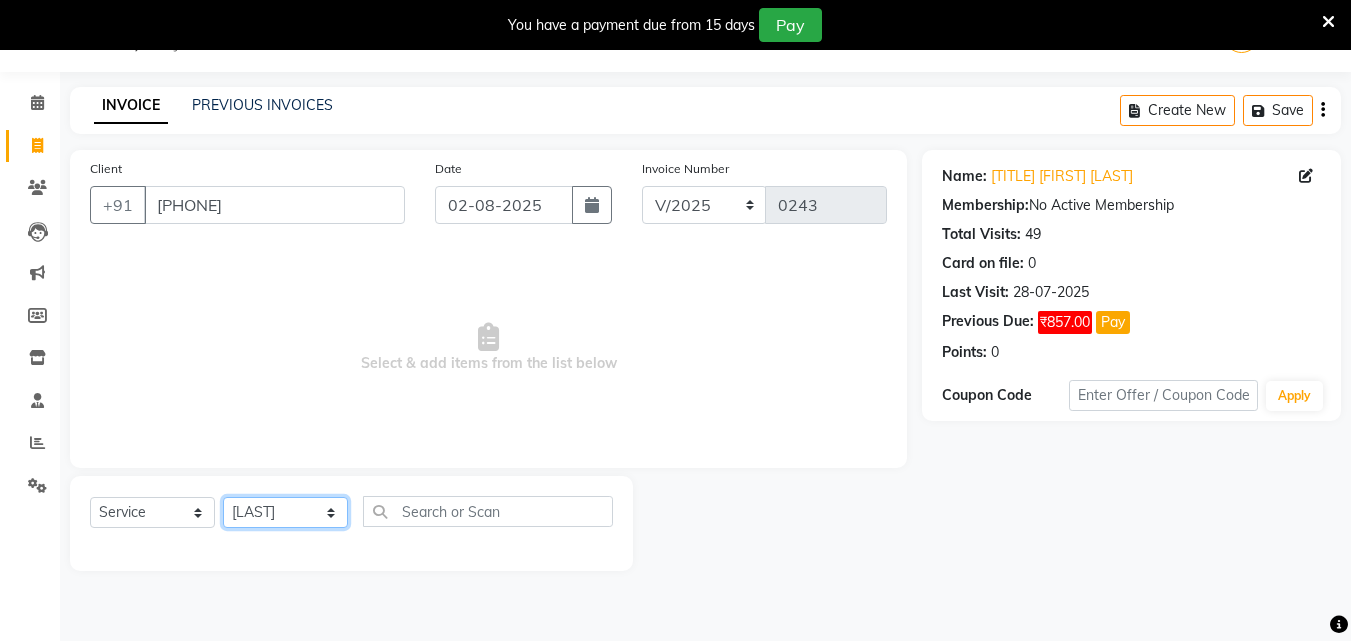 click on "Select Stylist [FIRST] [LAST] Reception Student Female Student Male" 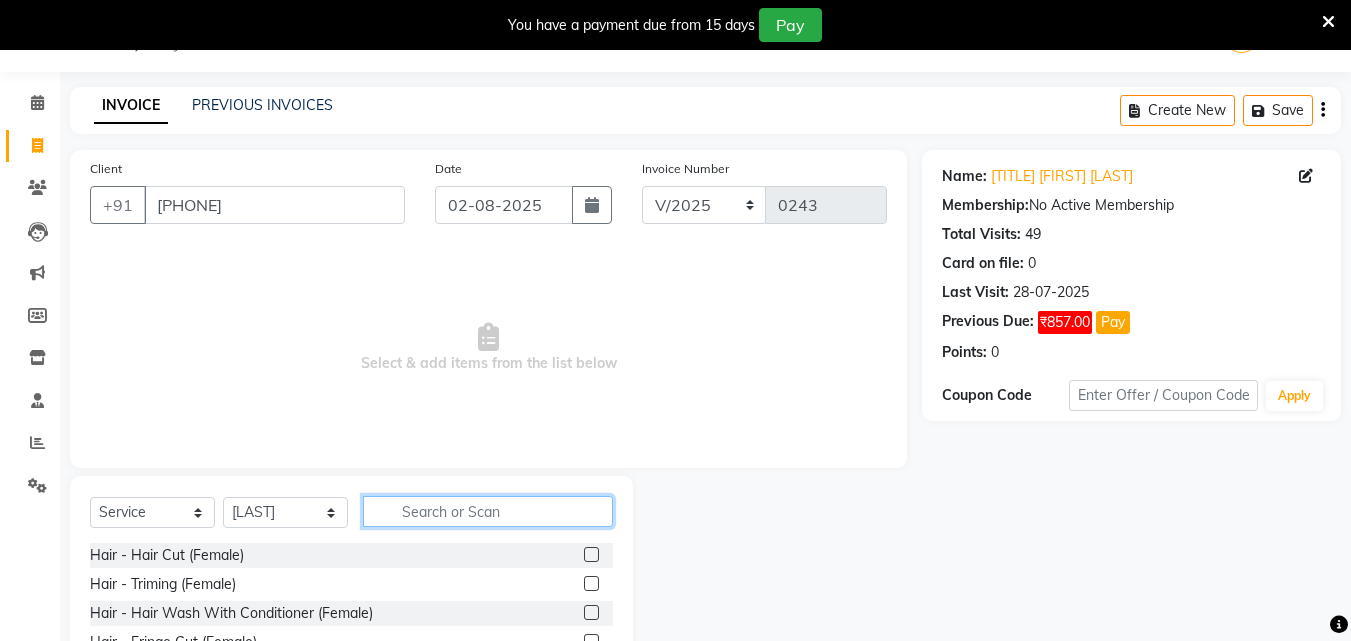 click 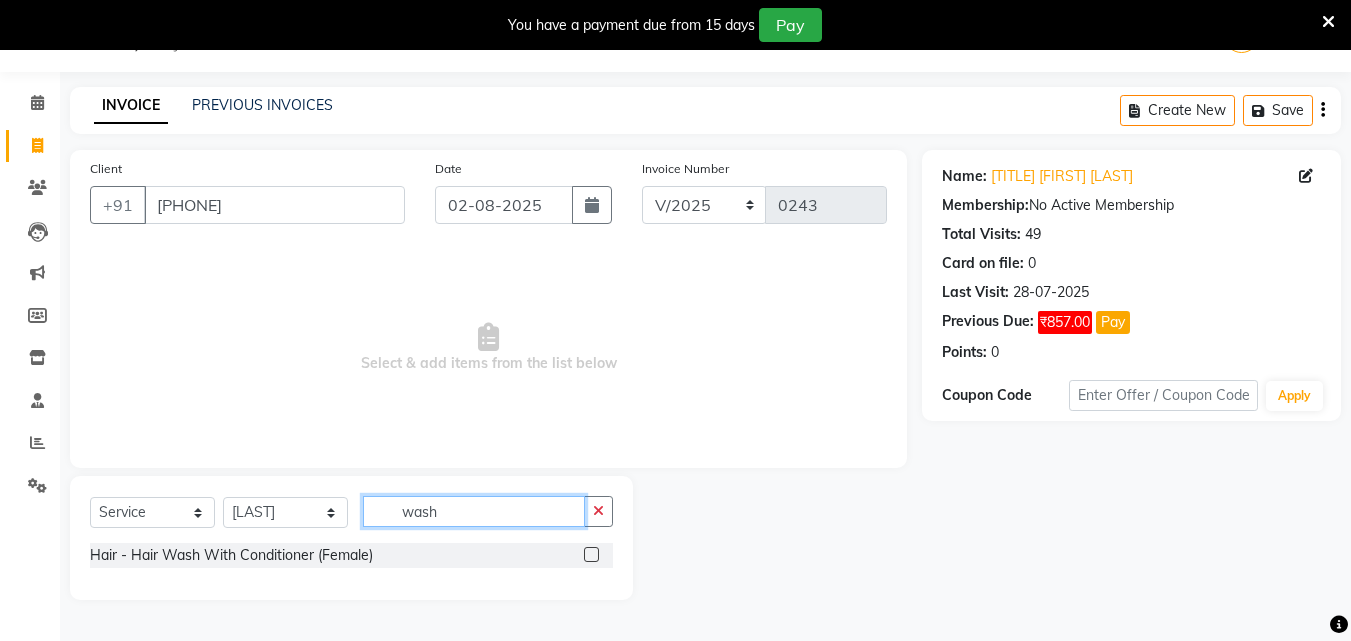 type on "wash" 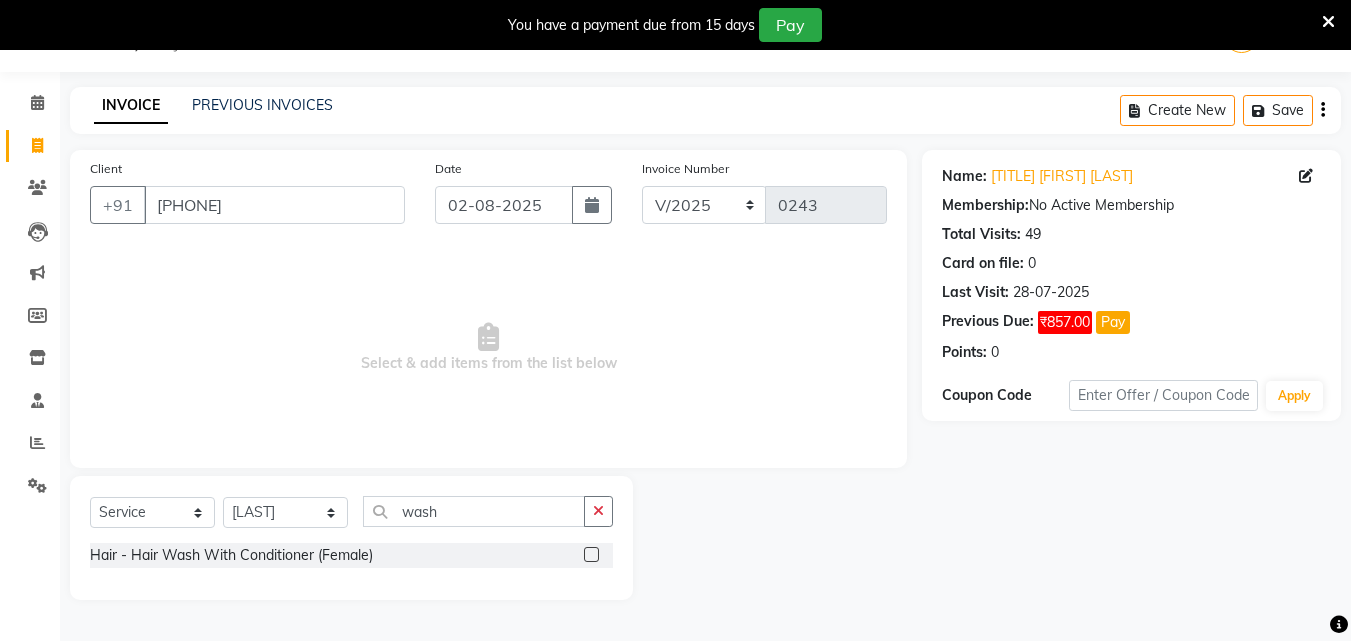 click 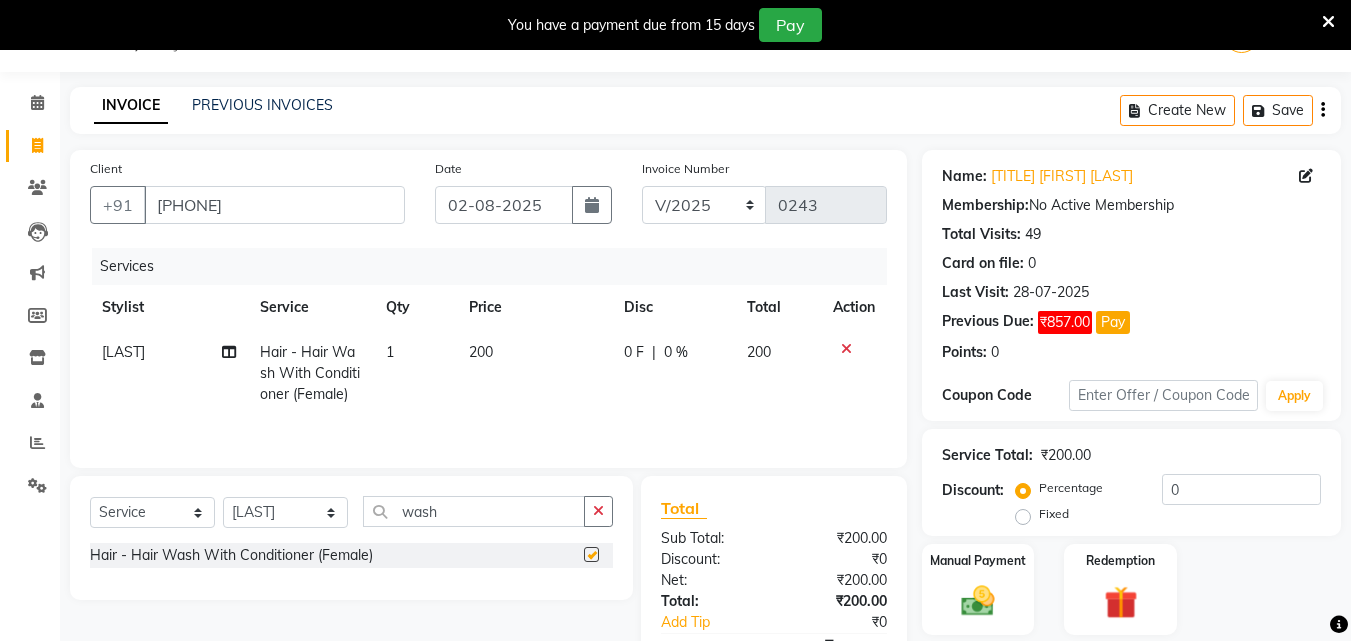 checkbox on "false" 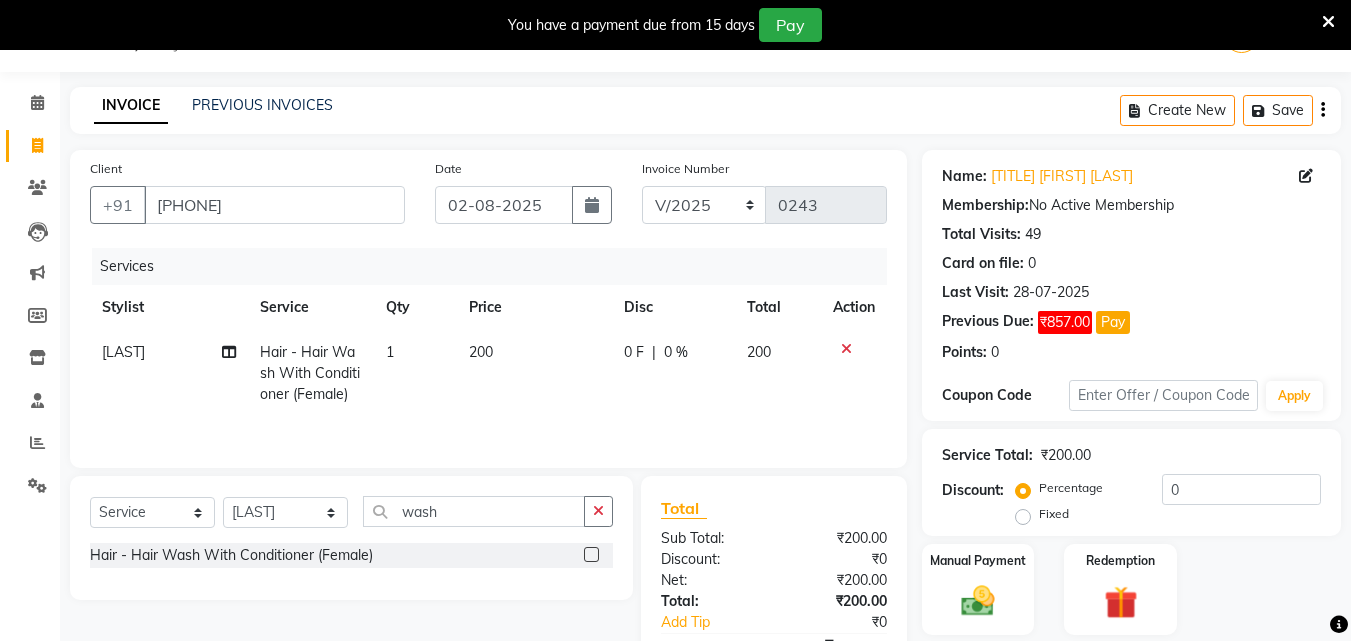 click on "200" 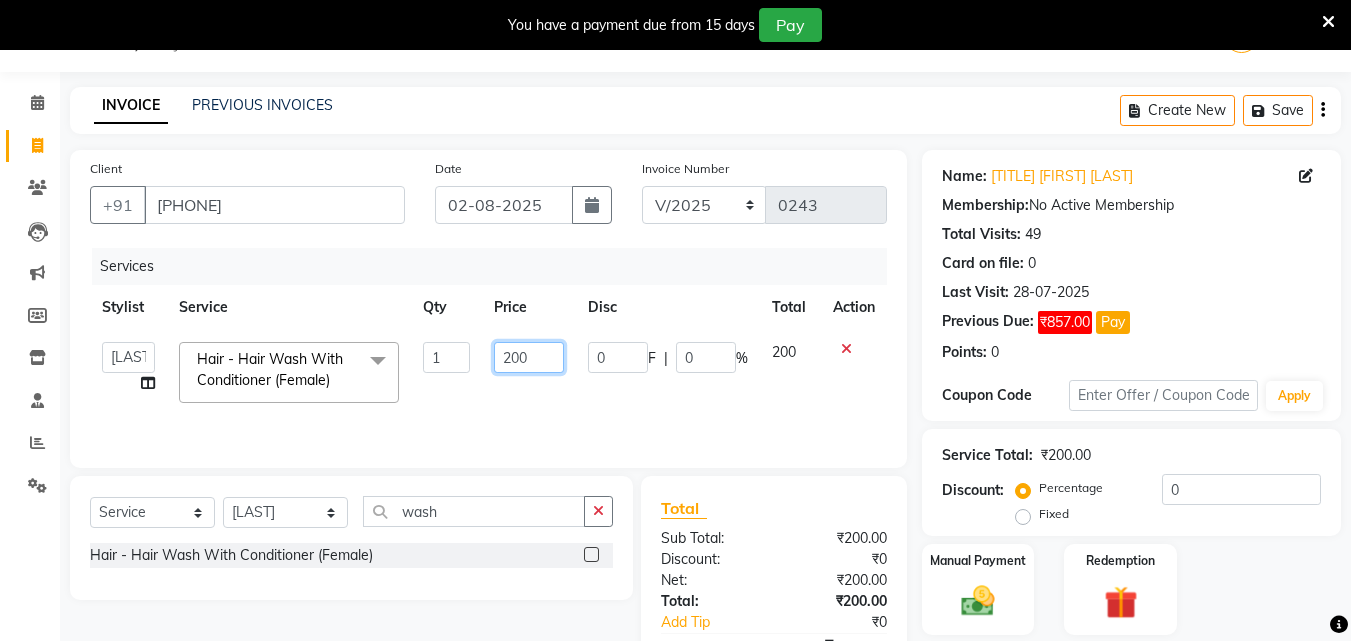 click on "200" 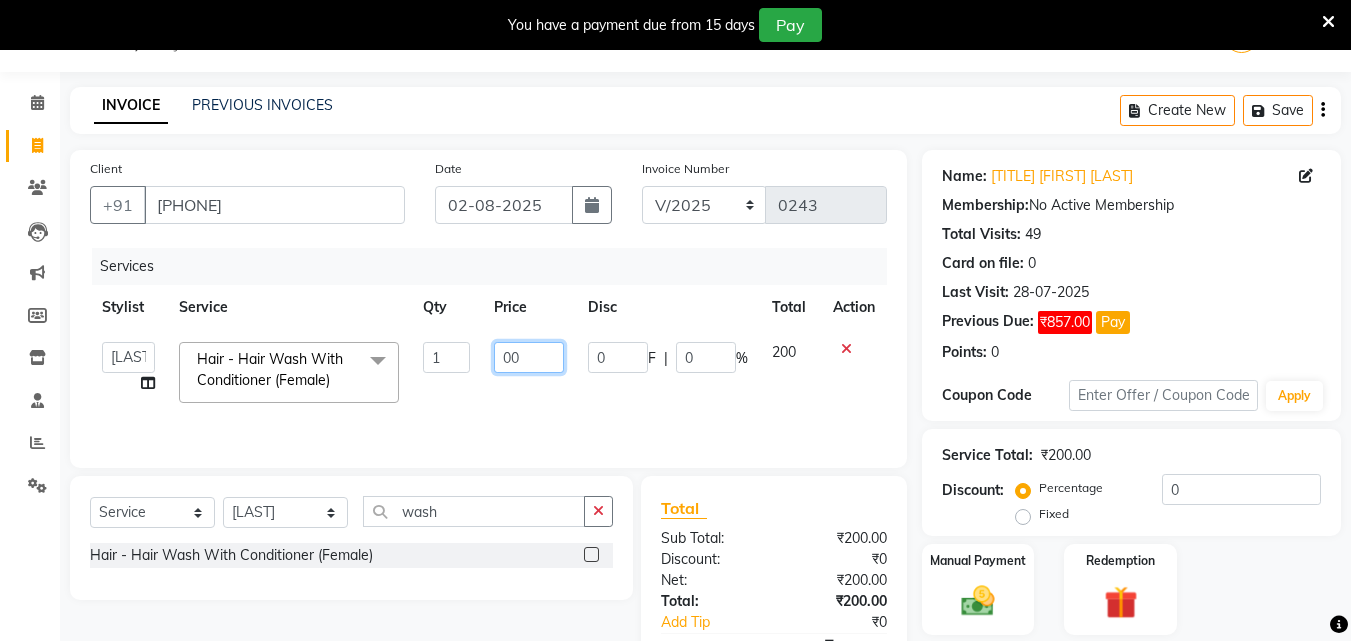 type on "300" 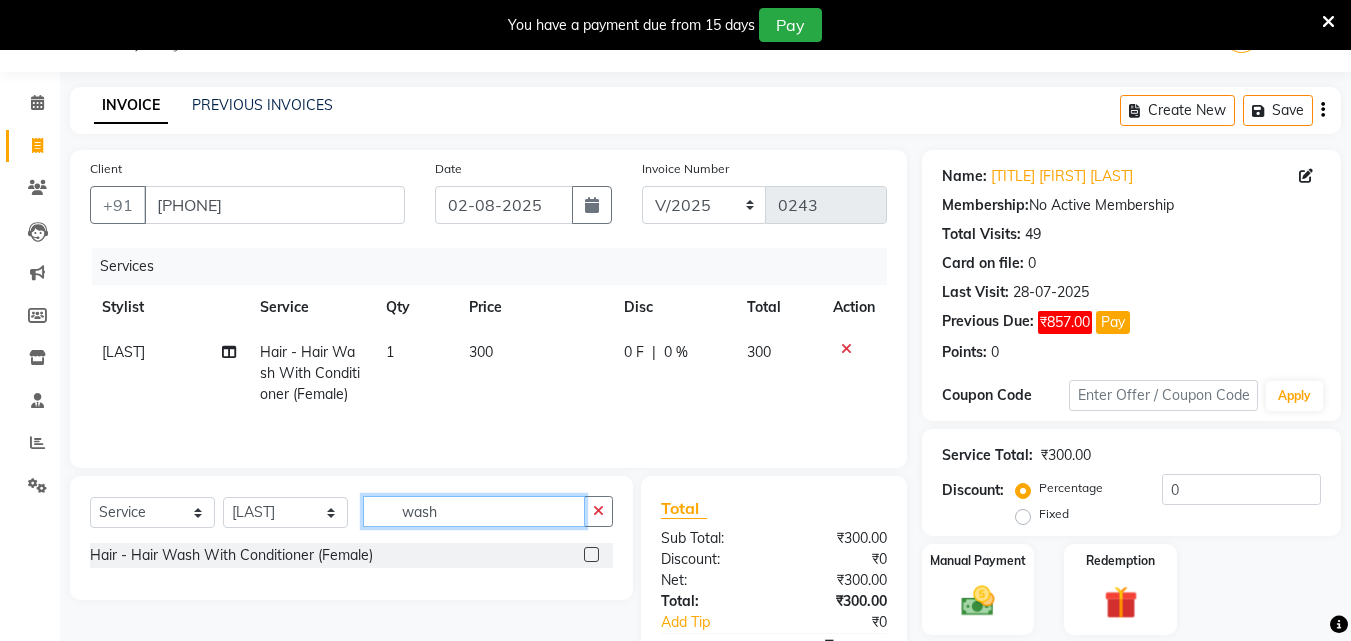 click on "wash" 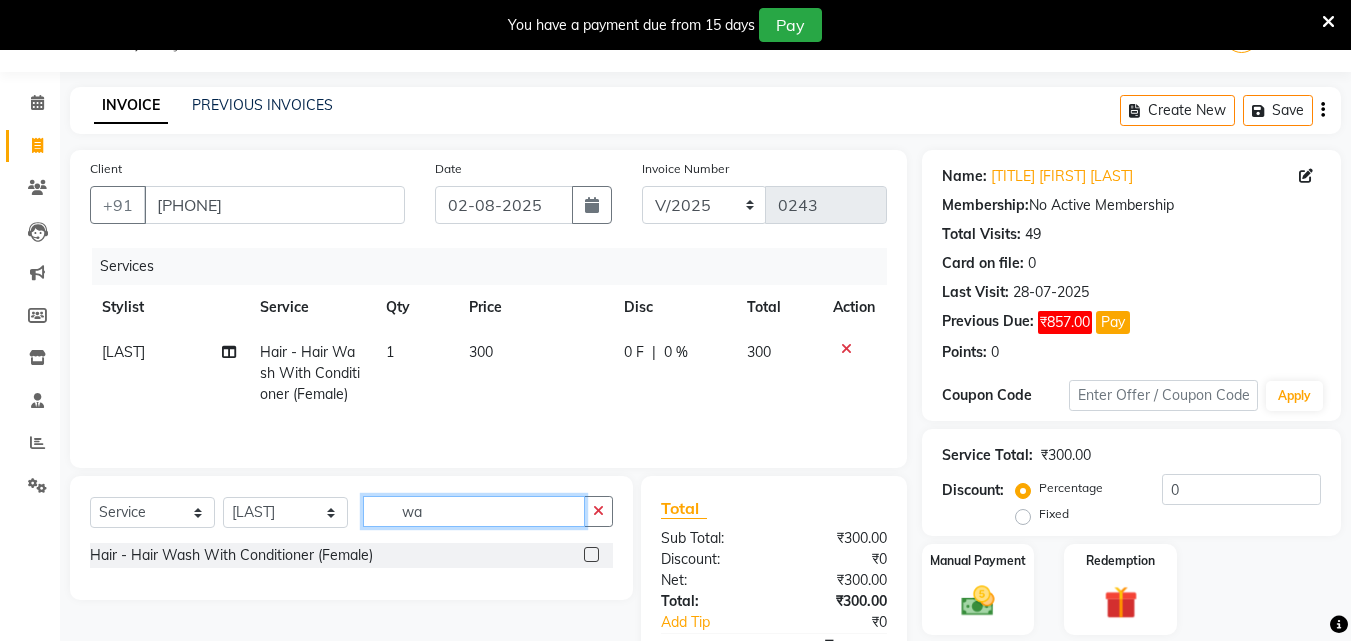 type on "w" 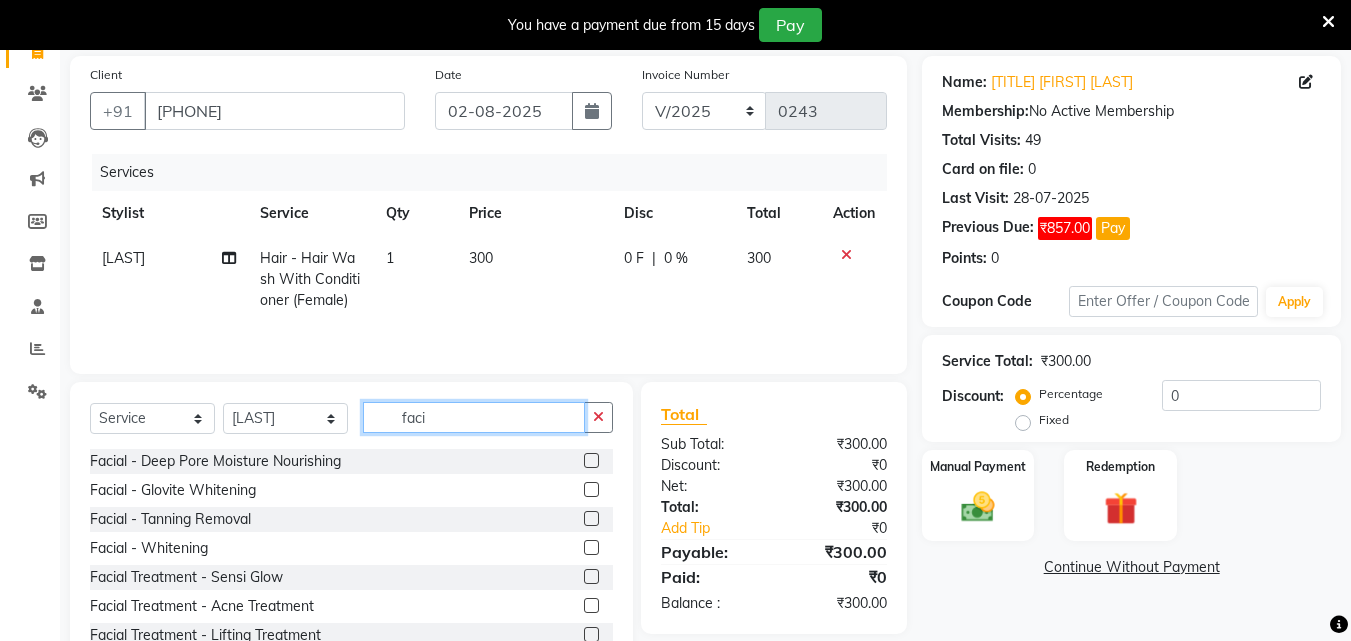 scroll, scrollTop: 210, scrollLeft: 0, axis: vertical 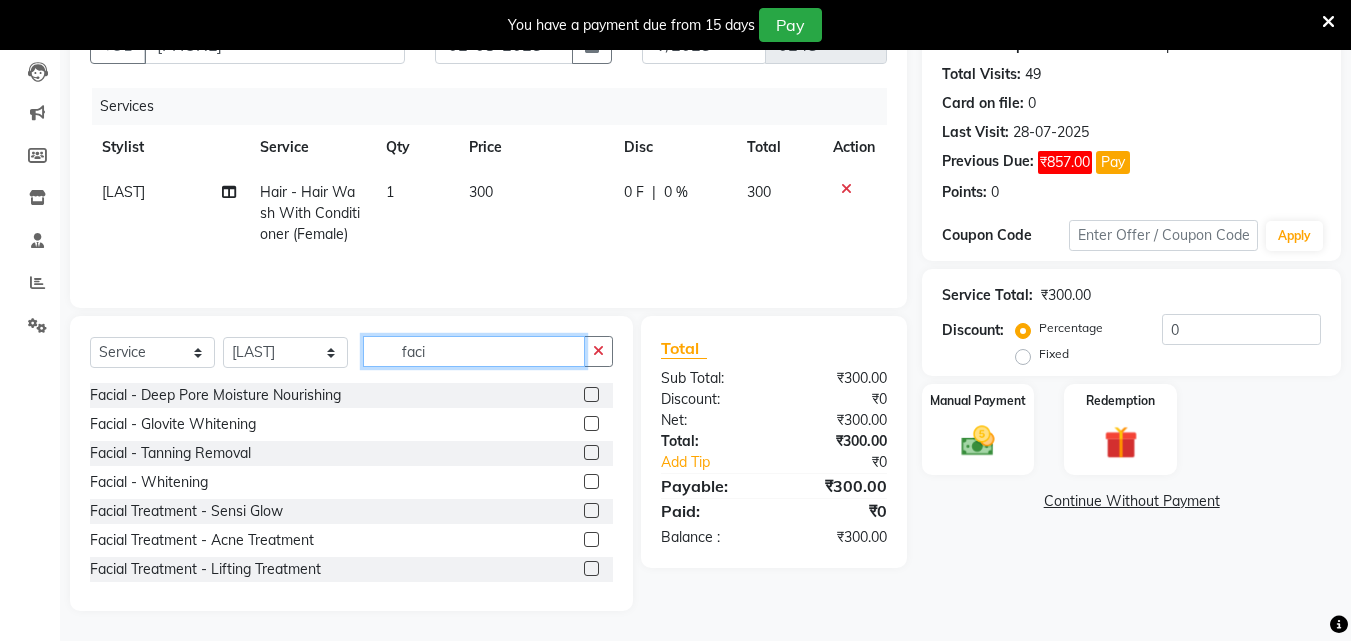 click on "faci" 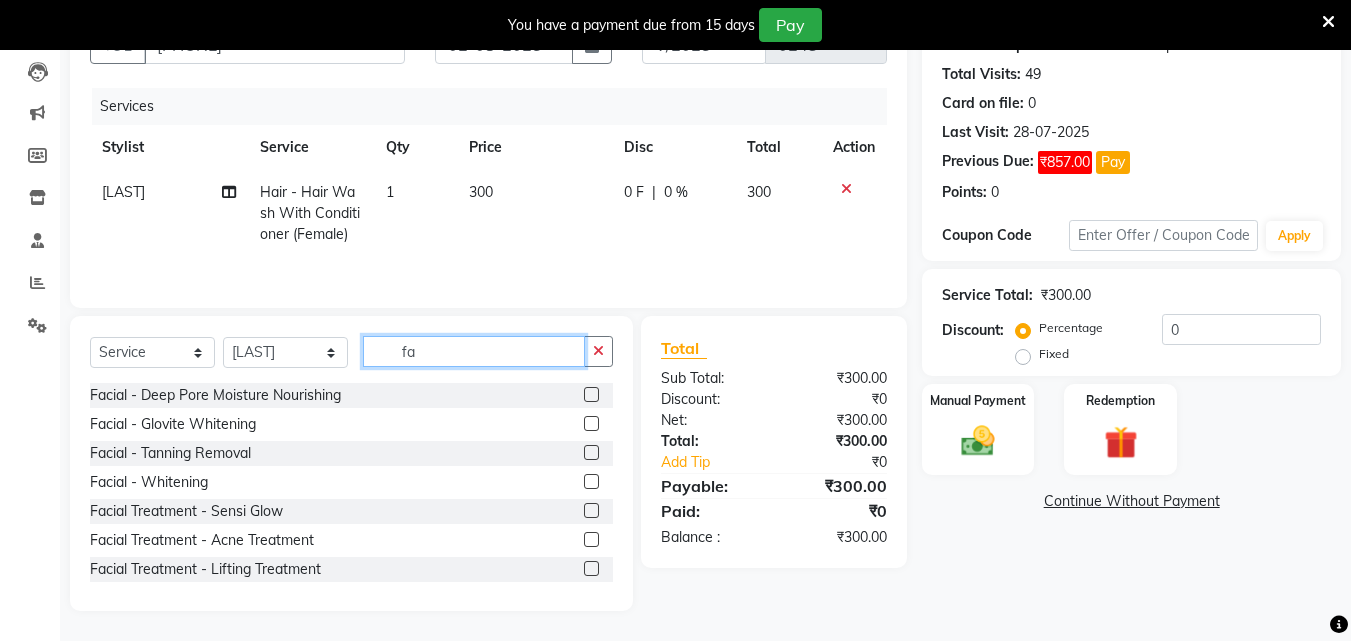 type on "f" 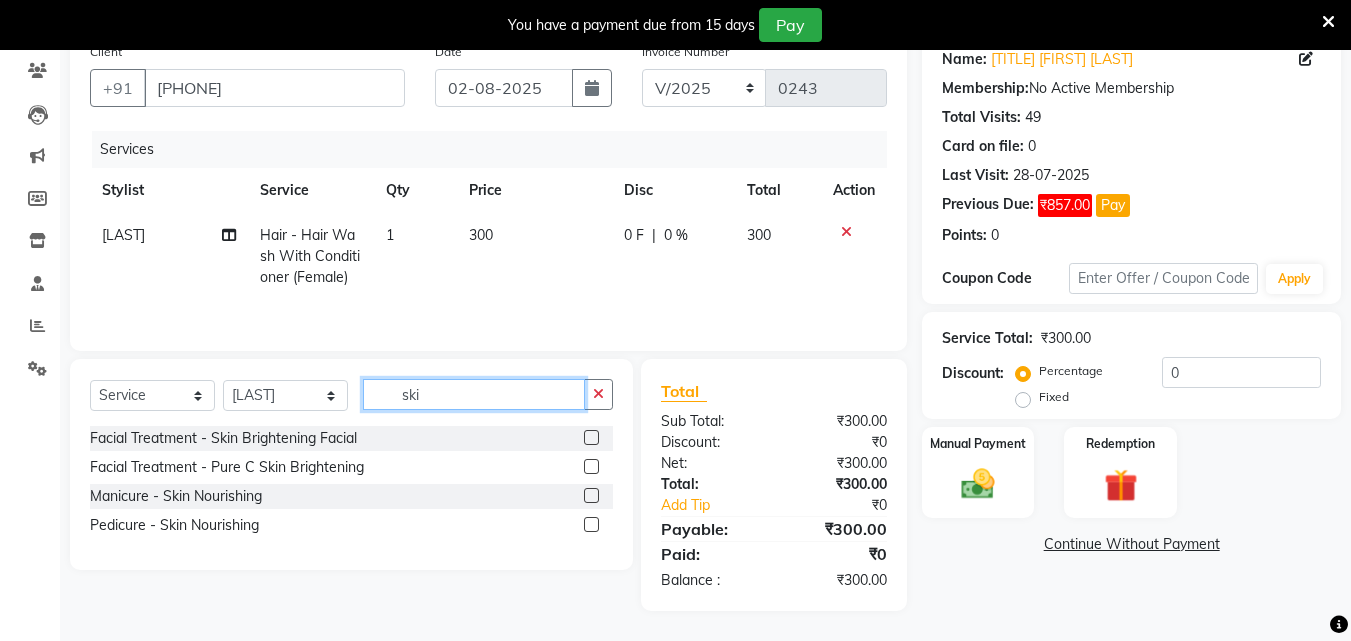 scroll, scrollTop: 167, scrollLeft: 0, axis: vertical 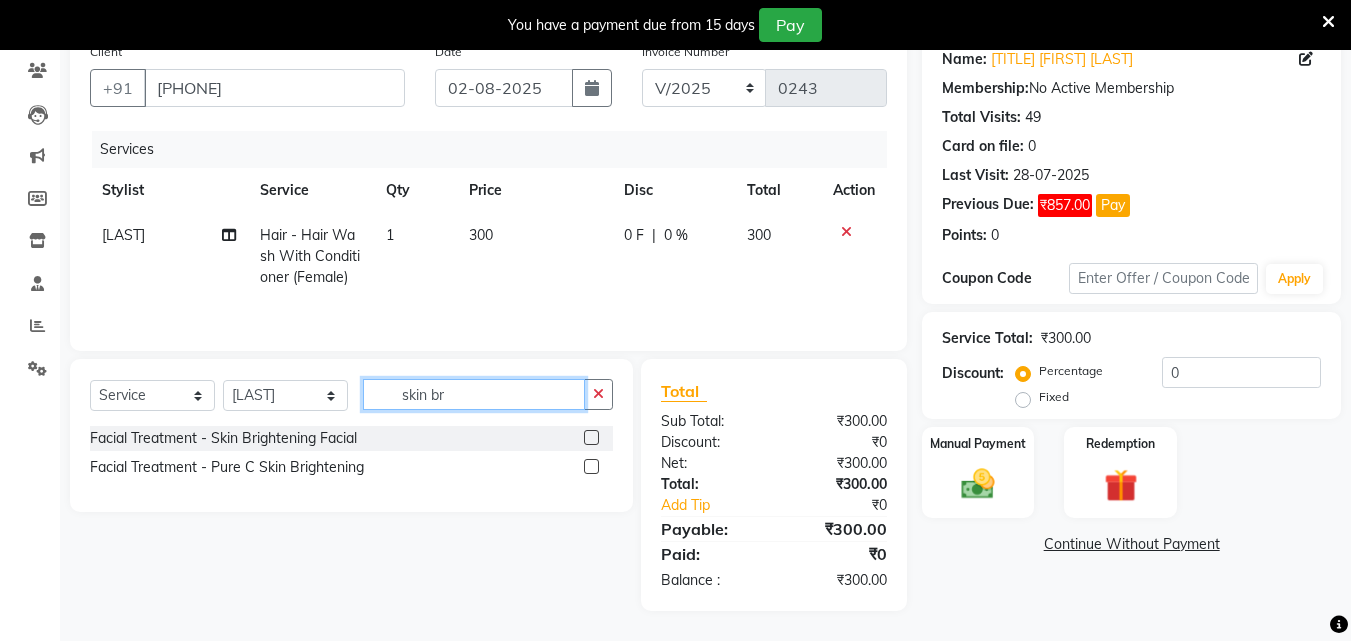 type on "skin br" 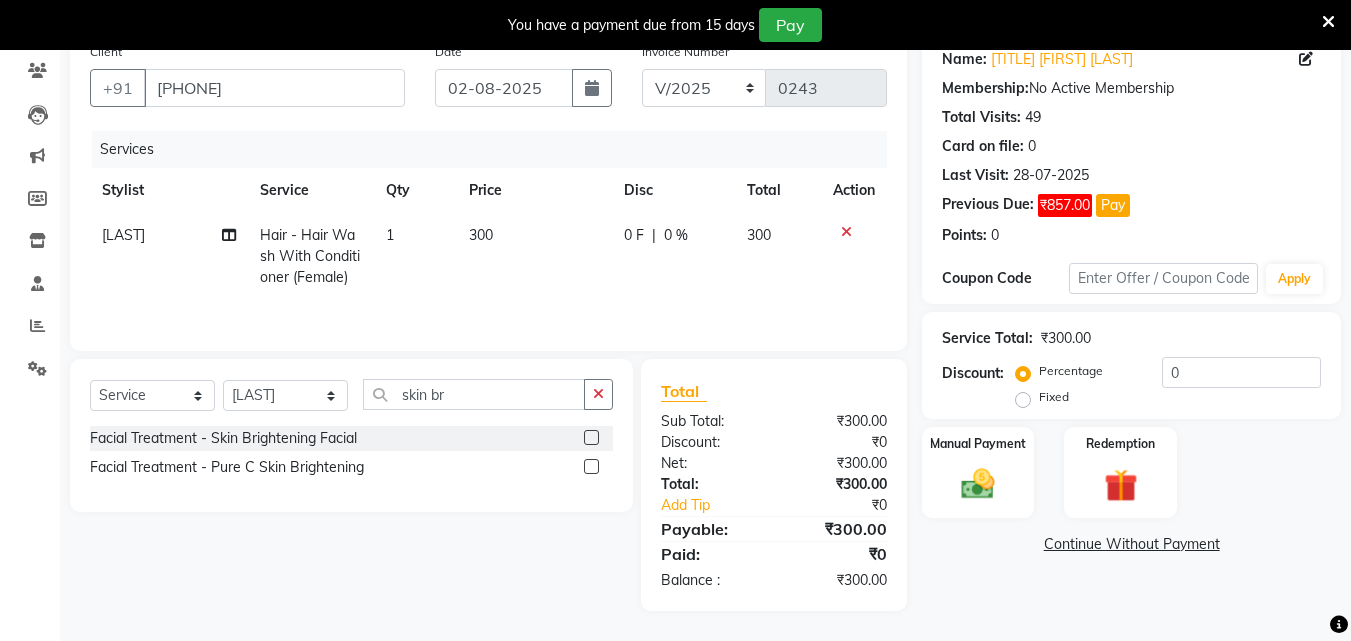click 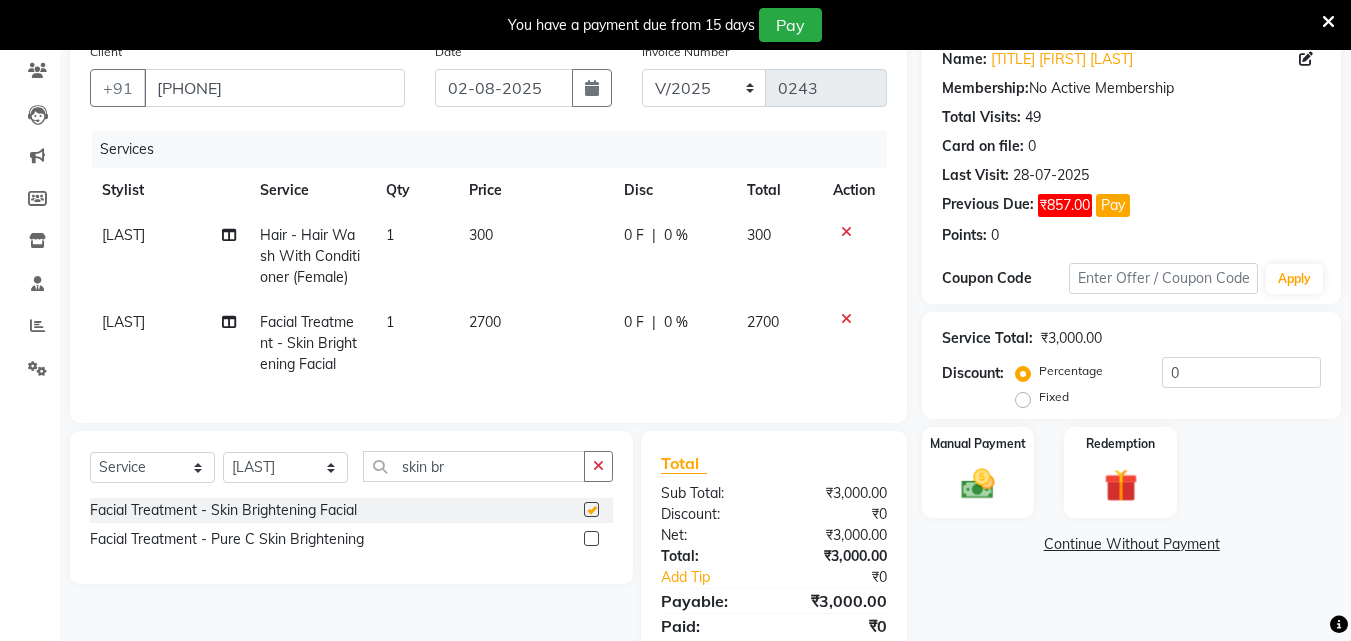 checkbox on "false" 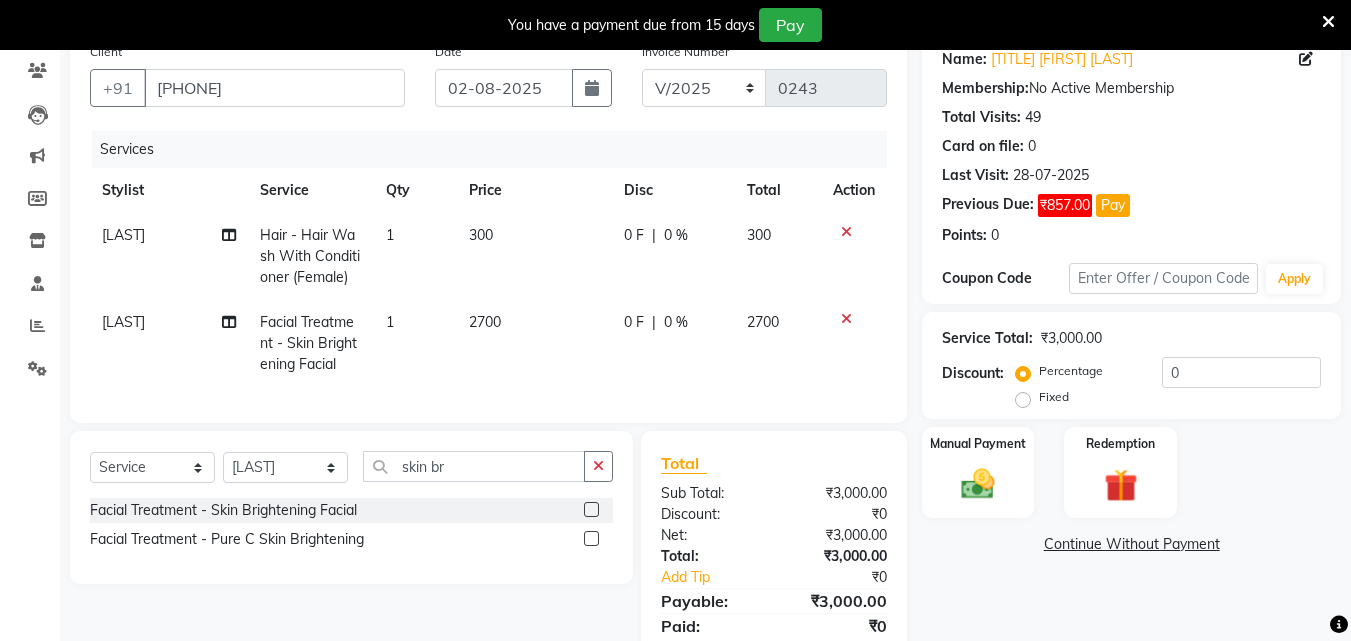 click 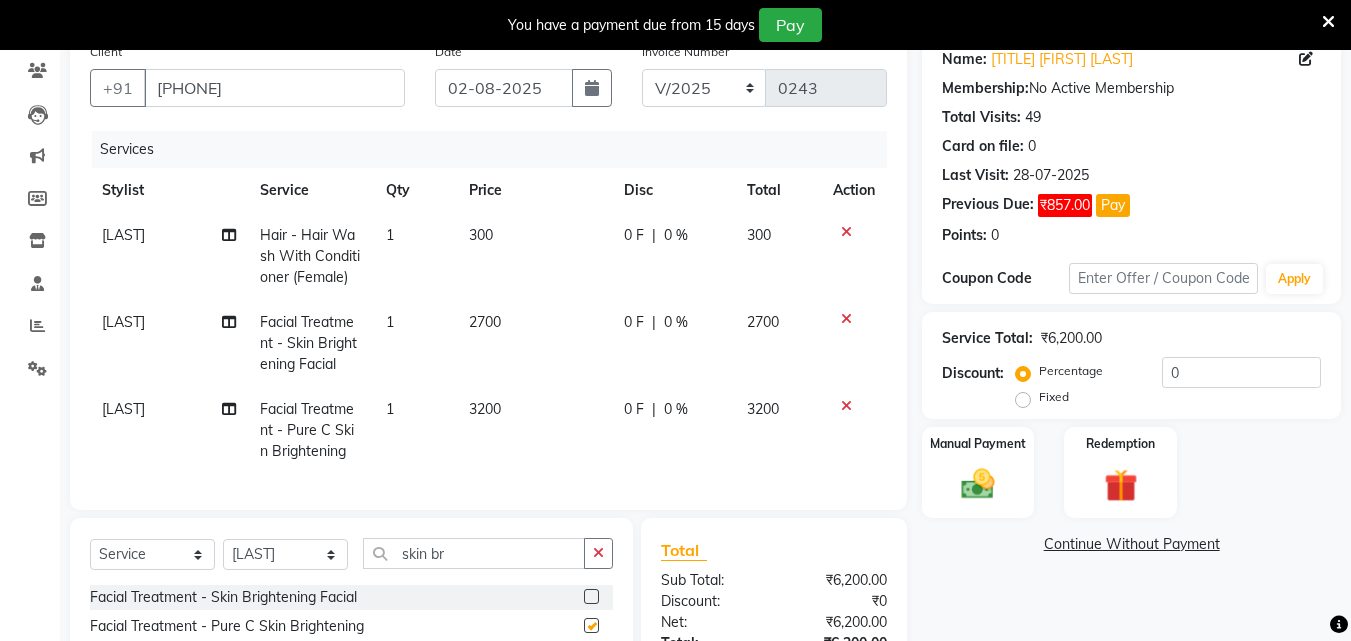 checkbox on "false" 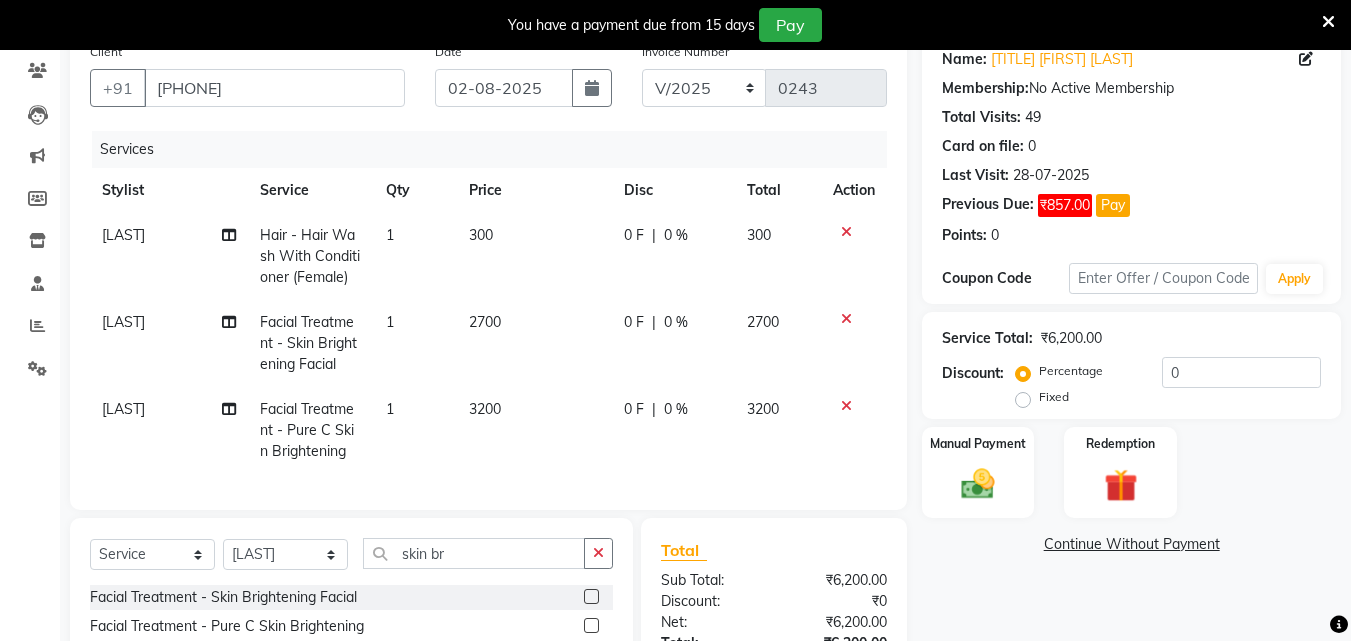 click 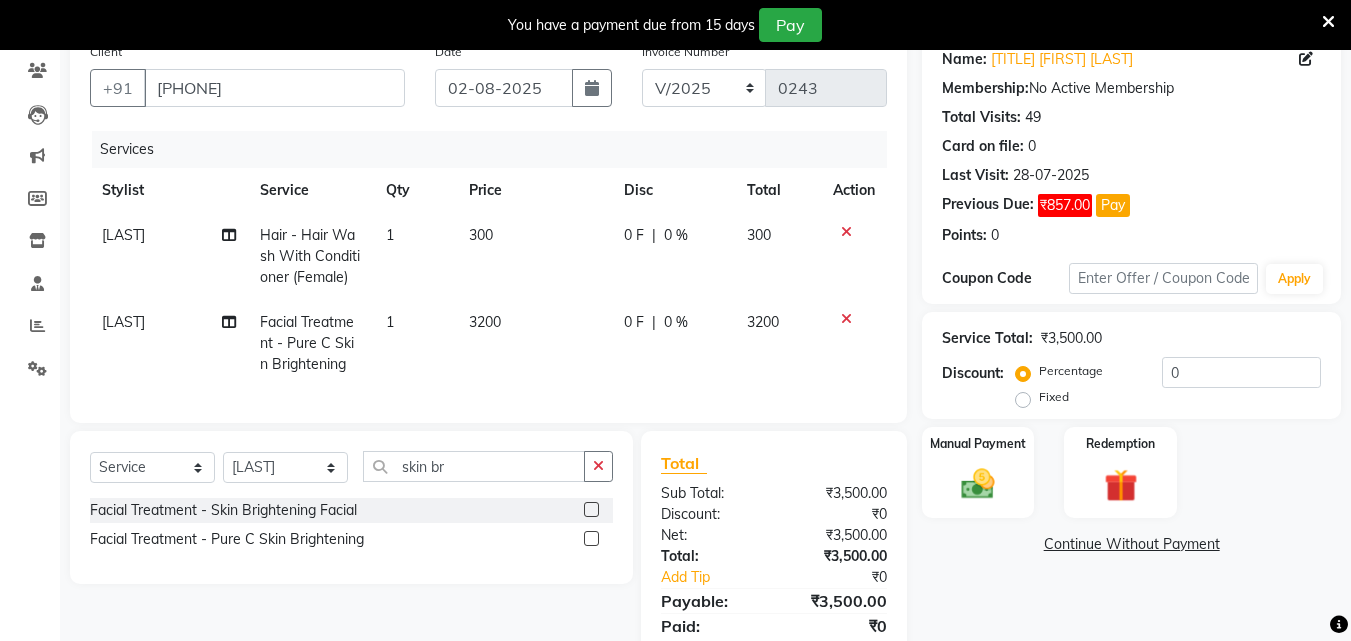 click on "3200" 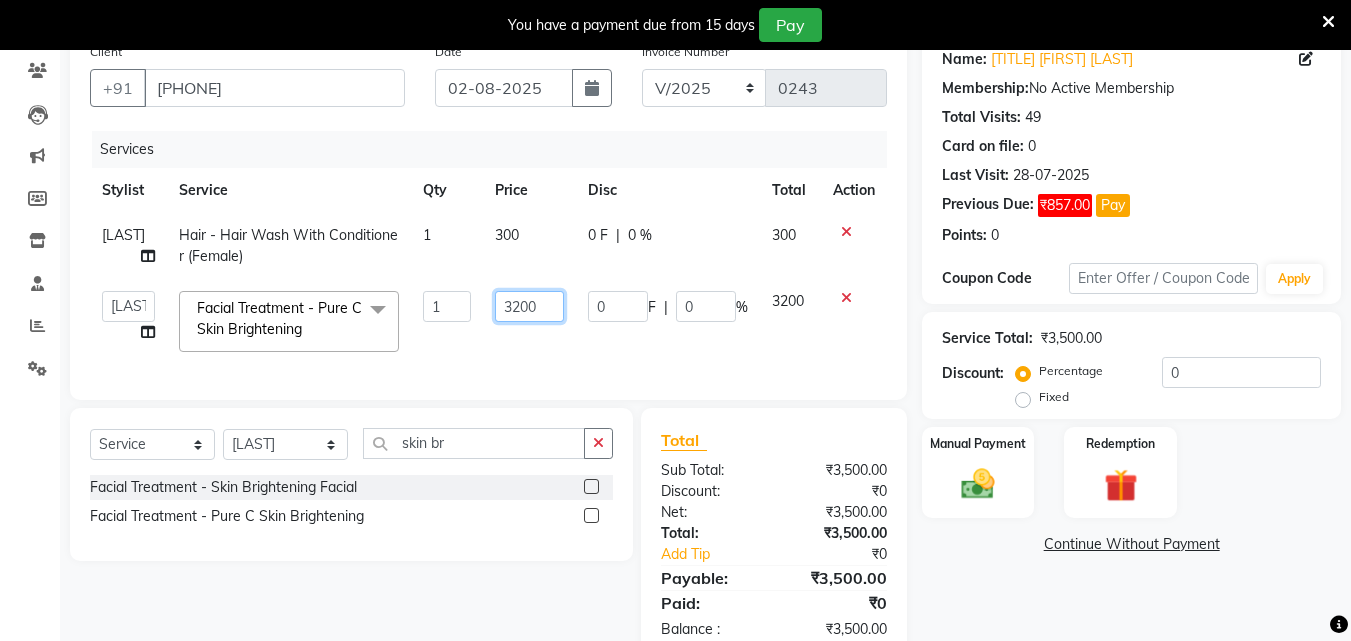 click on "3200" 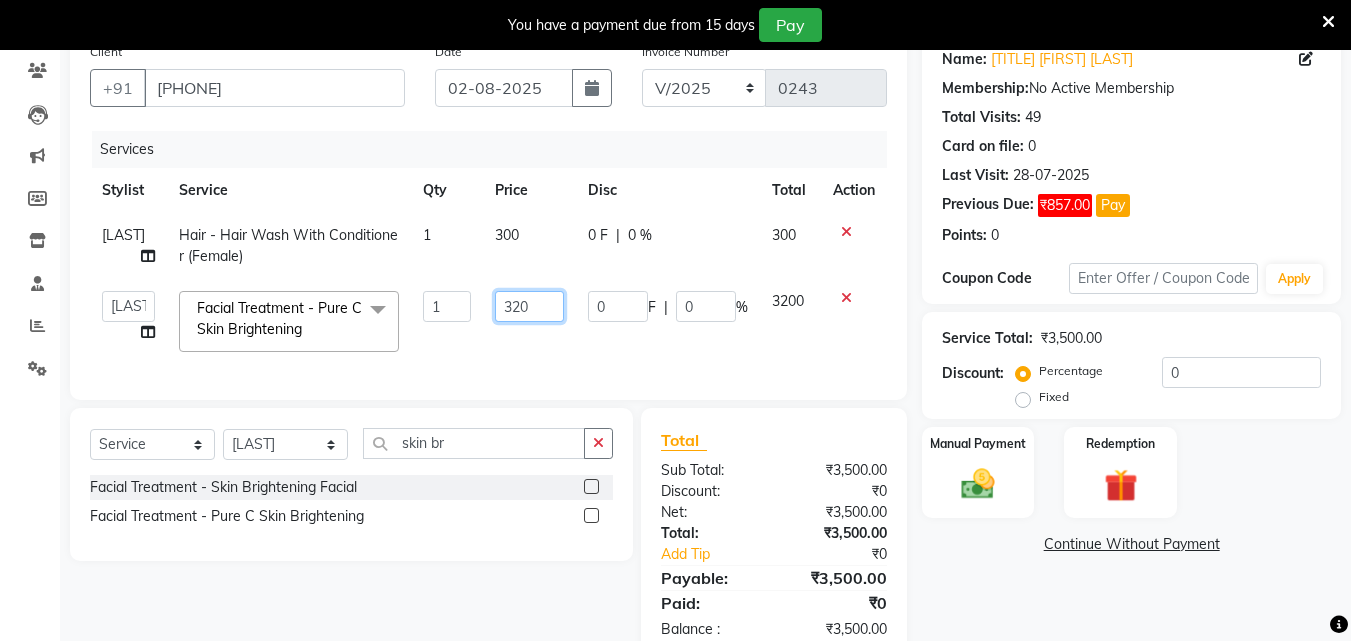 type on "3250" 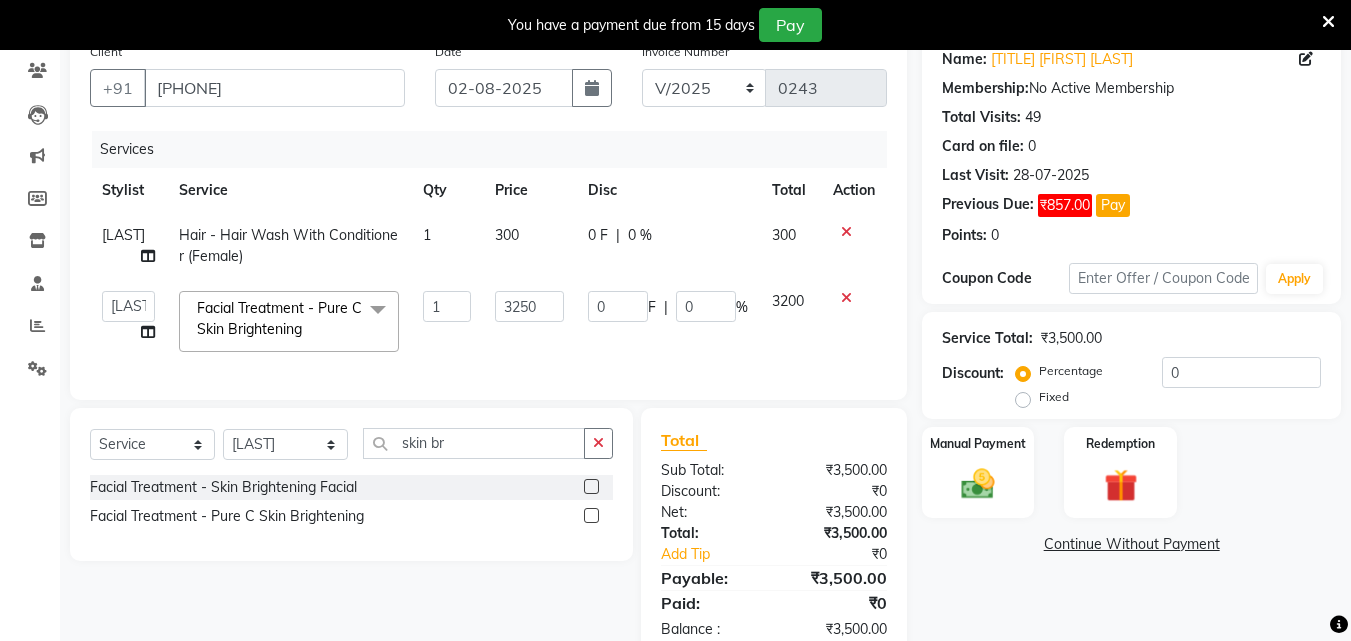 click on "0 F | 0 %" 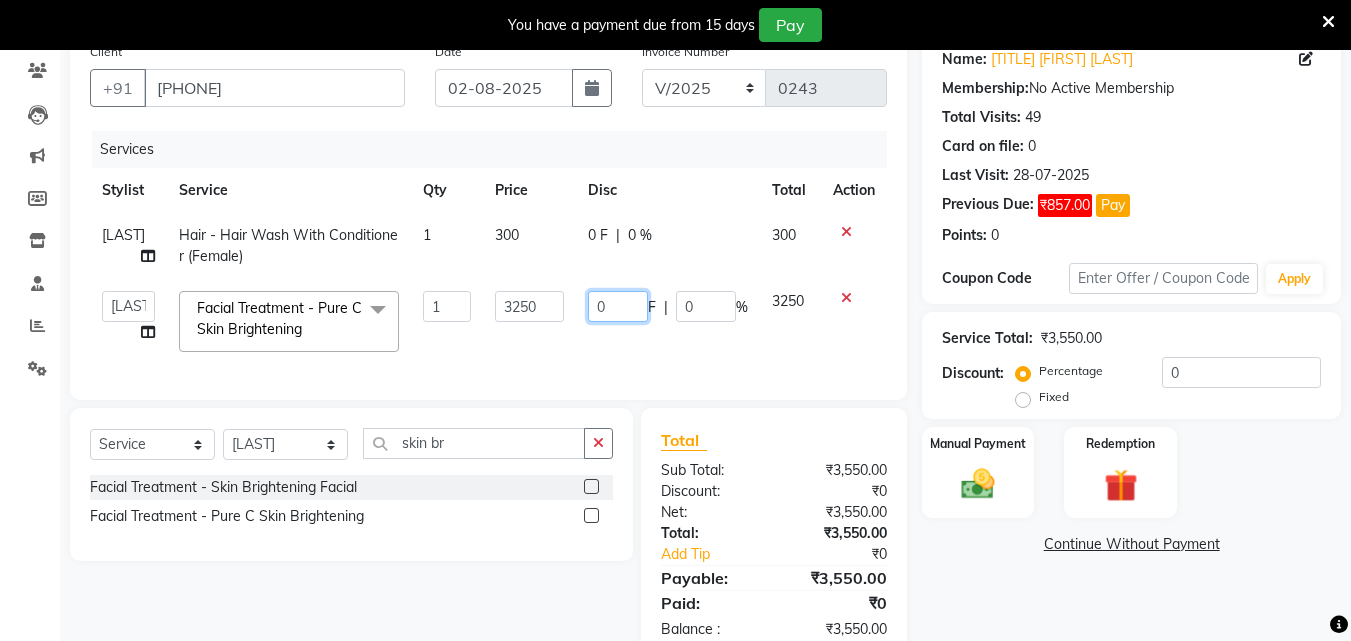 click on "0" 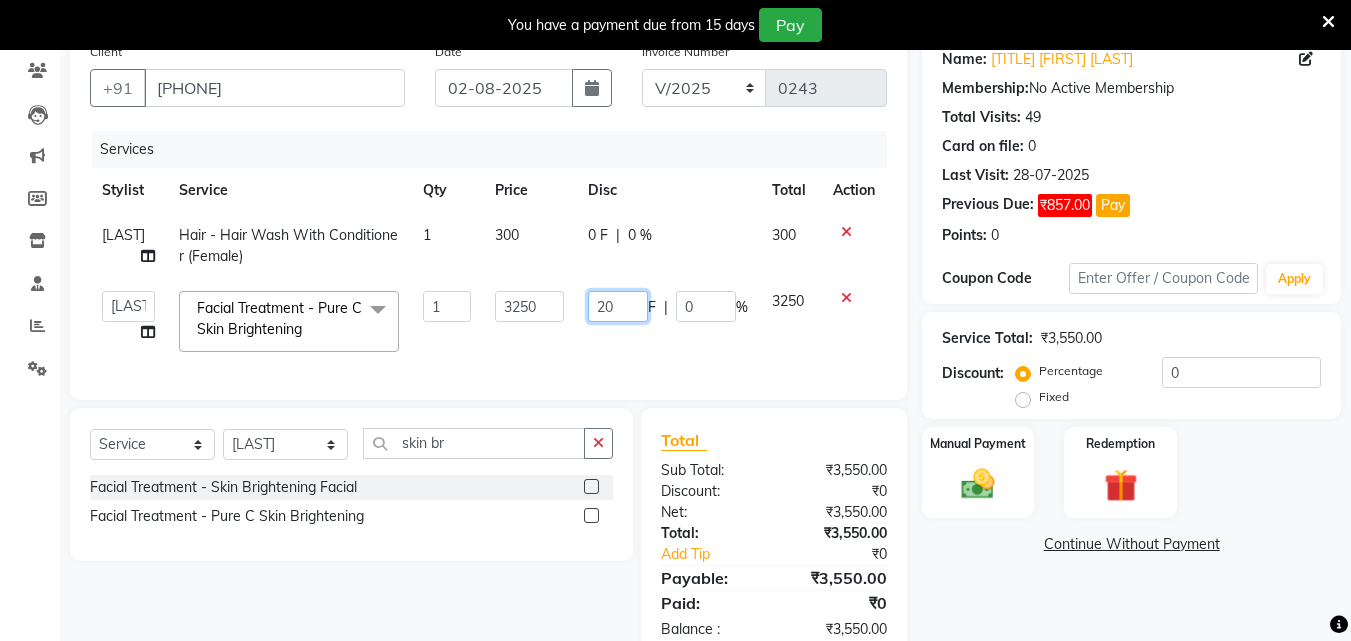 type on "200" 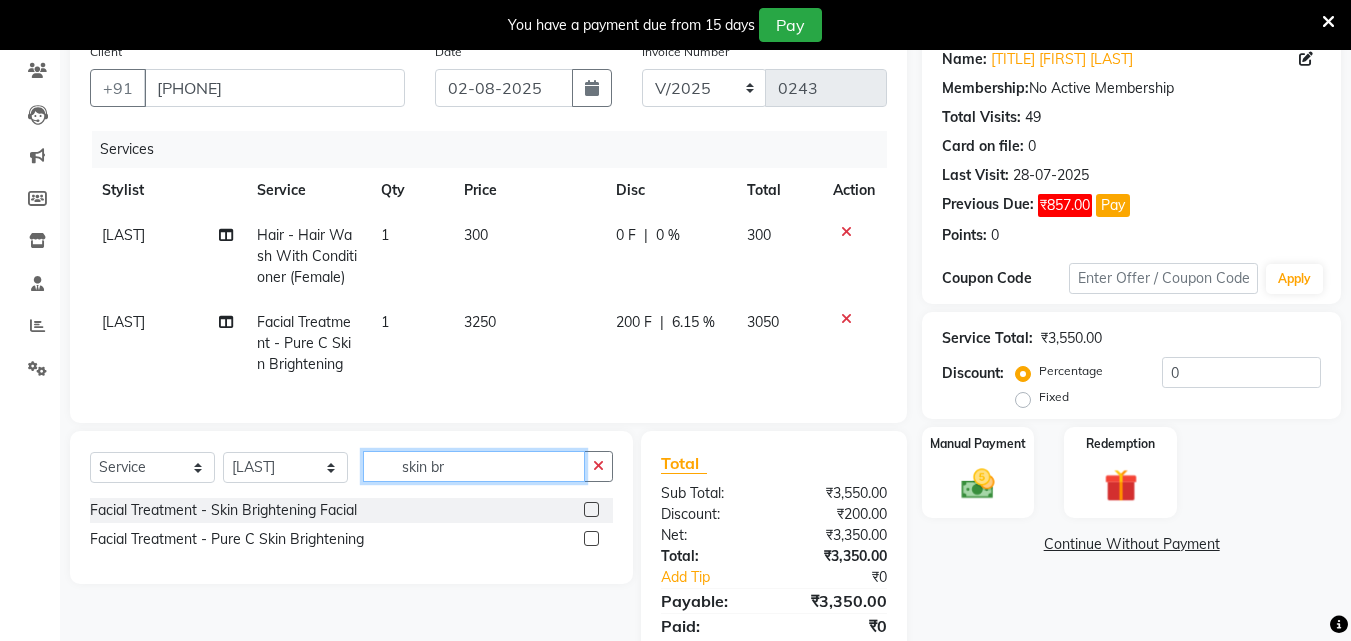 click on "Select Service Product Membership Package Voucher Prepaid Gift Card Select Stylist [FIRST] [LAST] Reception Student Female Student Male skin br Facial Treatment - Skin Brightening Facial Facial Treatment - Pure C Skin Brightening" 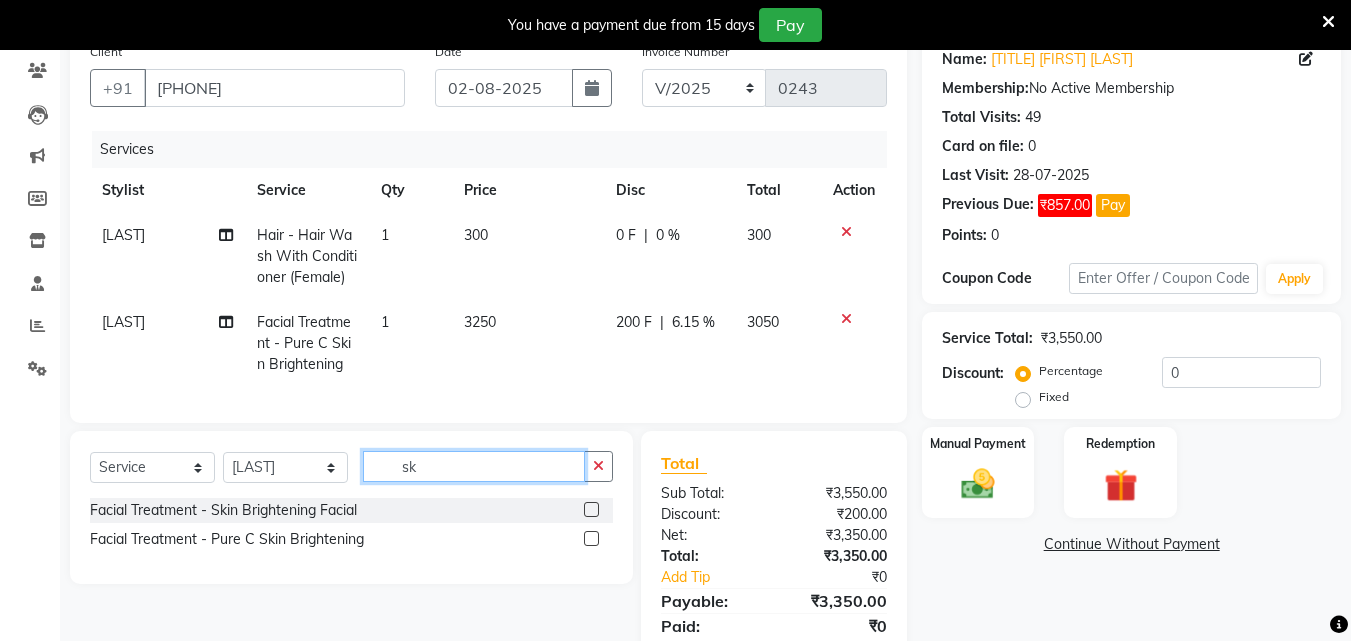type on "s" 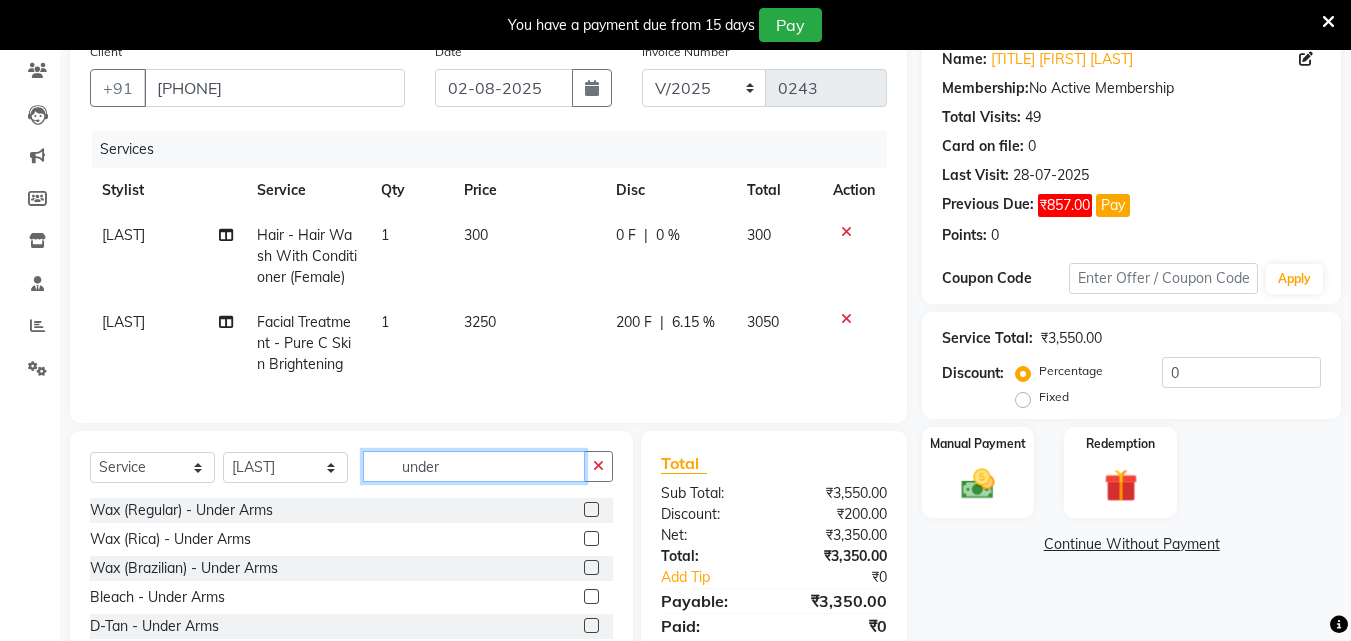 type on "under" 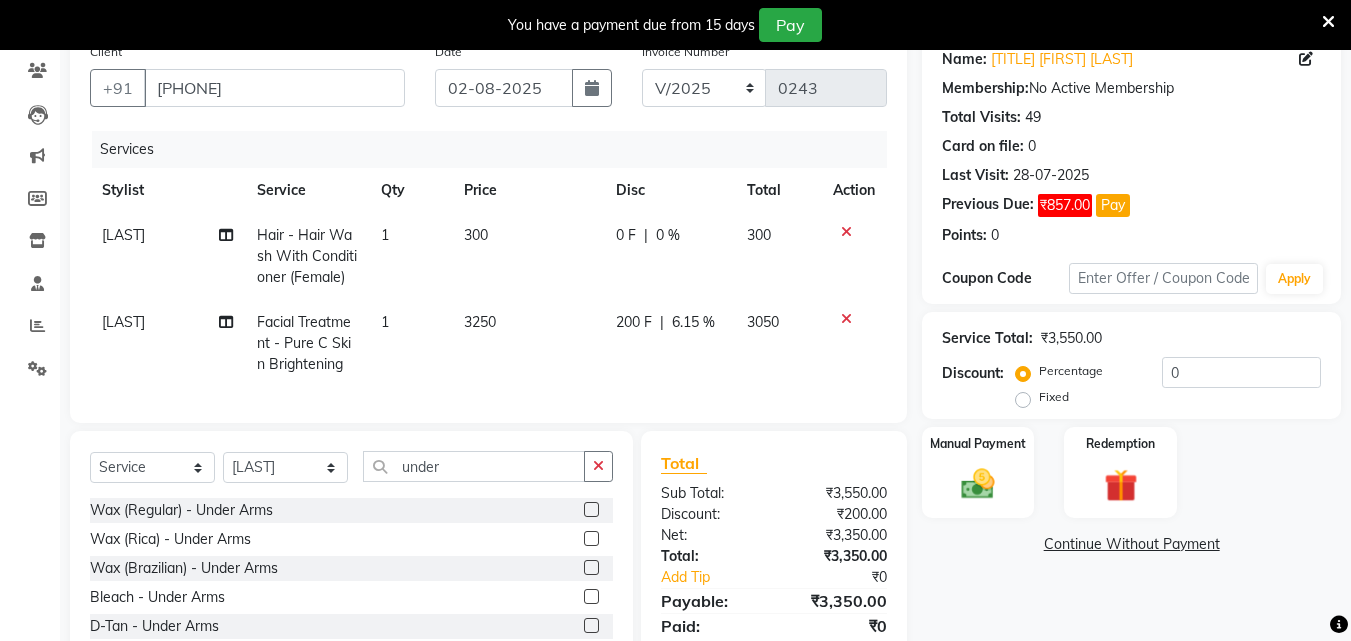 click 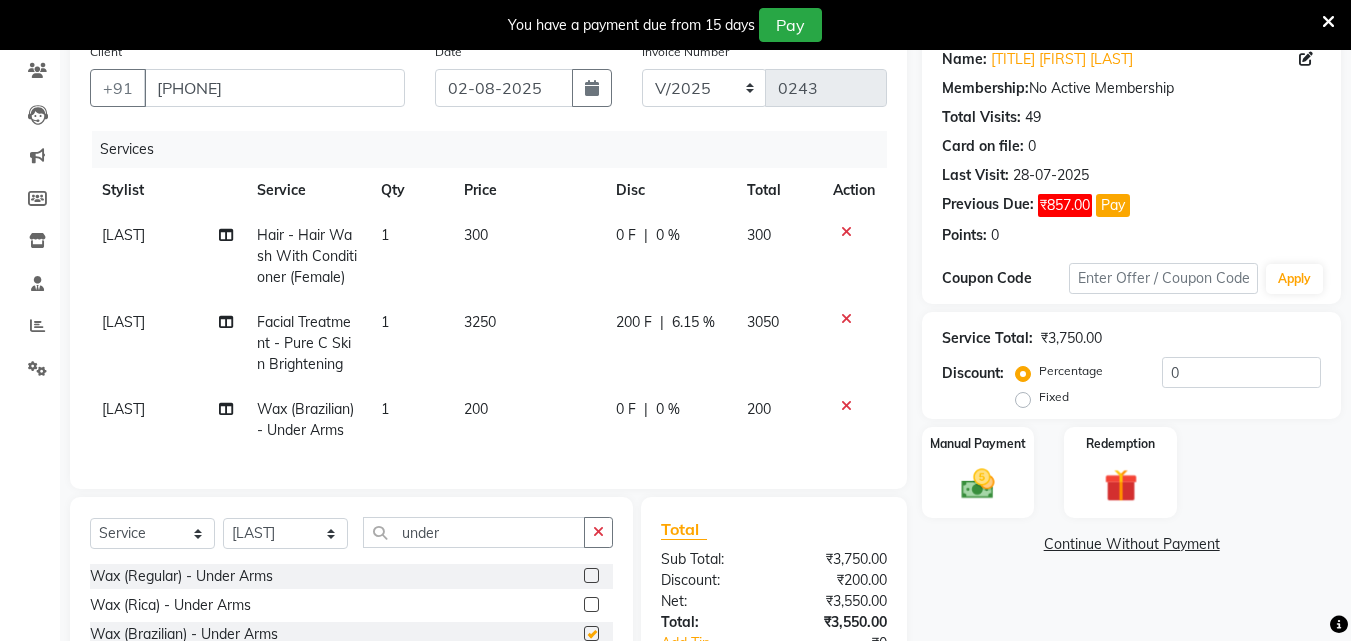 checkbox on "false" 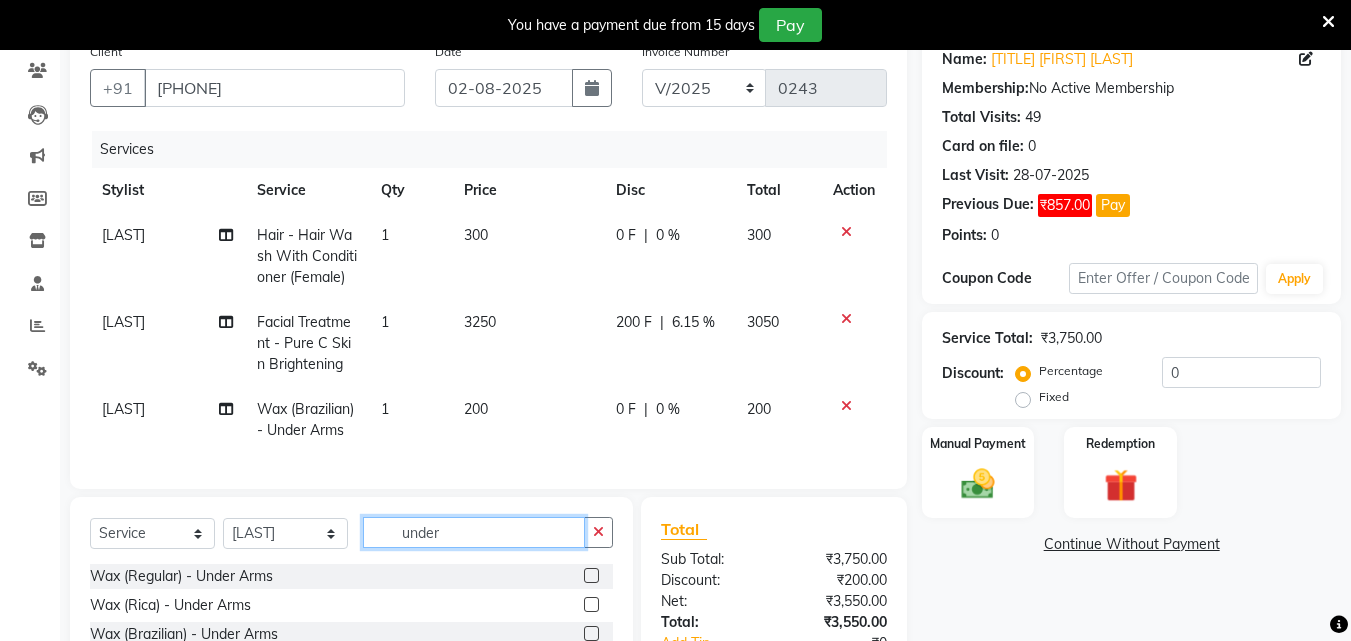 click on "under" 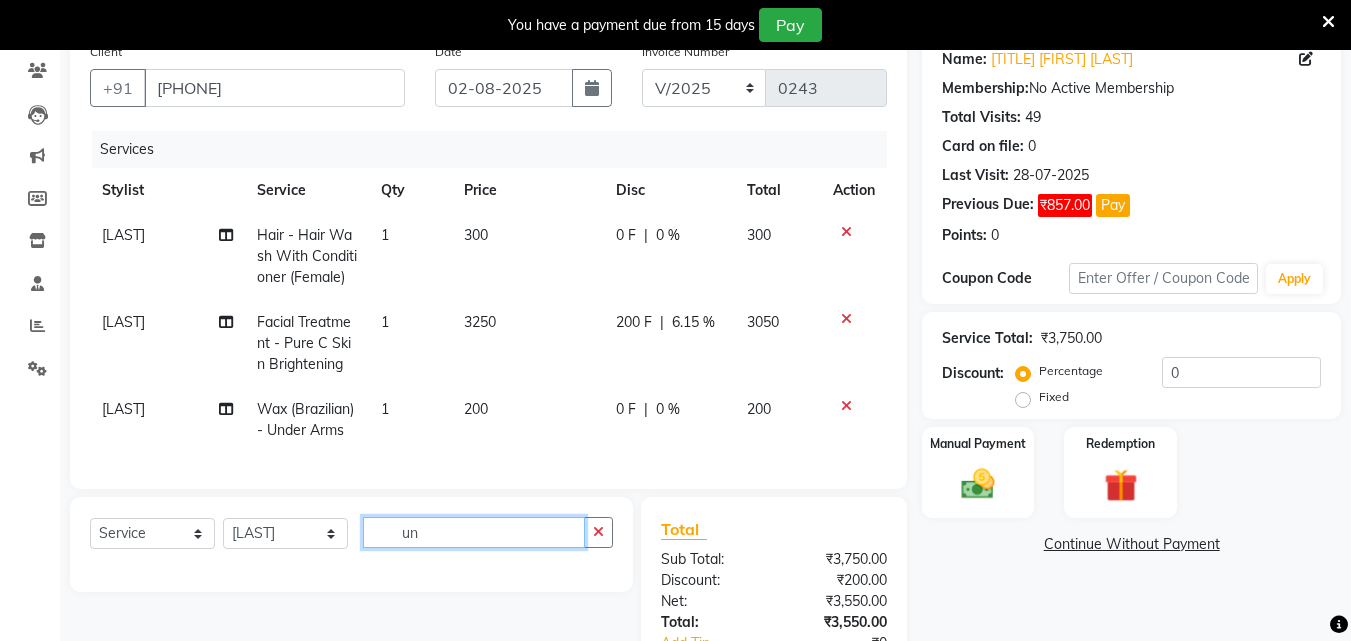 type on "u" 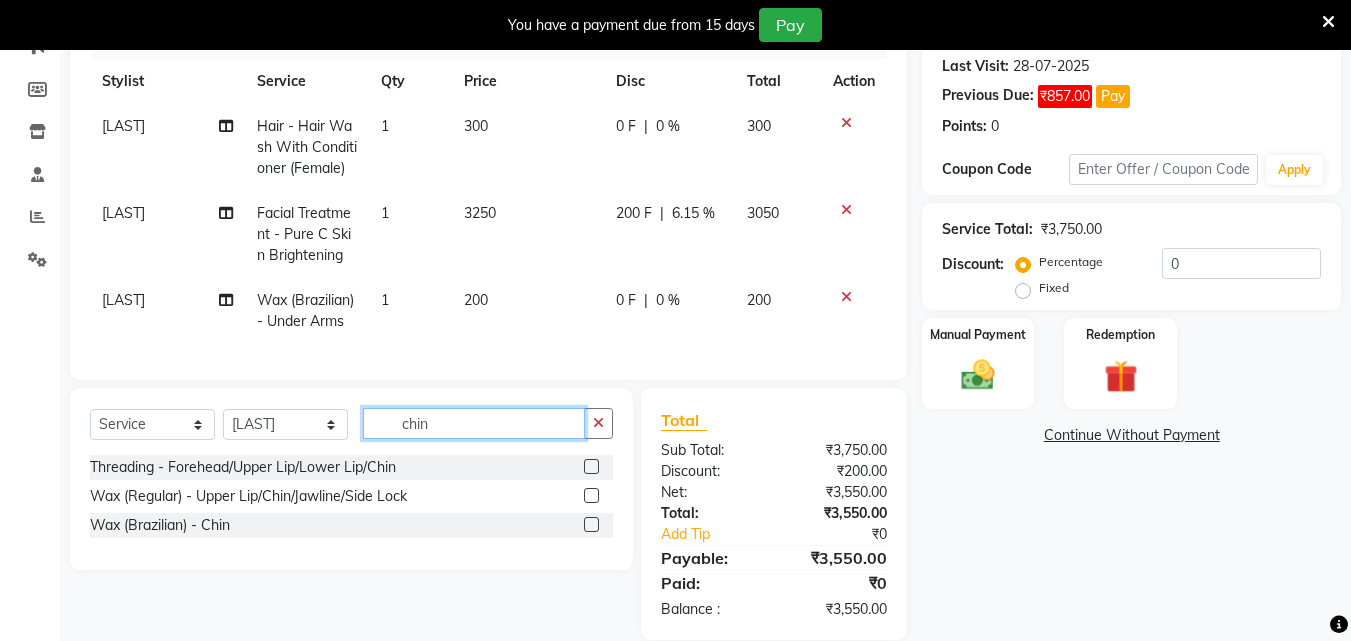 scroll, scrollTop: 341, scrollLeft: 0, axis: vertical 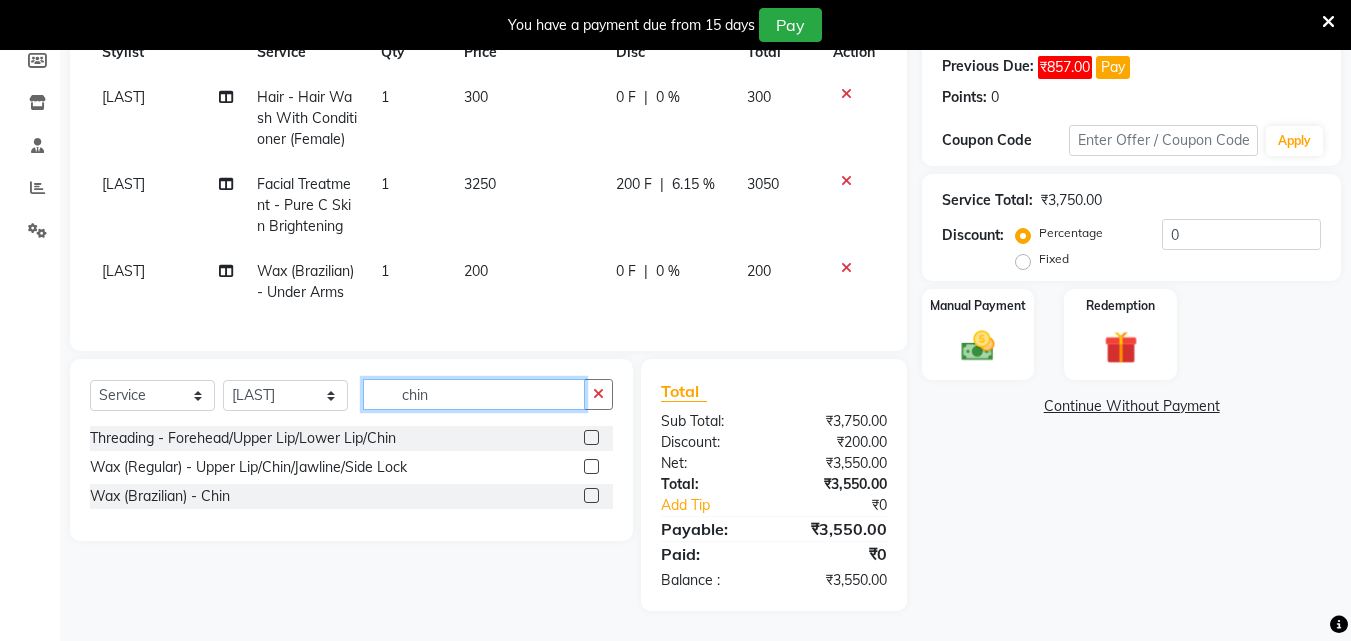 click on "chin" 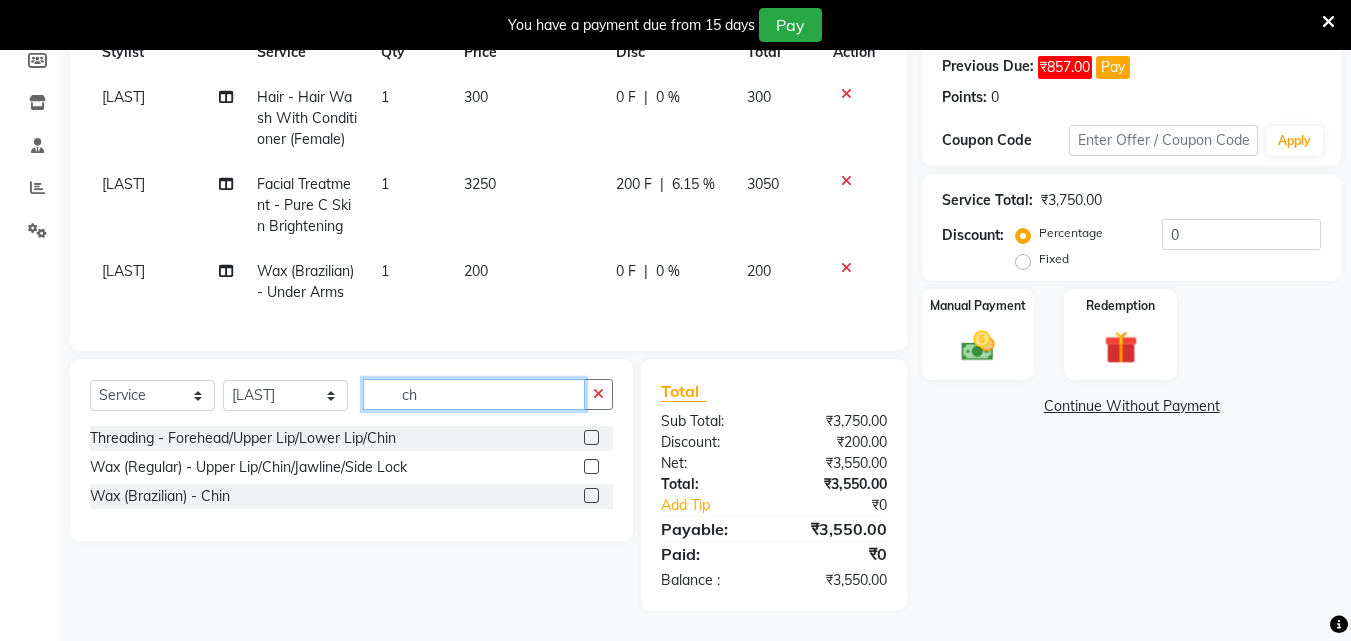type on "c" 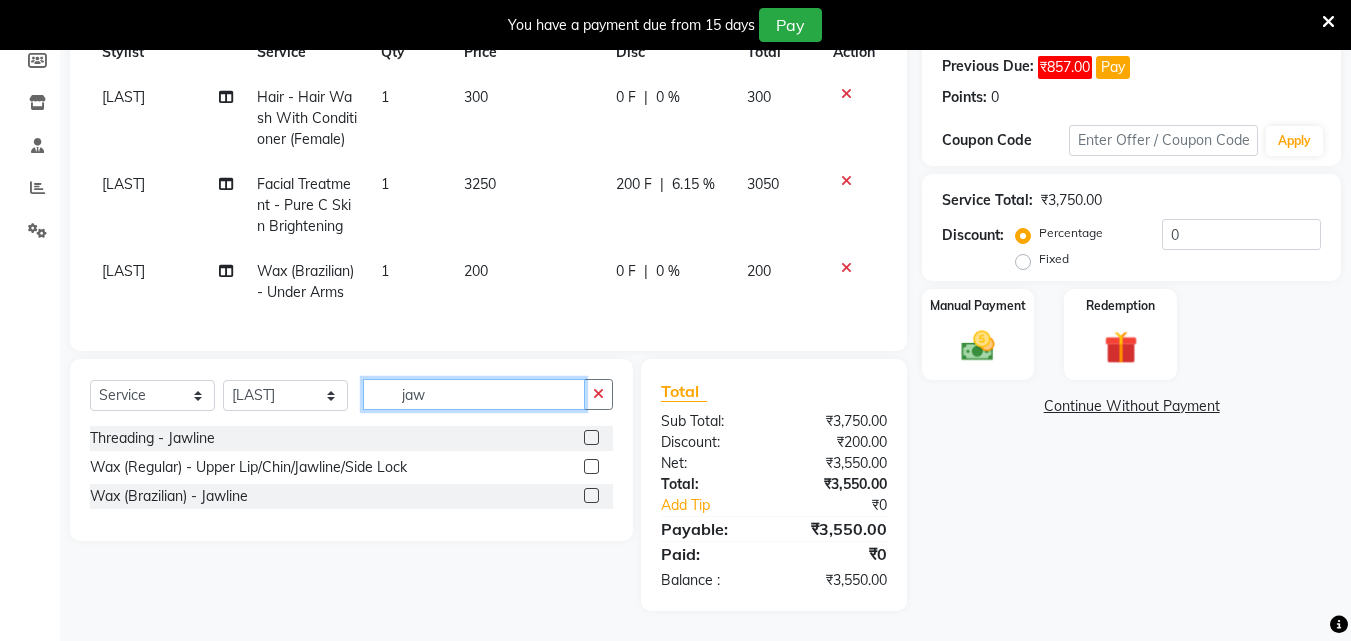 type on "jaw" 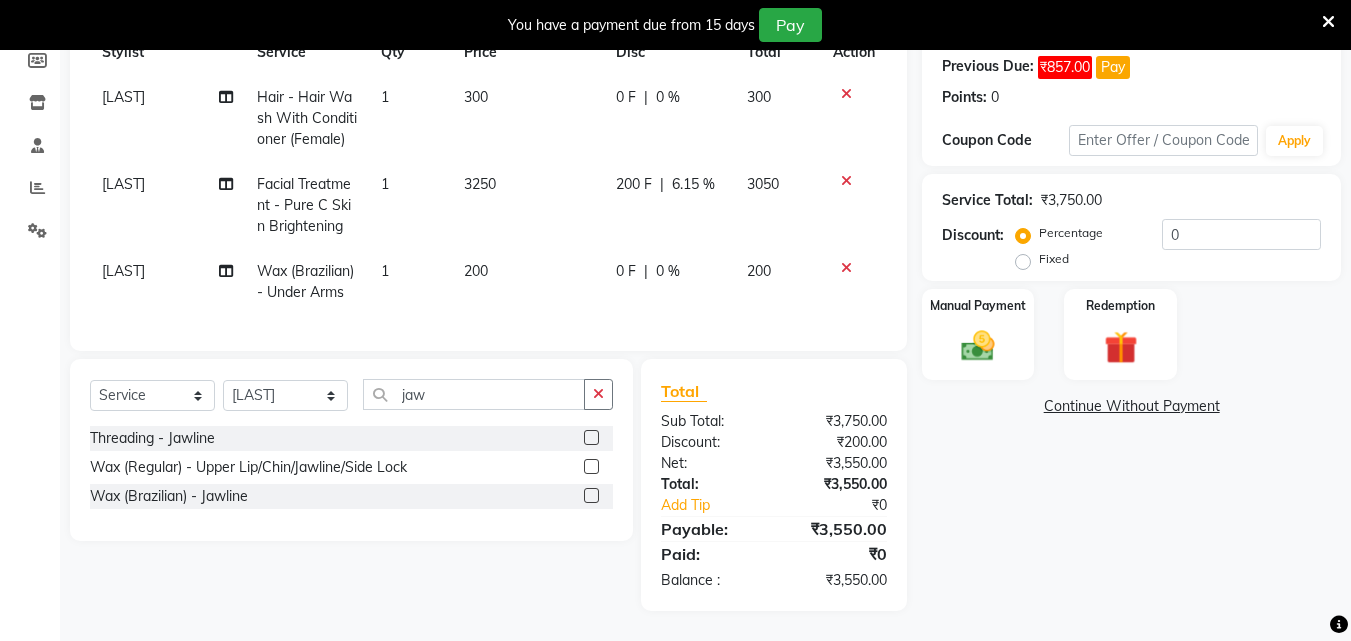 click 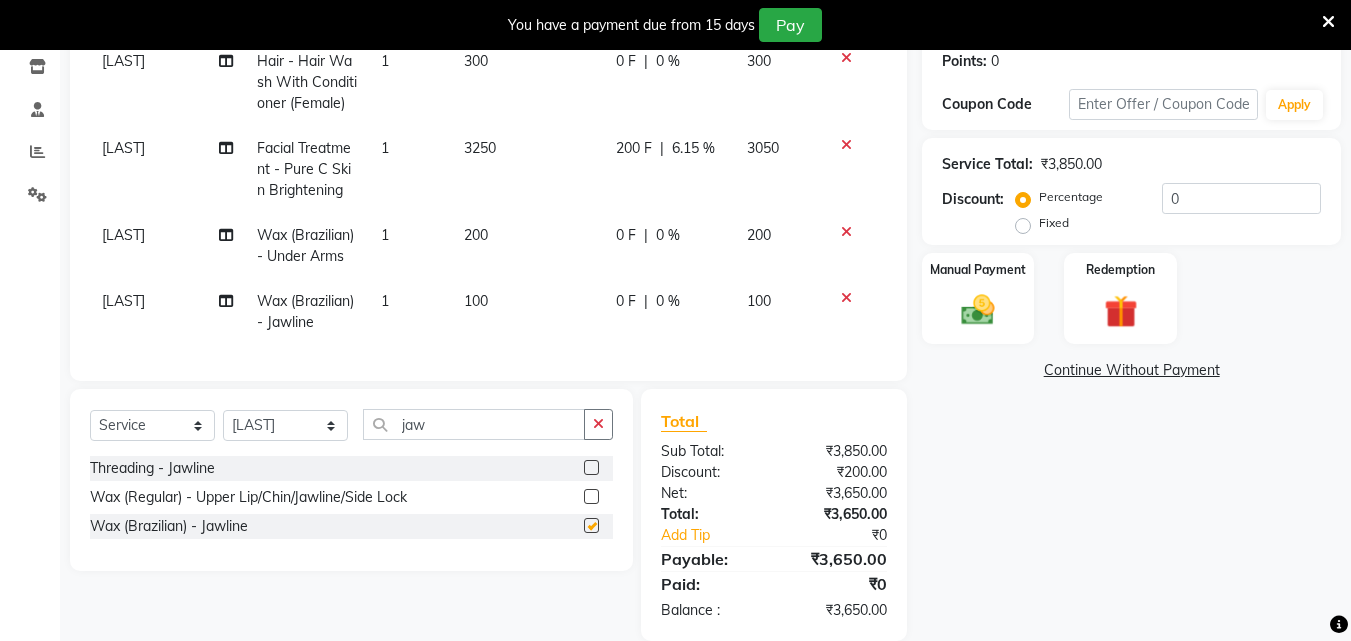checkbox on "false" 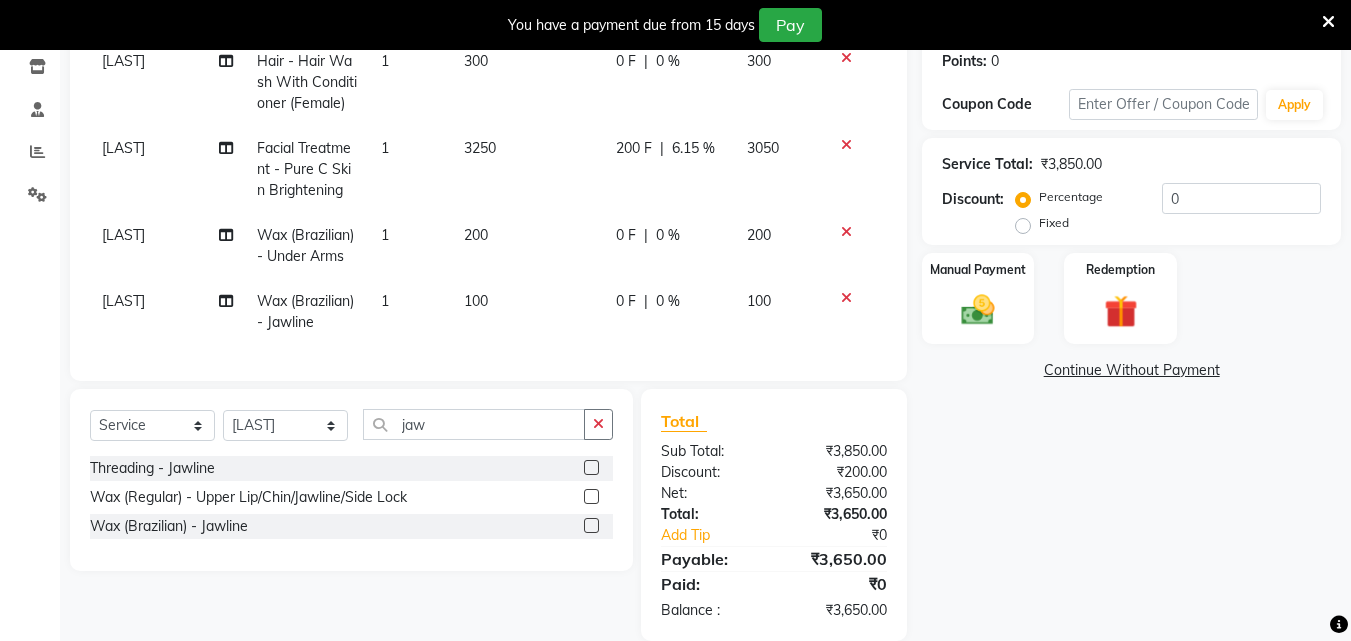 scroll, scrollTop: 32, scrollLeft: 0, axis: vertical 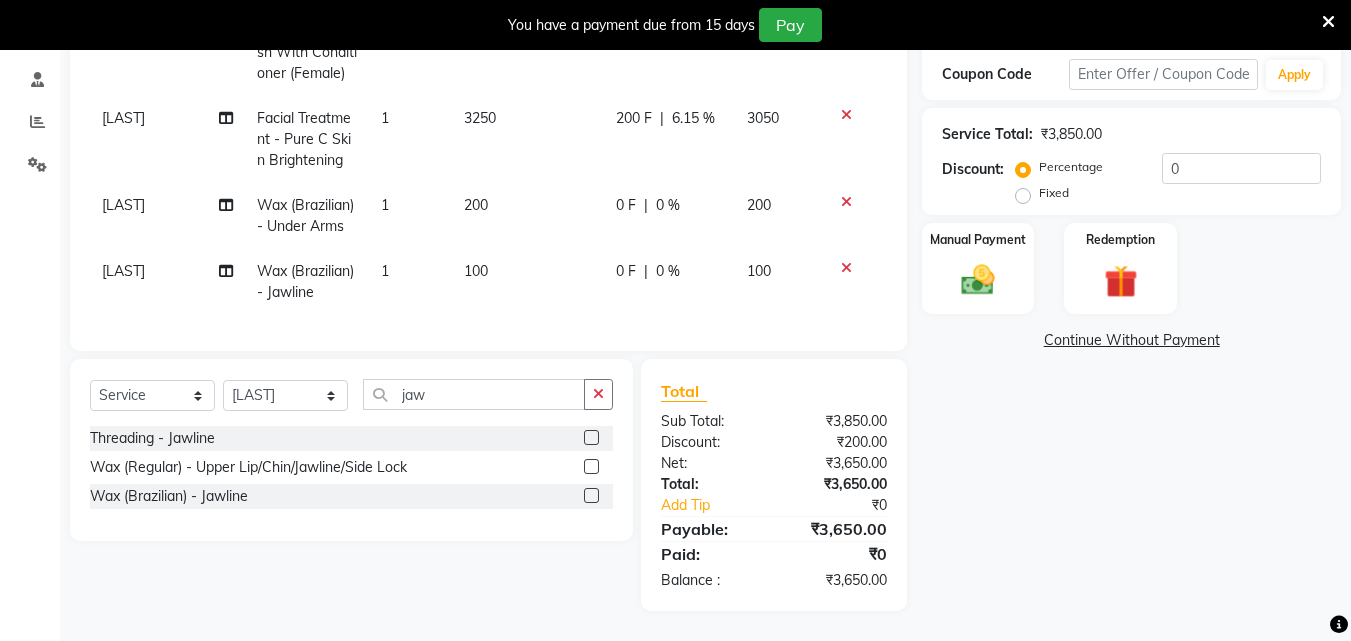 click on "Continue Without Payment" 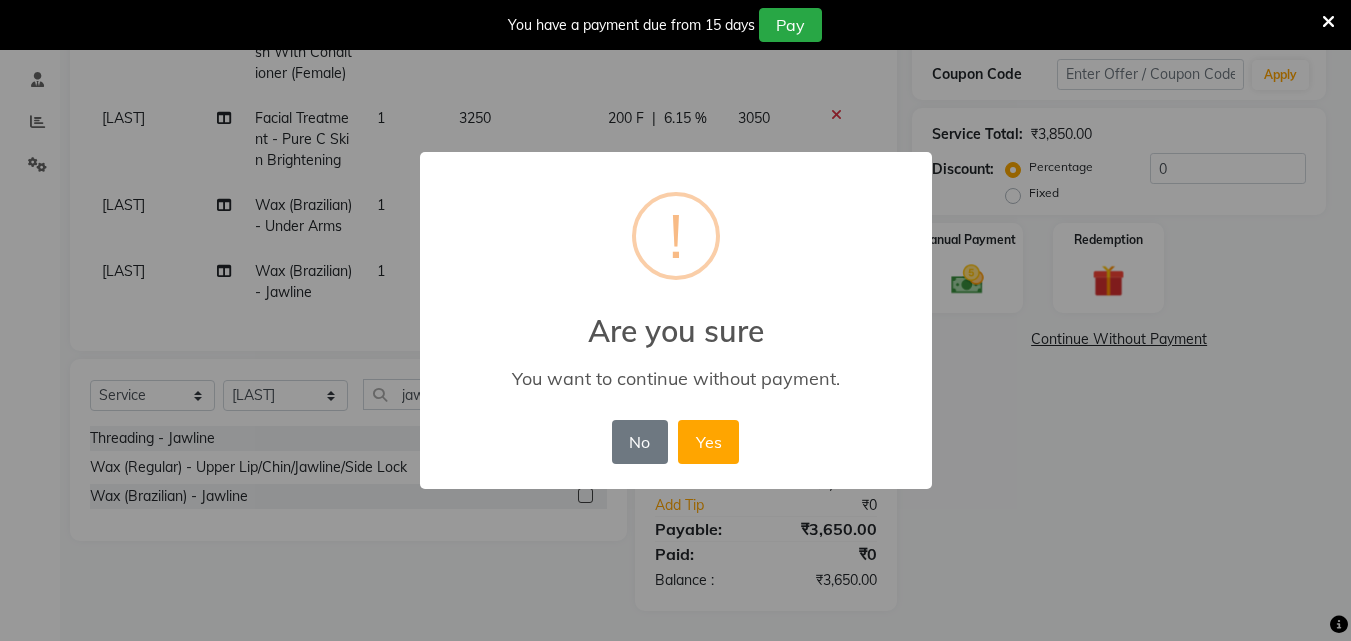 scroll, scrollTop: 386, scrollLeft: 0, axis: vertical 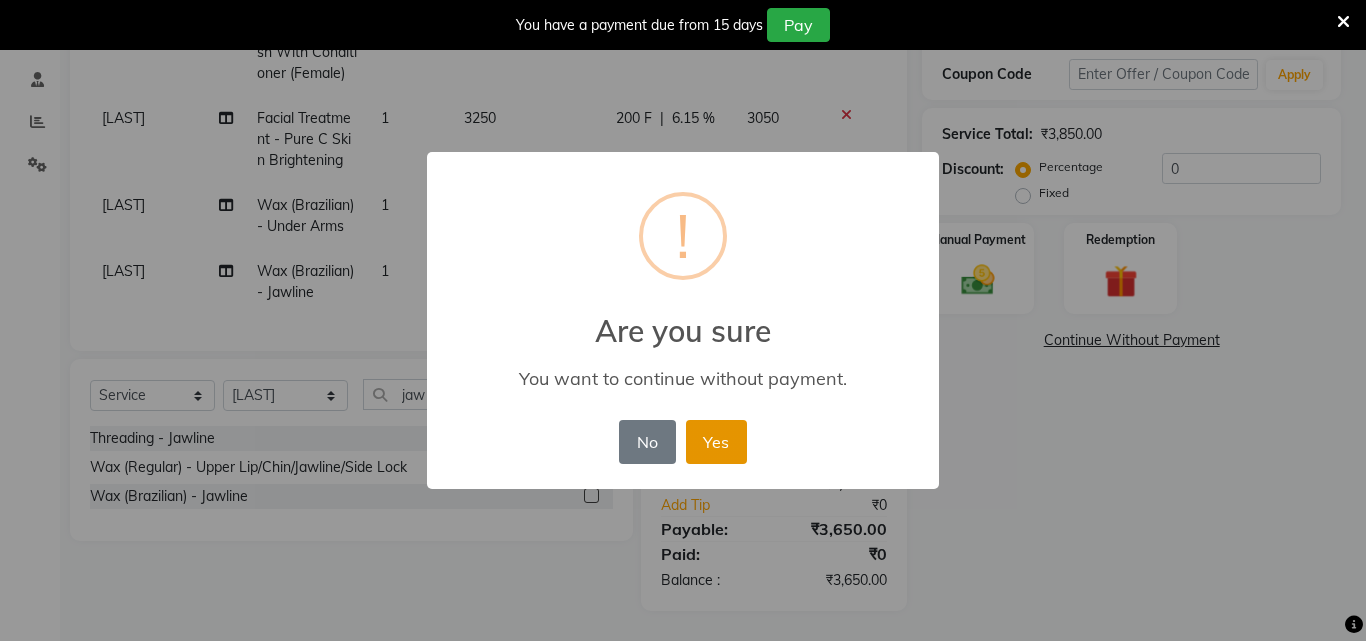 click on "Yes" at bounding box center [716, 442] 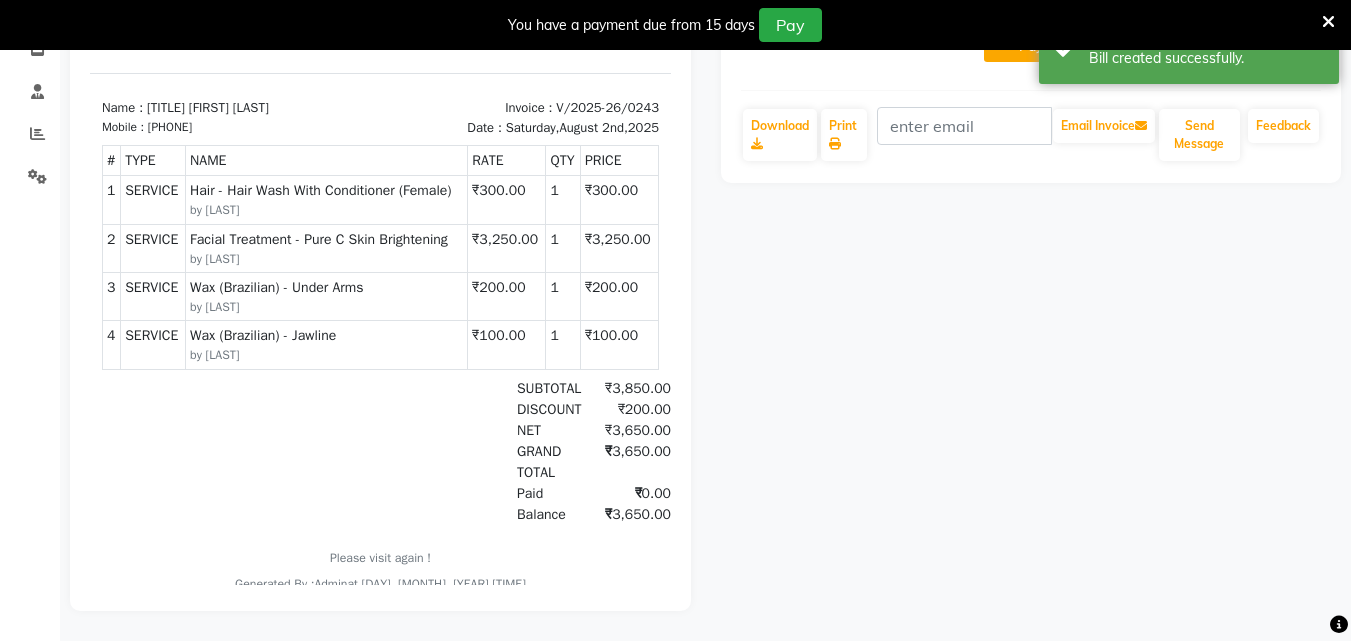 scroll, scrollTop: 0, scrollLeft: 0, axis: both 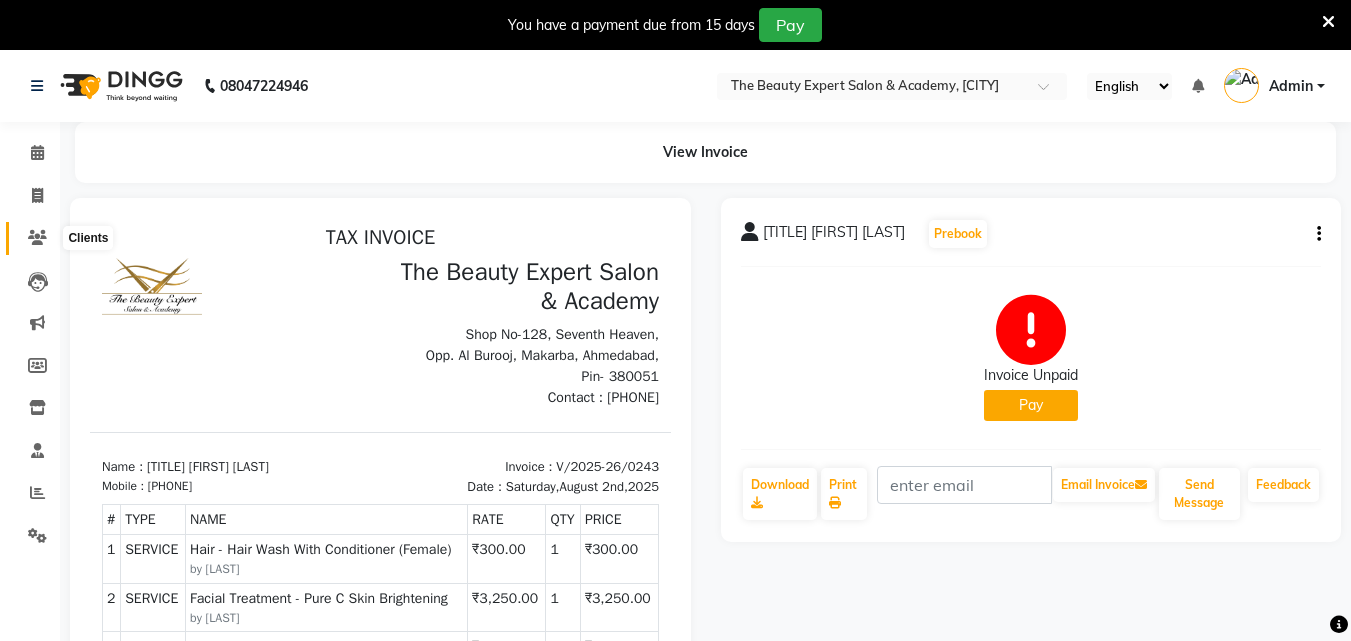 click 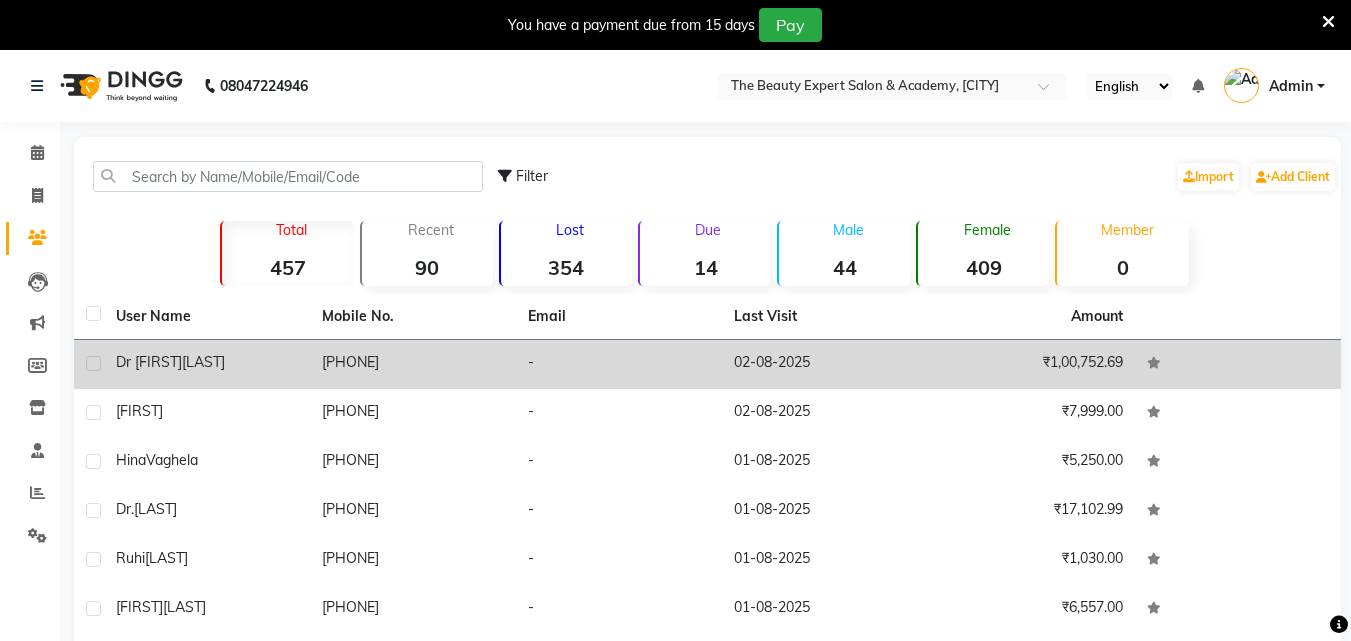 click on "[LAST]" 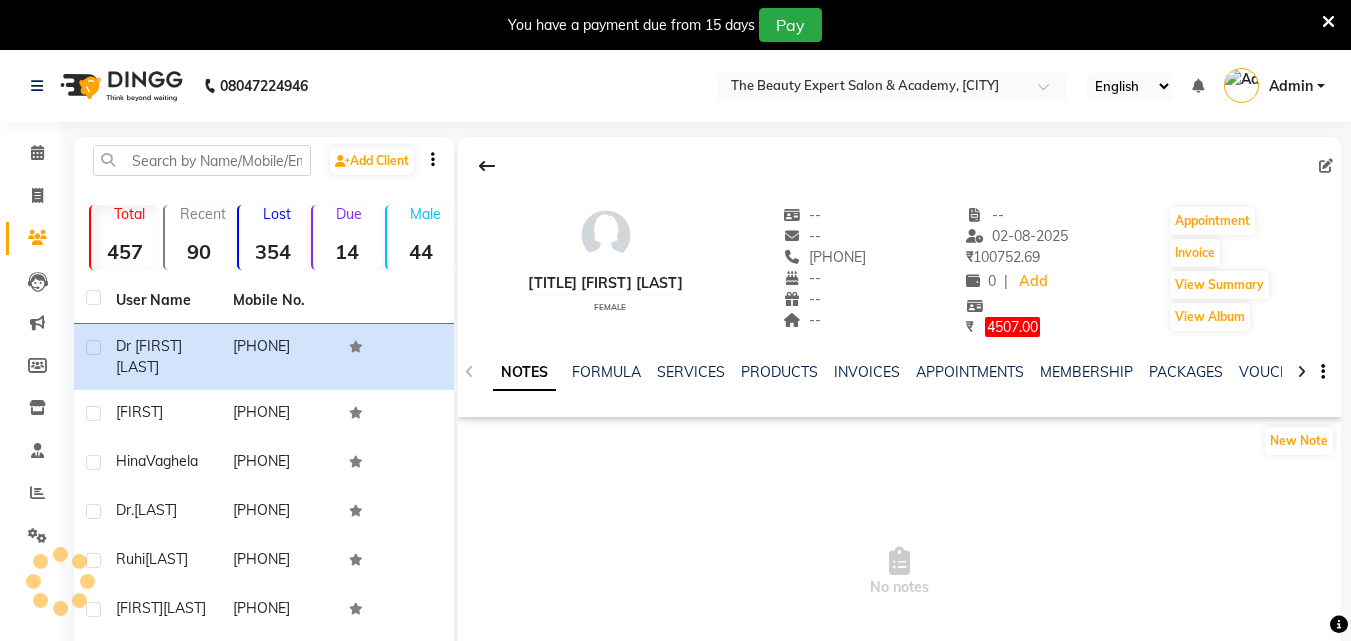 click 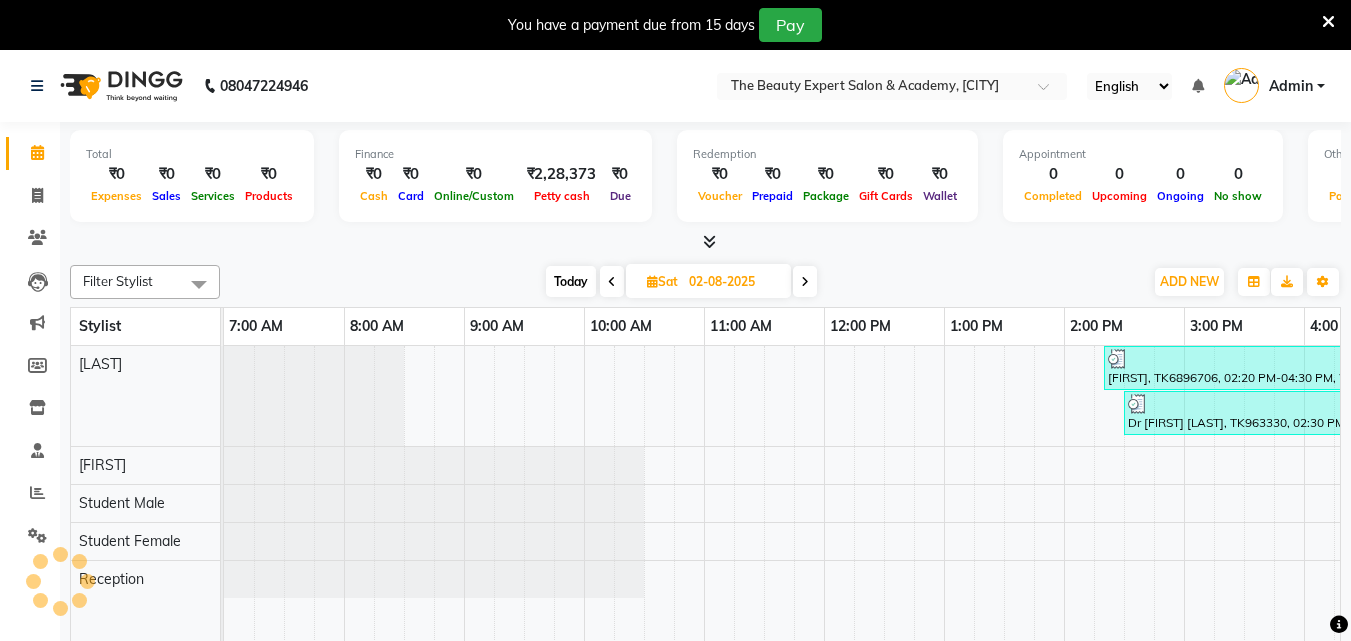 scroll, scrollTop: 0, scrollLeft: 0, axis: both 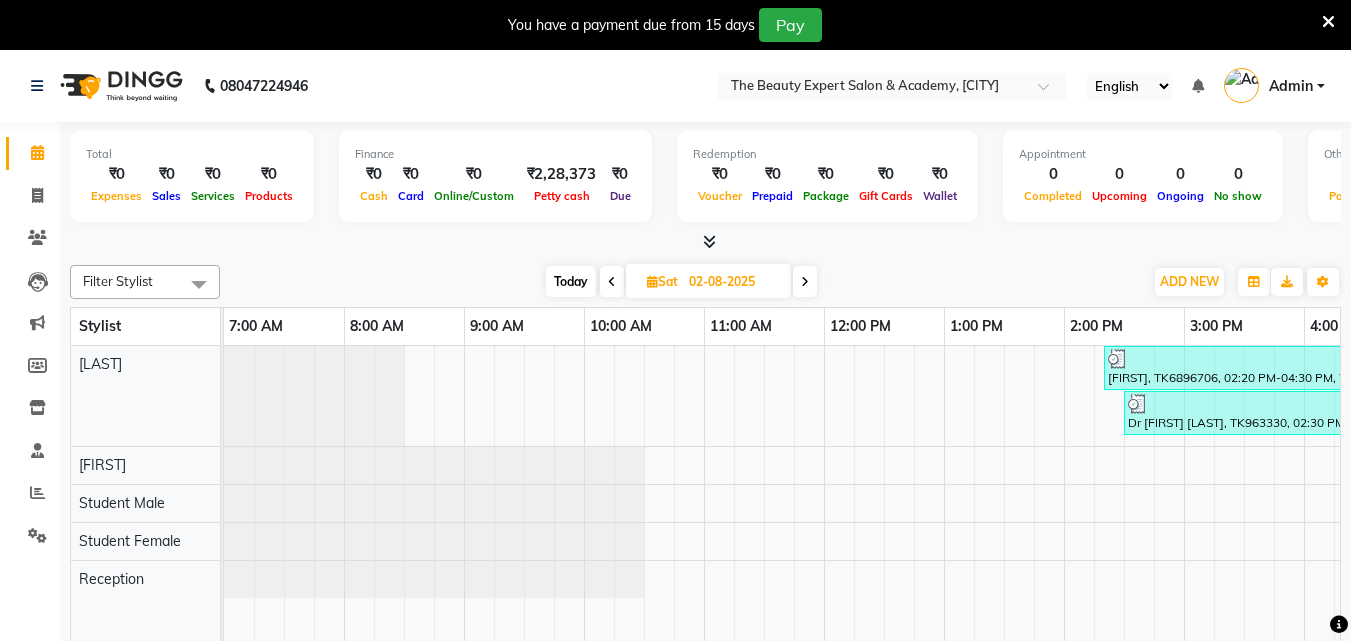click at bounding box center [612, 282] 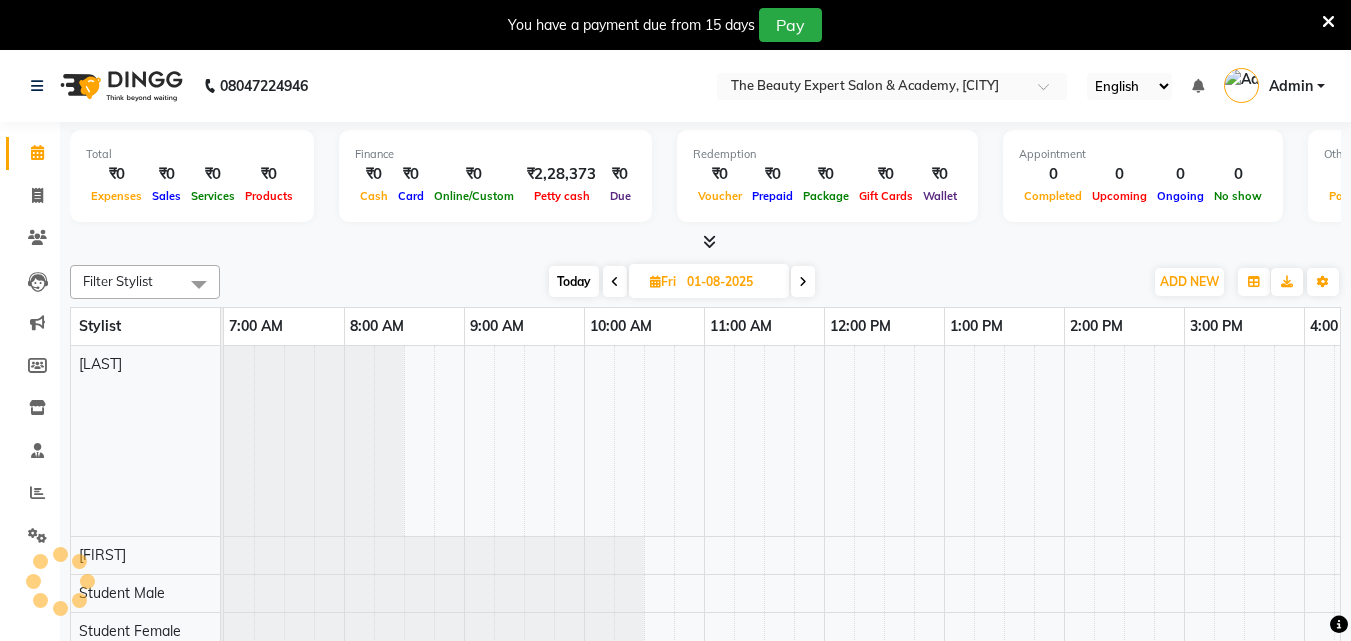 scroll, scrollTop: 0, scrollLeft: 924, axis: horizontal 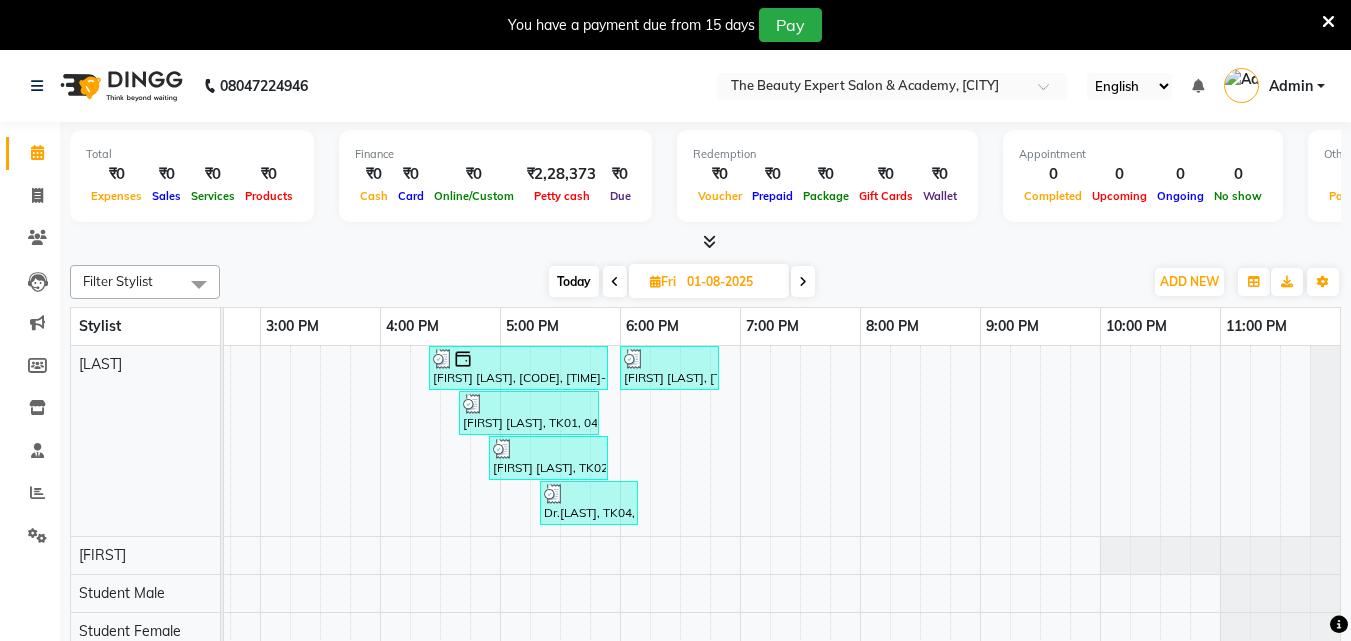 click at bounding box center (615, 282) 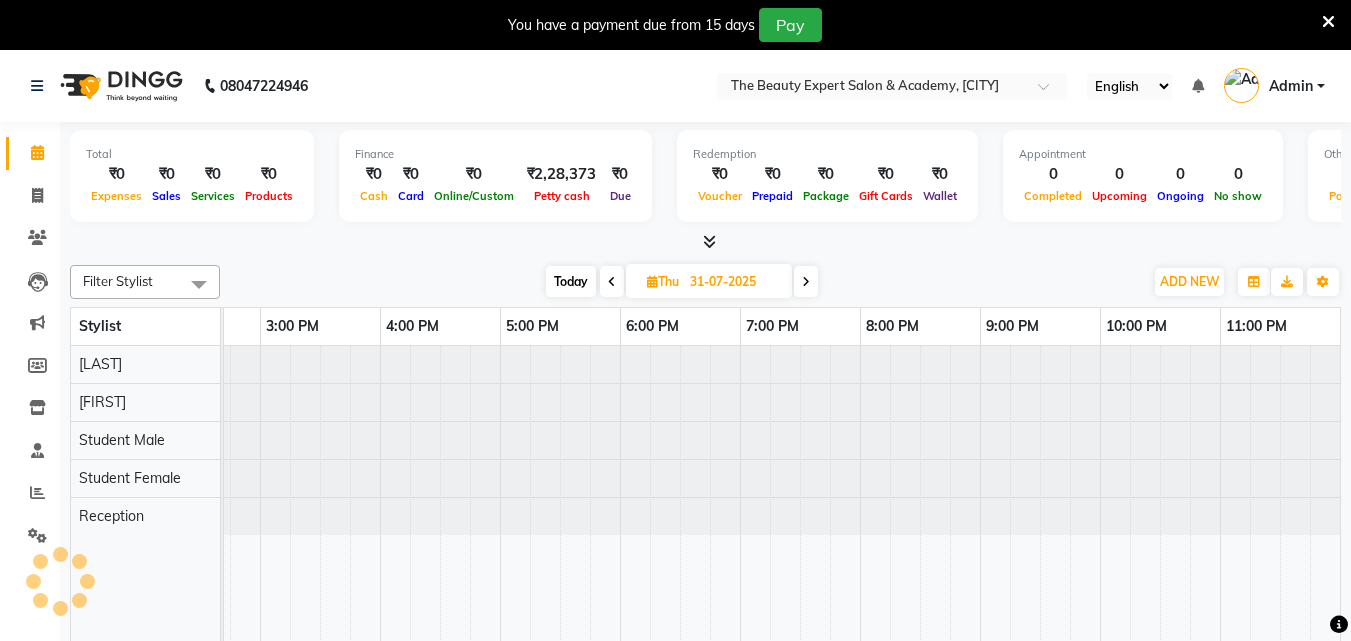 scroll, scrollTop: 0, scrollLeft: 0, axis: both 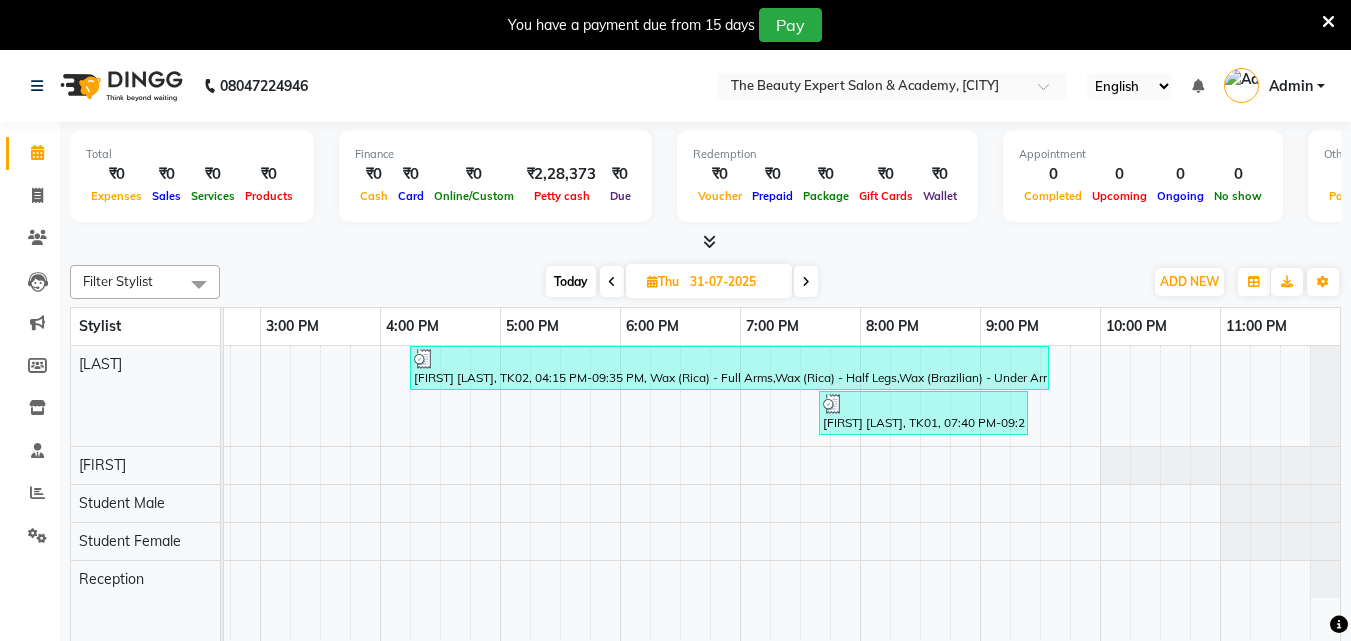 click at bounding box center (806, 281) 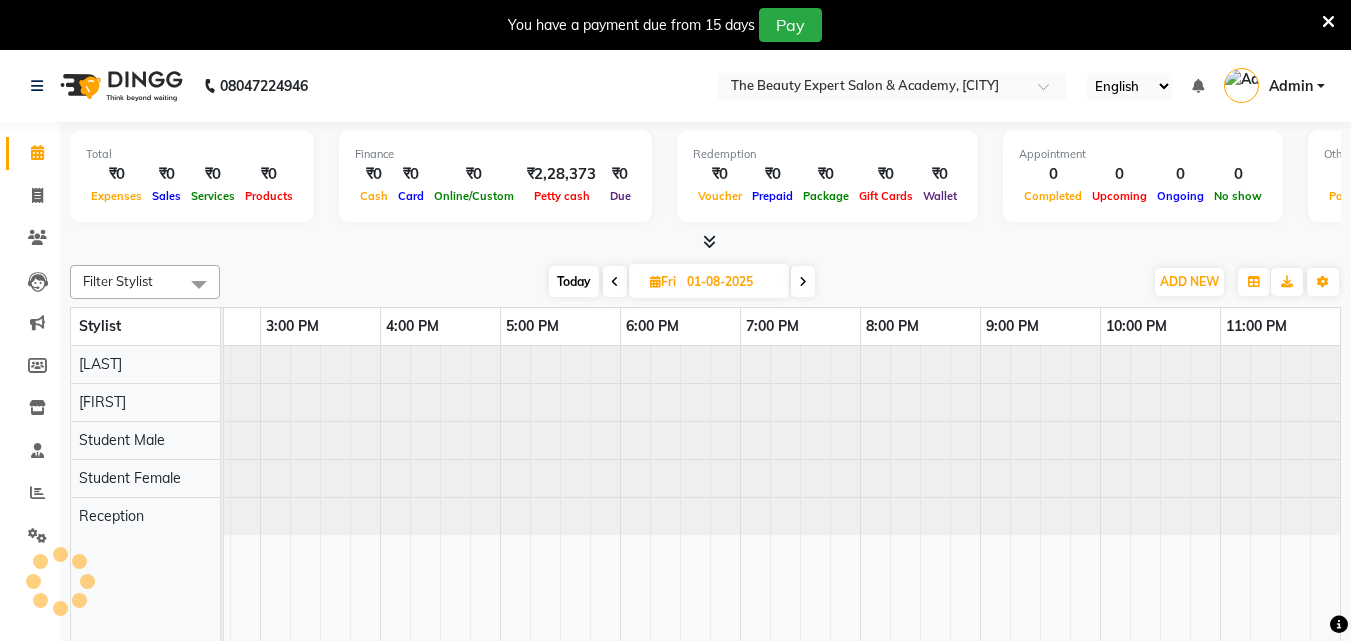 scroll, scrollTop: 0, scrollLeft: 0, axis: both 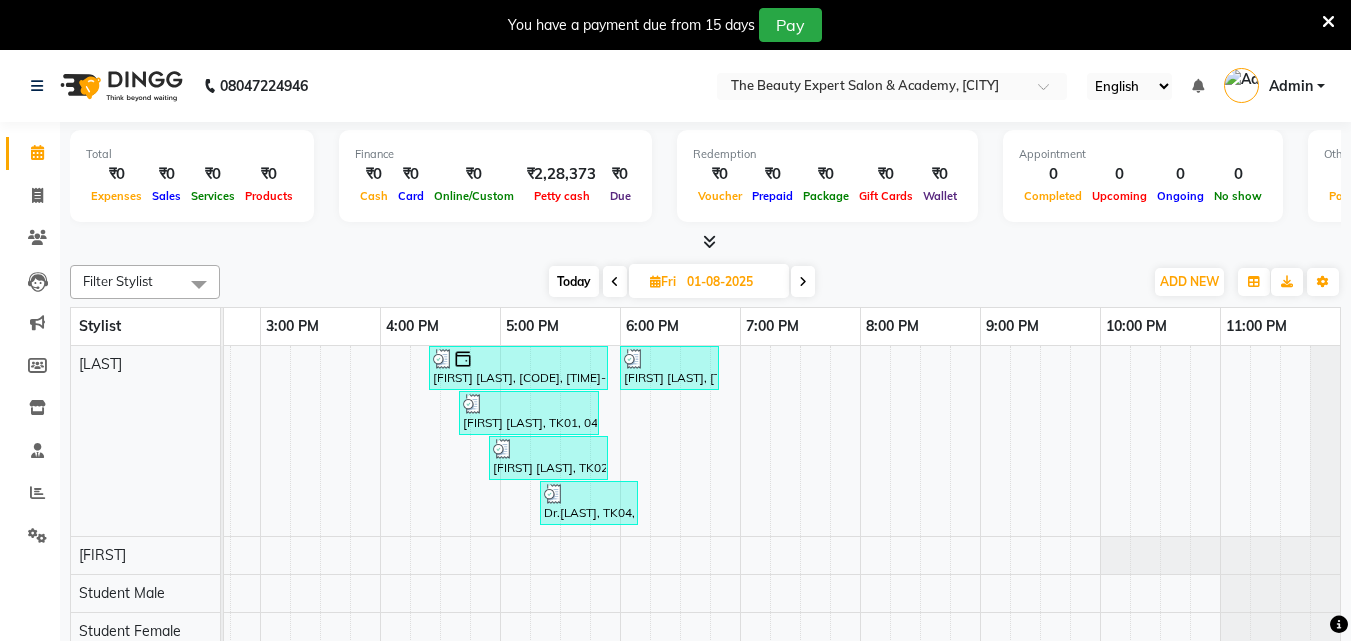 click at bounding box center [803, 282] 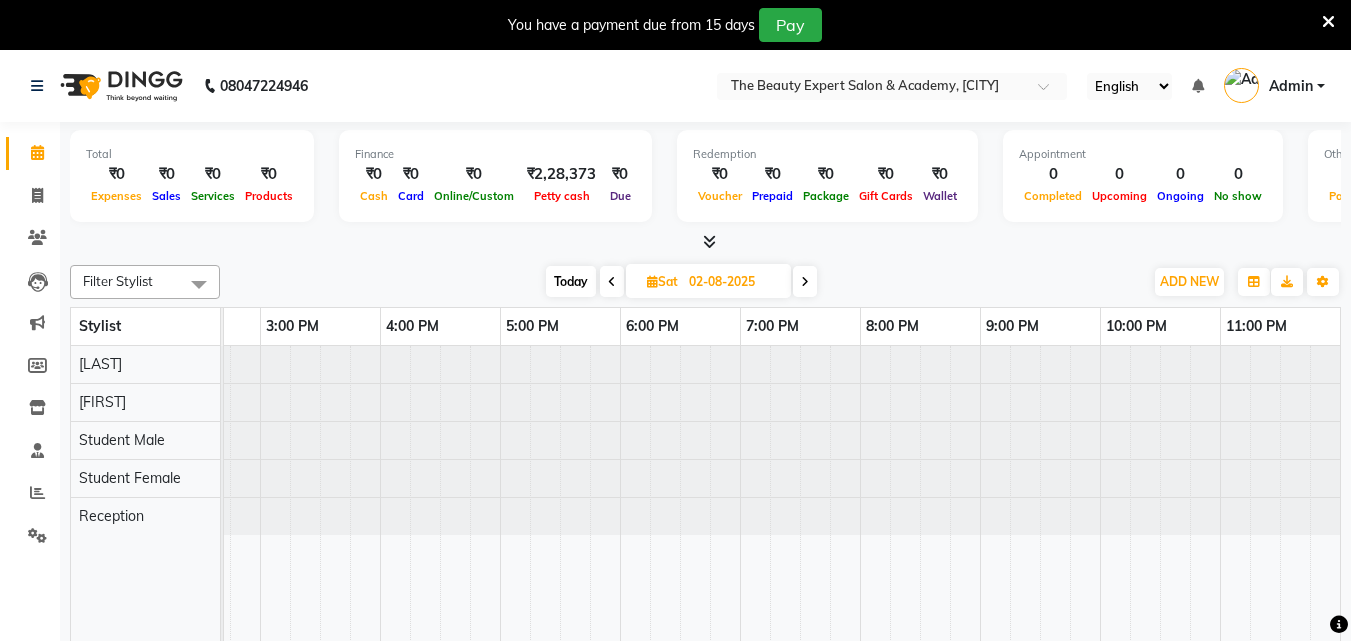 scroll, scrollTop: 0, scrollLeft: 0, axis: both 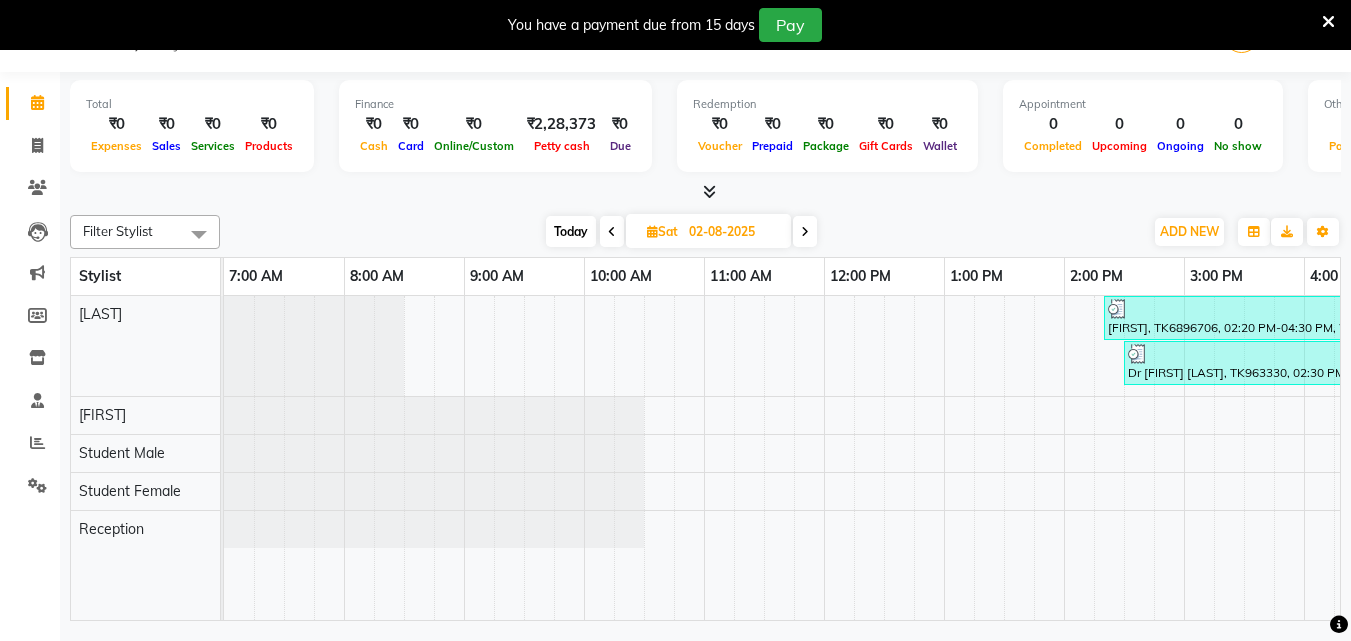 click on "Today" at bounding box center [571, 231] 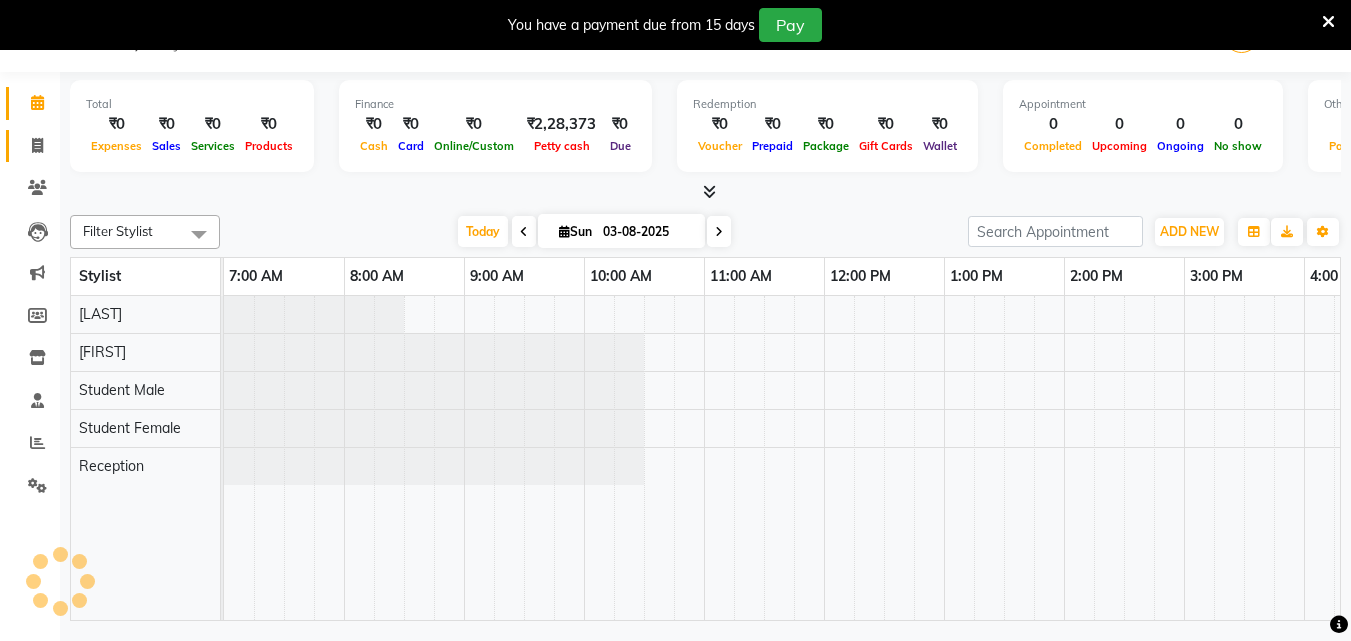 scroll, scrollTop: 0, scrollLeft: 924, axis: horizontal 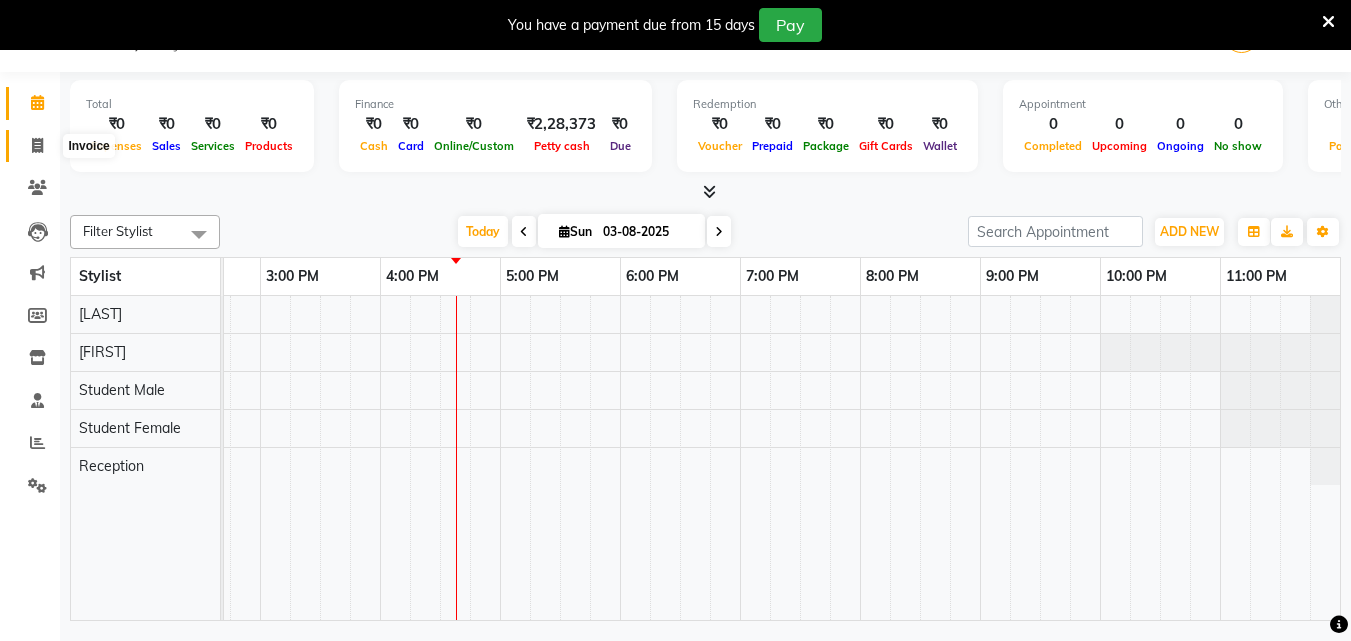 click 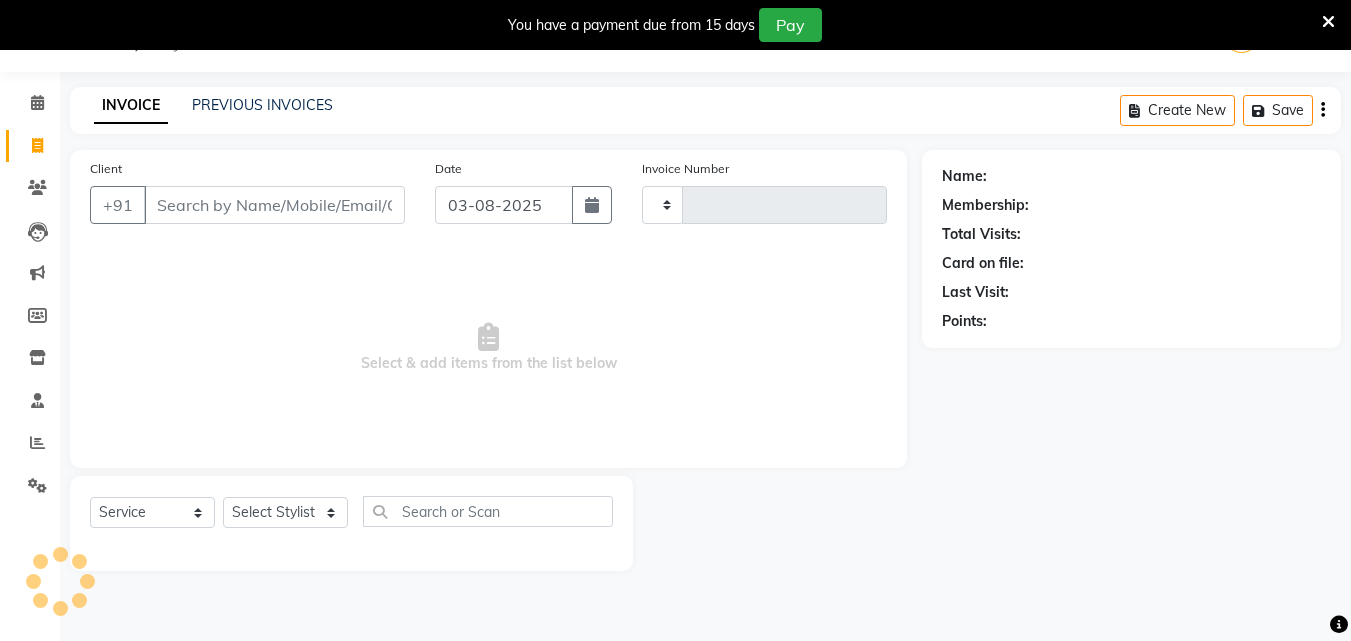 type on "0244" 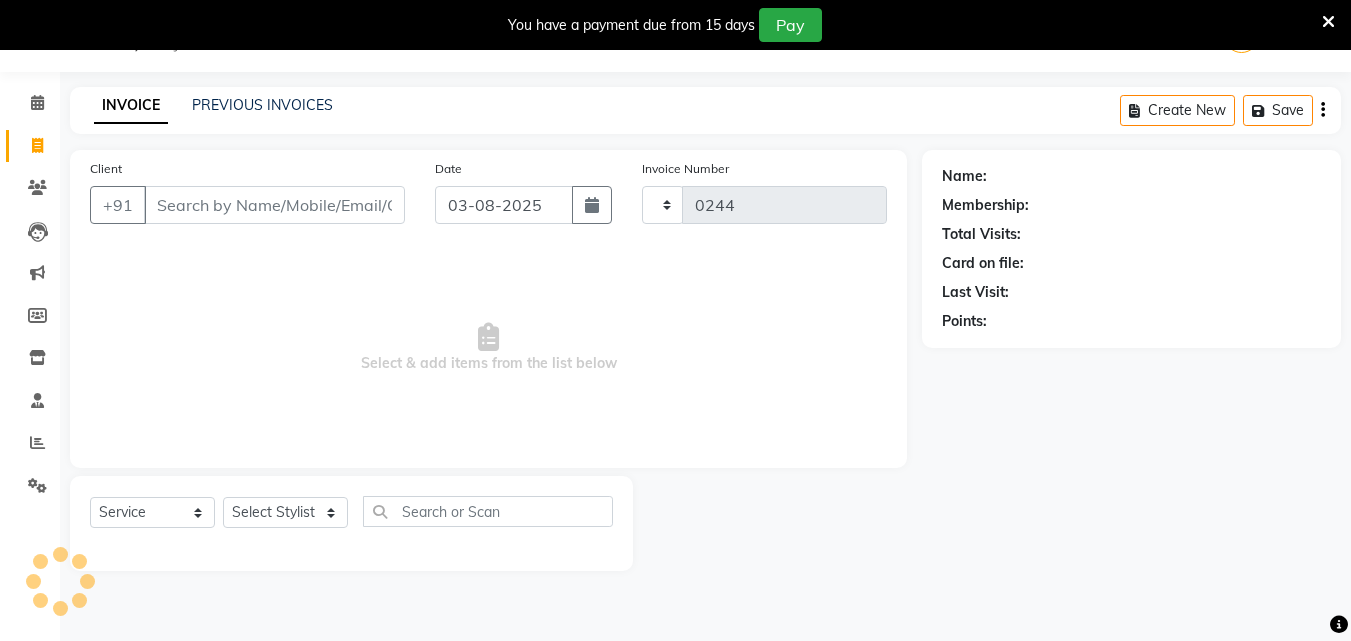 select on "655" 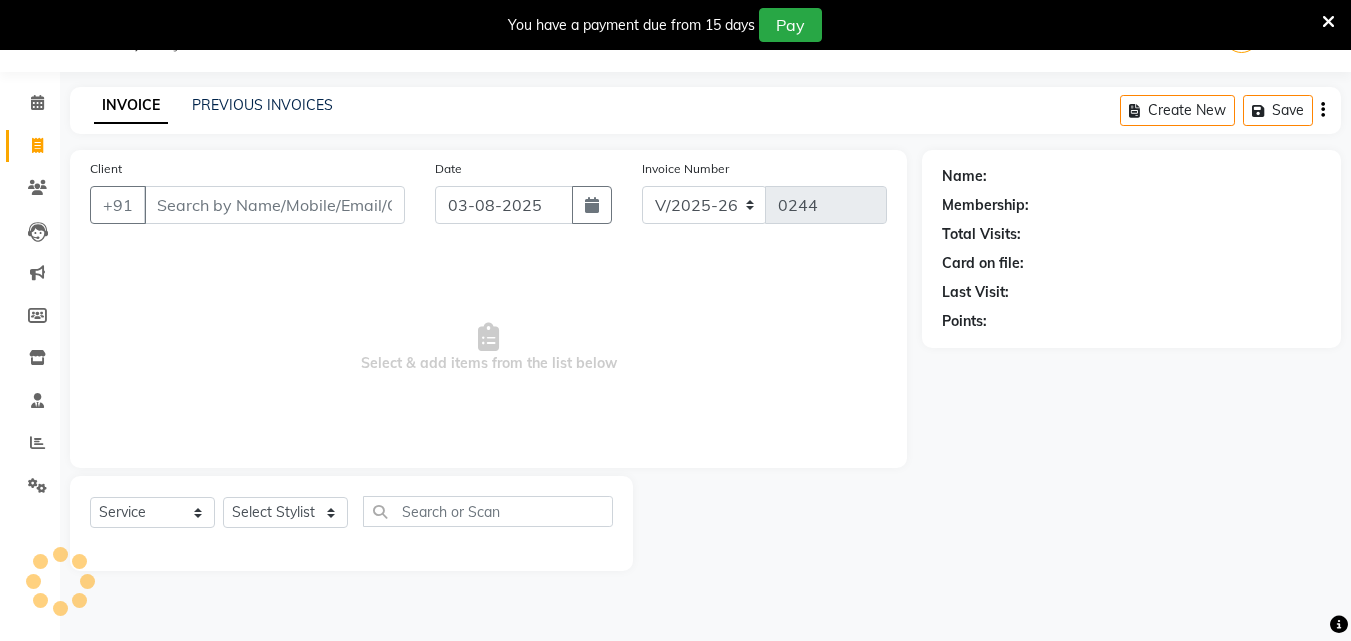 click on "Client" at bounding box center [274, 205] 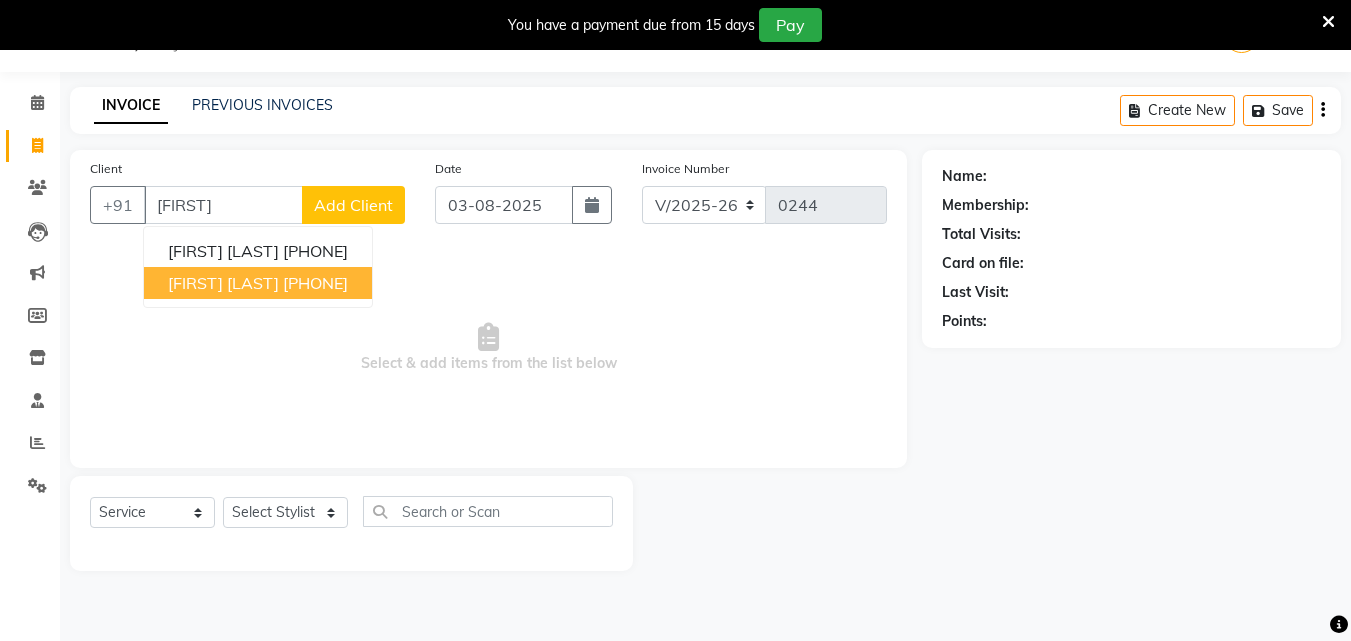 click on "[FIRST] [LAST]" at bounding box center [223, 283] 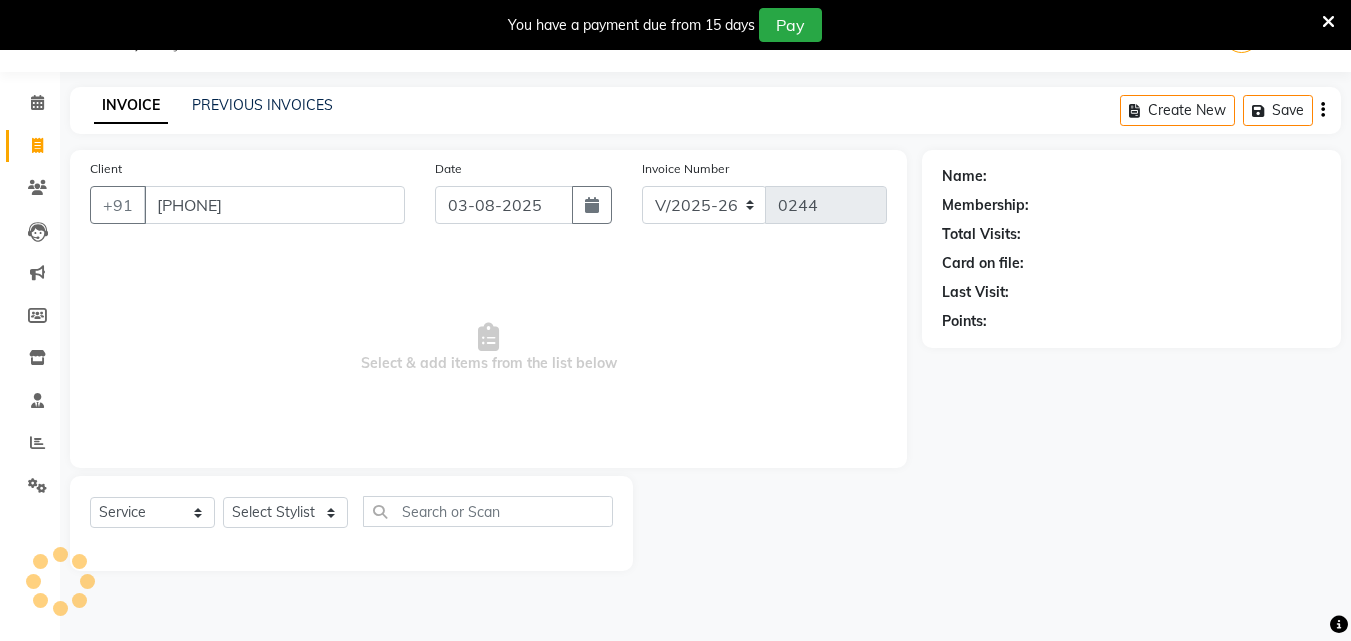 type on "[PHONE]" 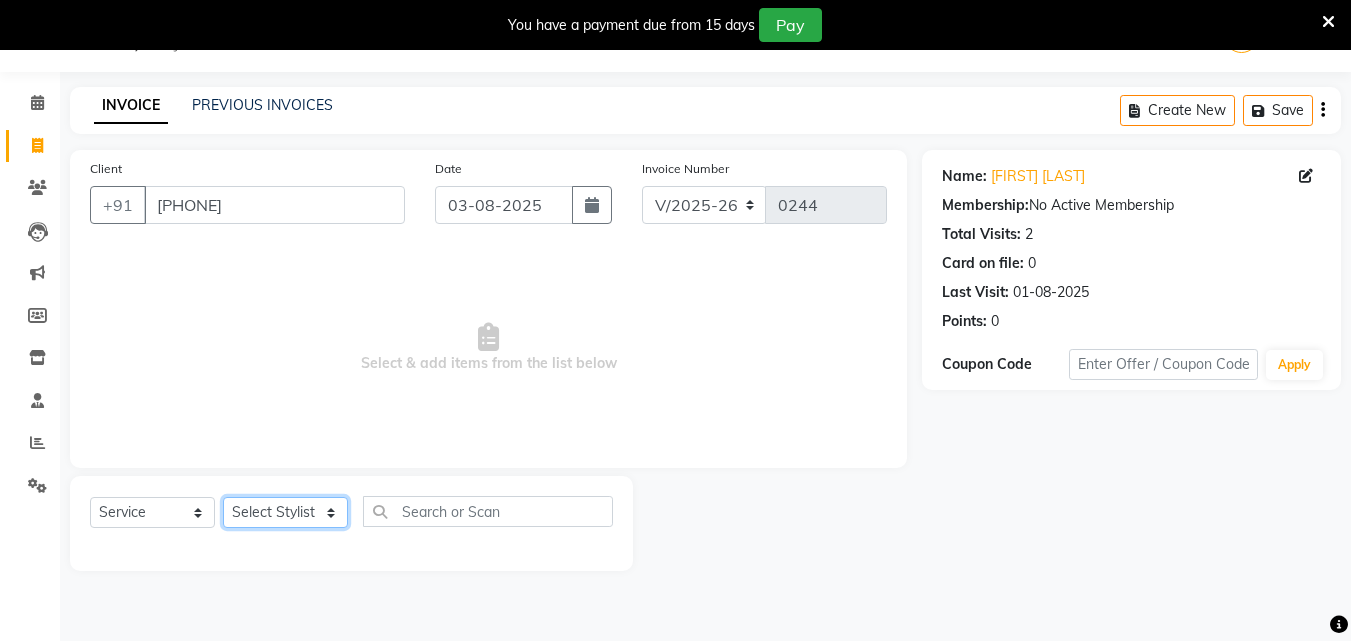 click on "Select Stylist [FIRST] [LAST] Reception Student Female Student Male" 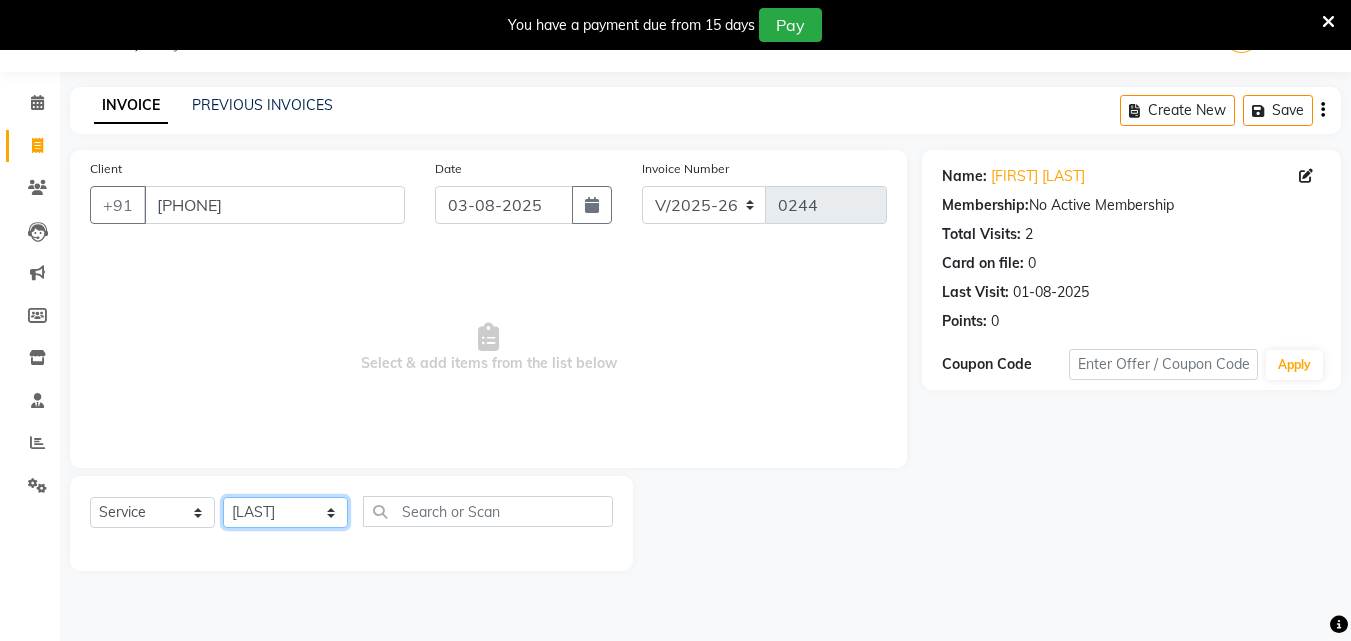 click on "Select Stylist [FIRST] [LAST] Reception Student Female Student Male" 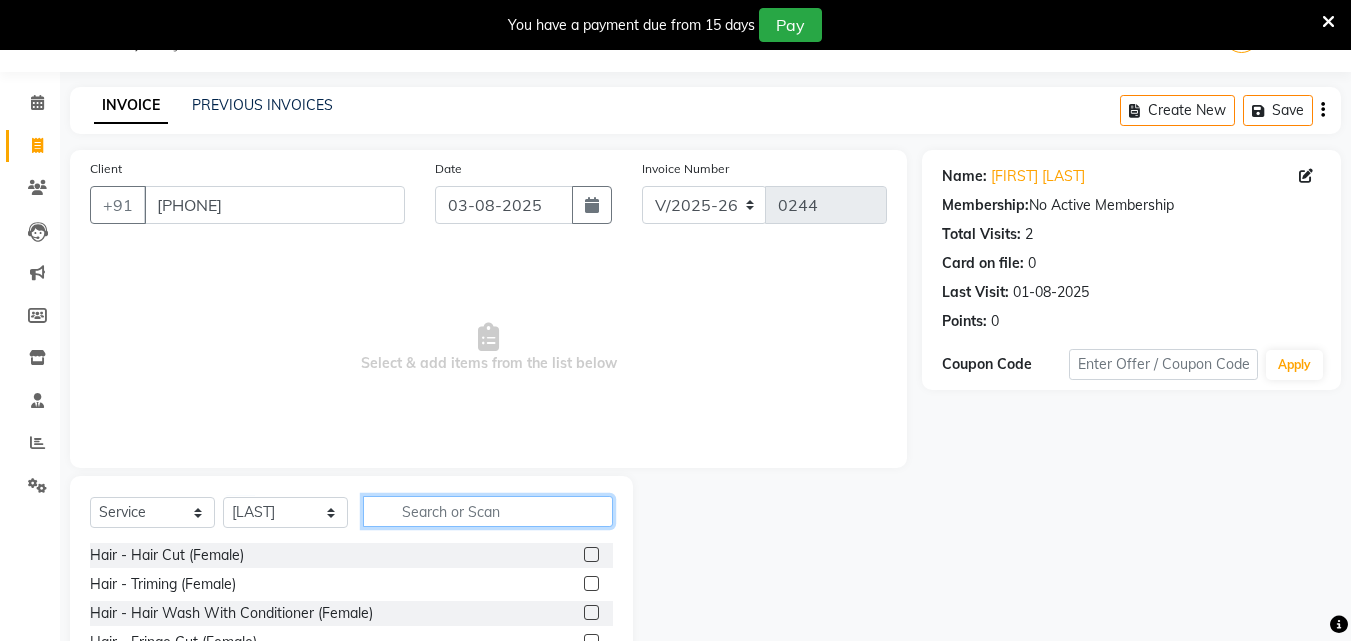 click 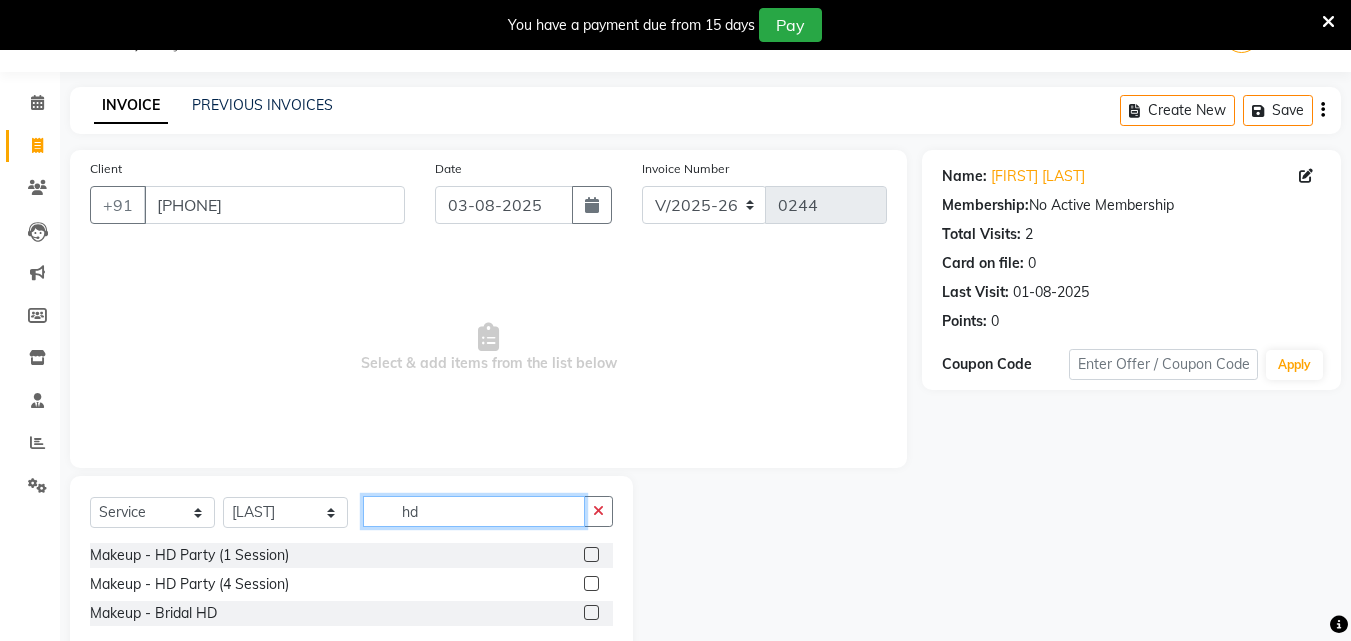 type on "hd" 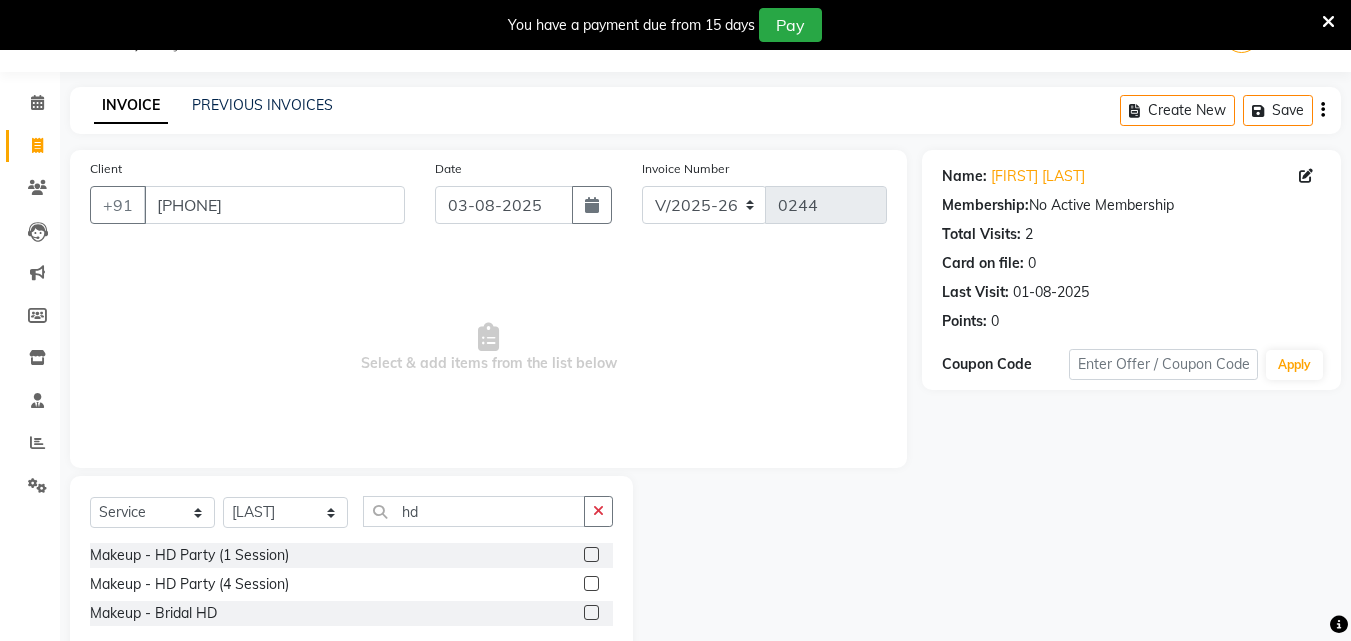 click 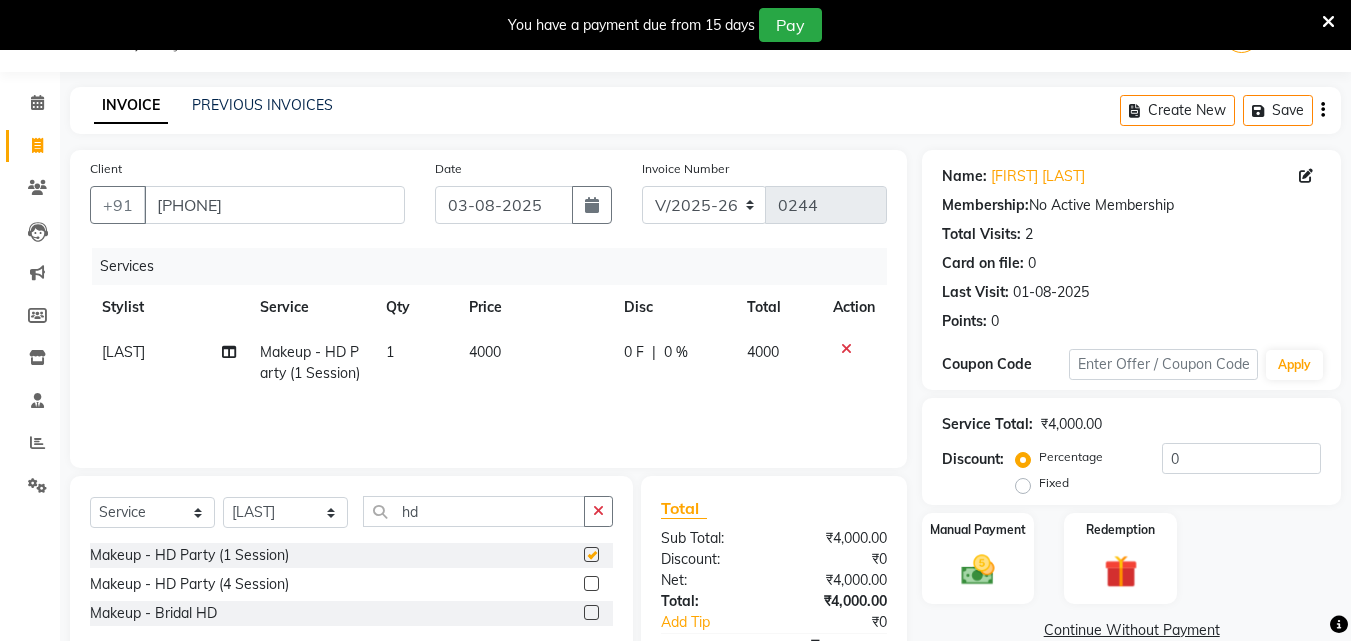checkbox on "false" 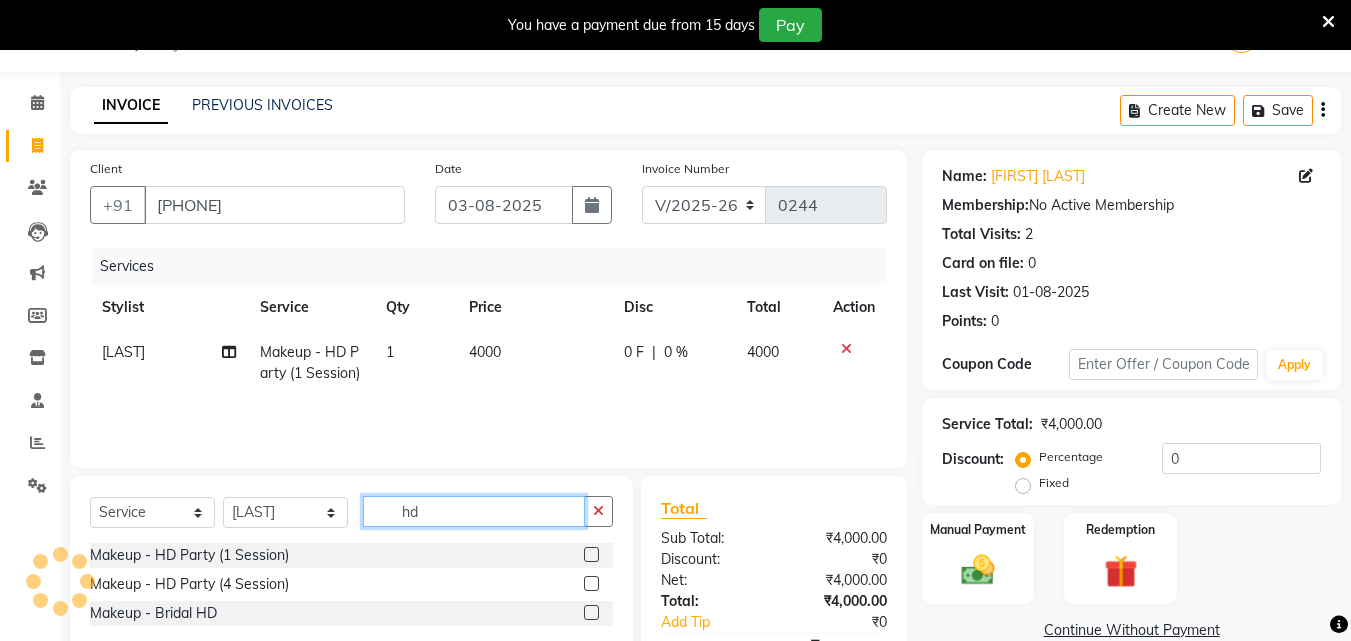 click on "hd" 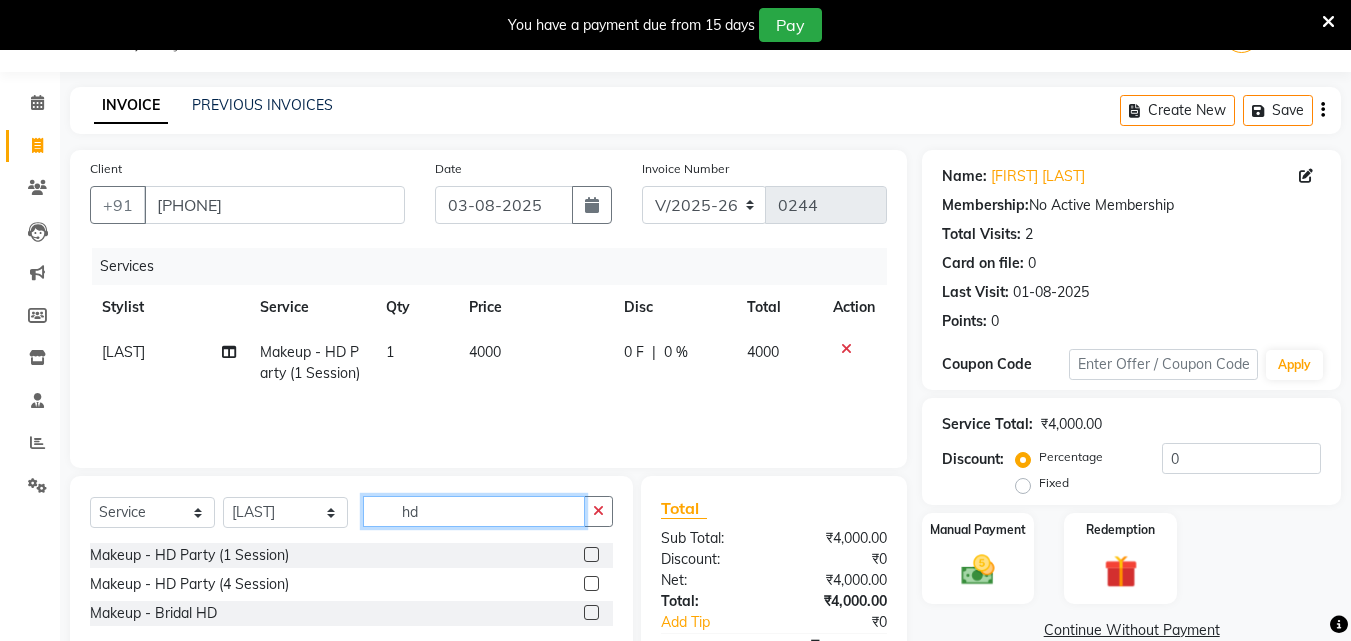 type on "h" 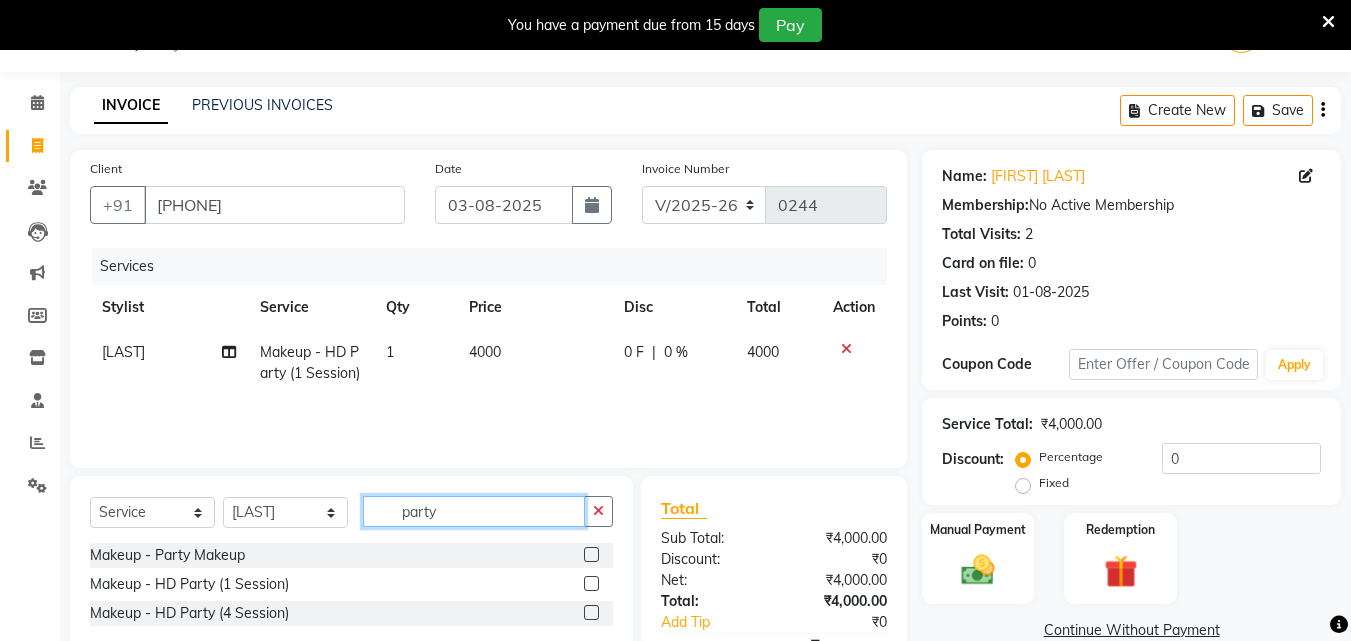 type on "party" 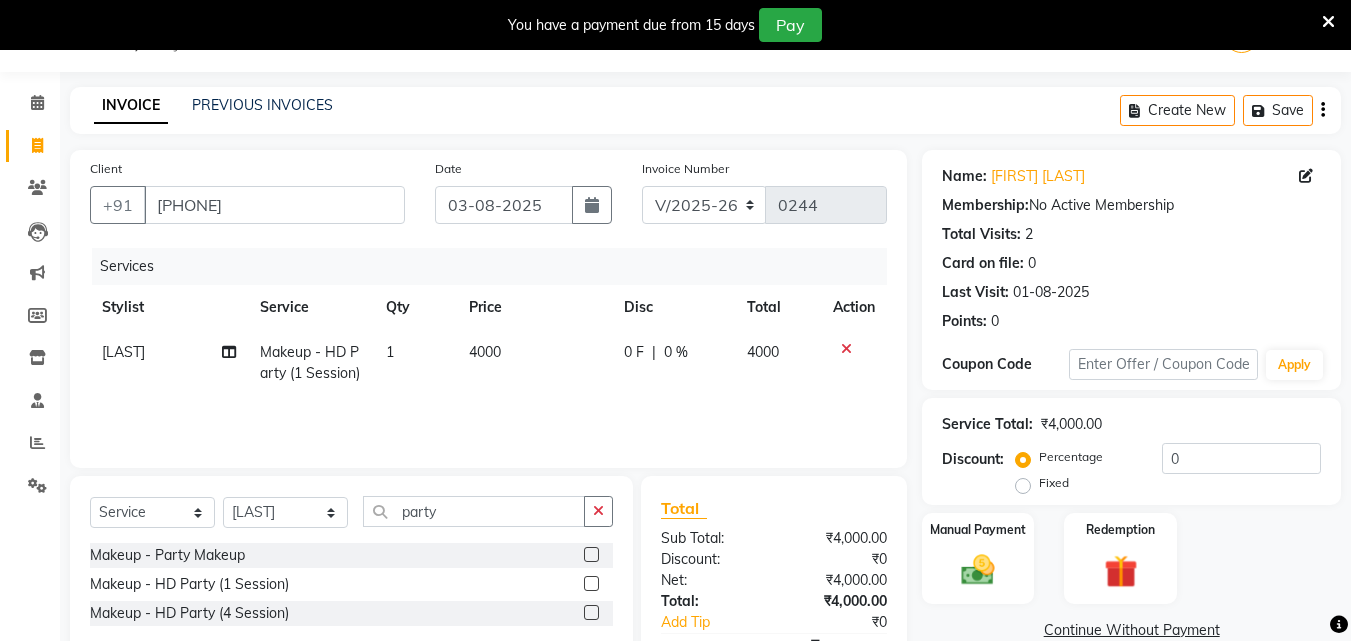 click 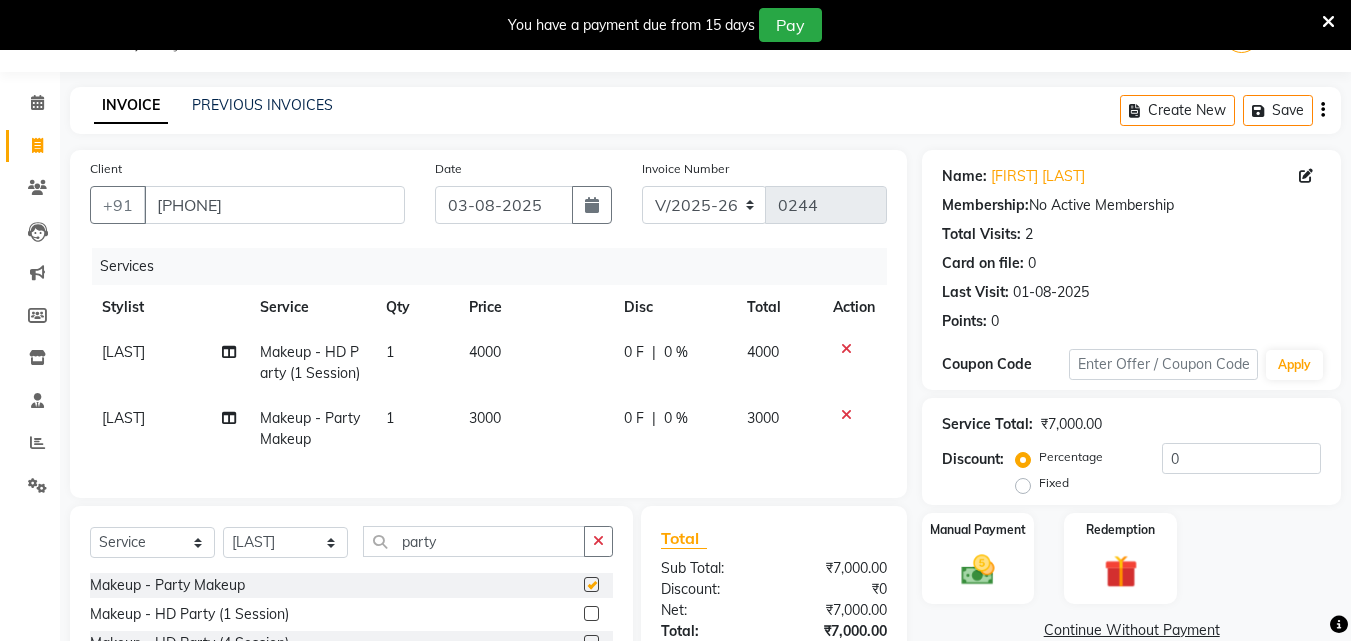 checkbox on "false" 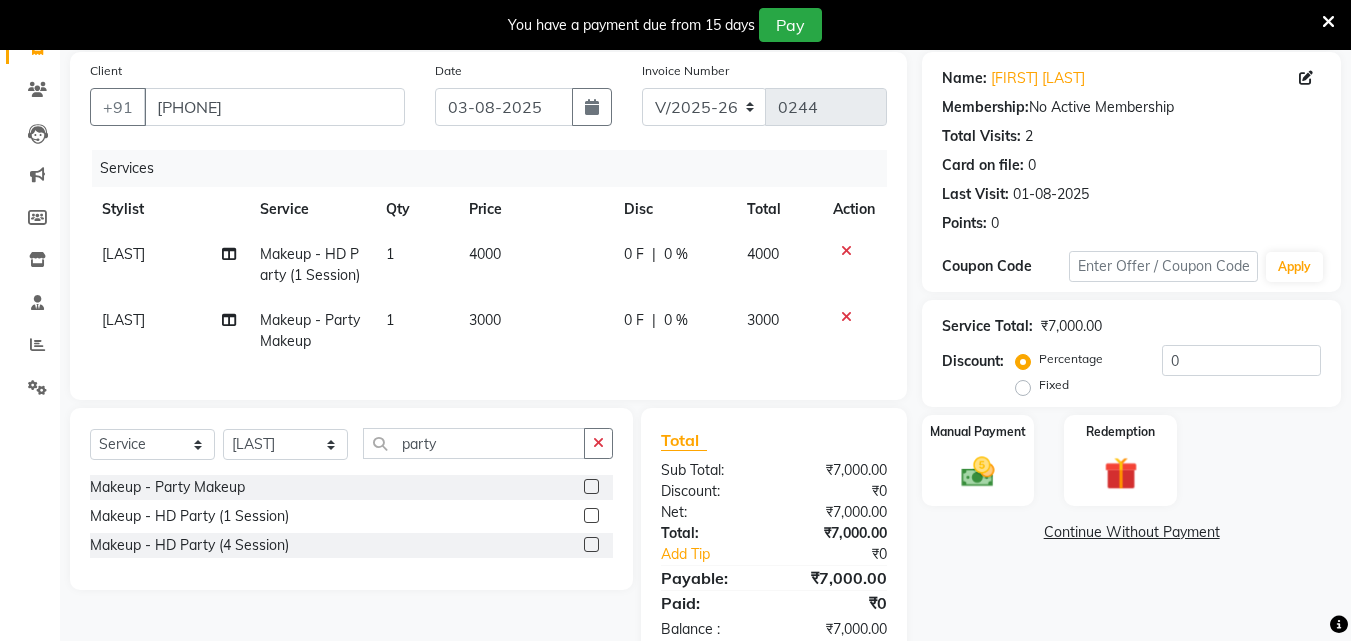 scroll, scrollTop: 212, scrollLeft: 0, axis: vertical 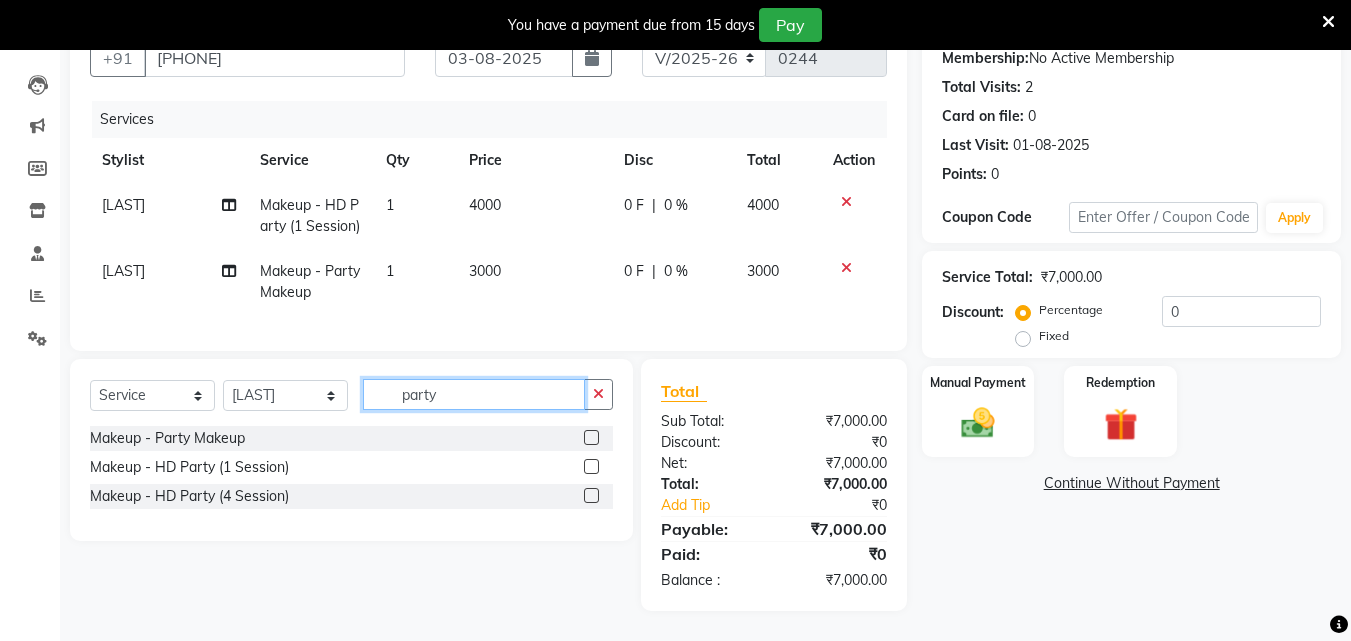 click on "party" 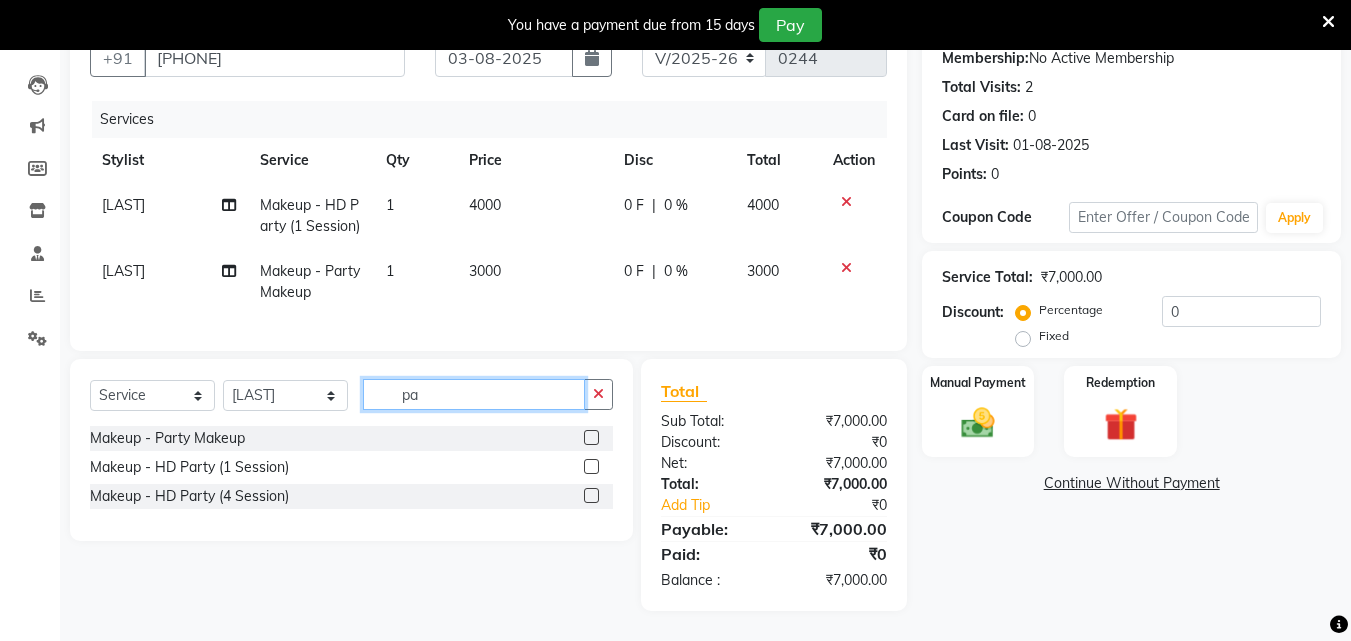 type on "p" 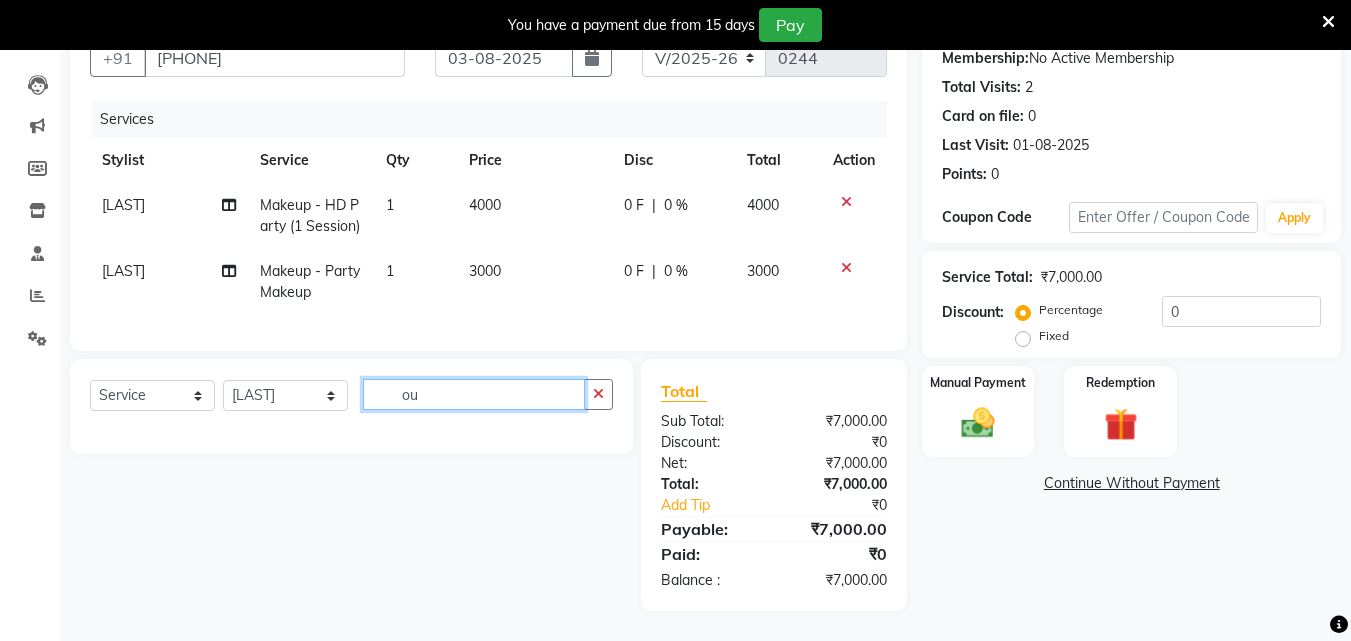 type on "o" 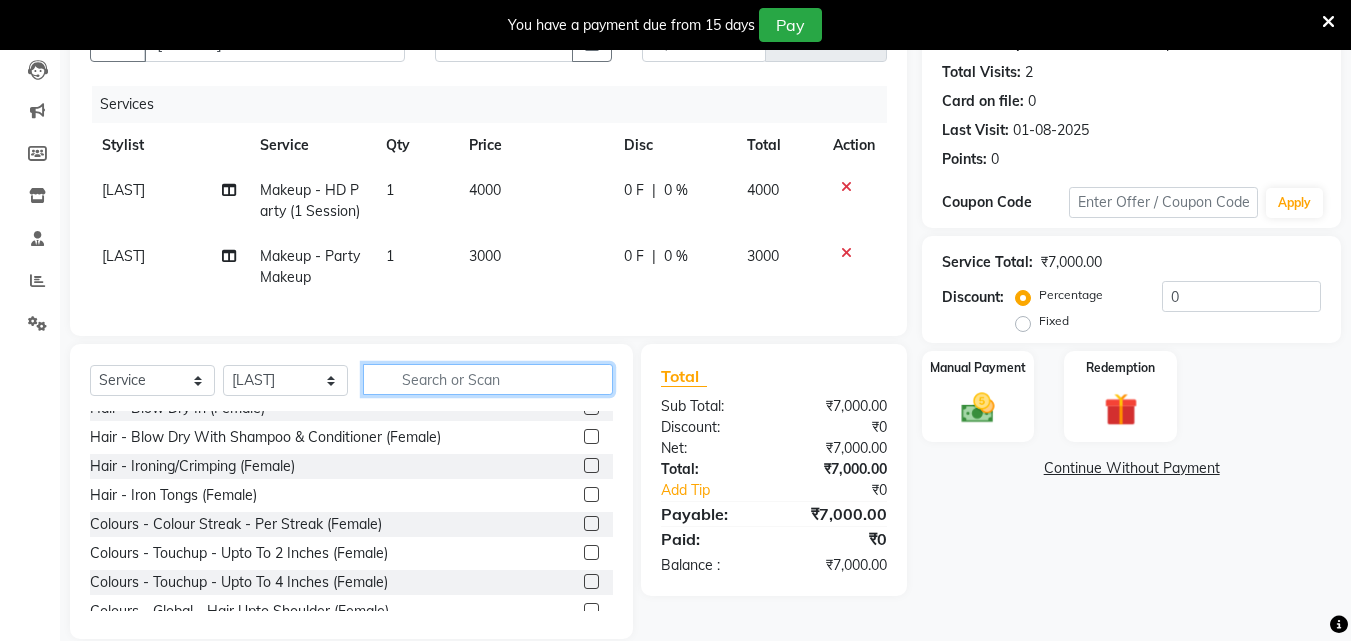 scroll, scrollTop: 175, scrollLeft: 0, axis: vertical 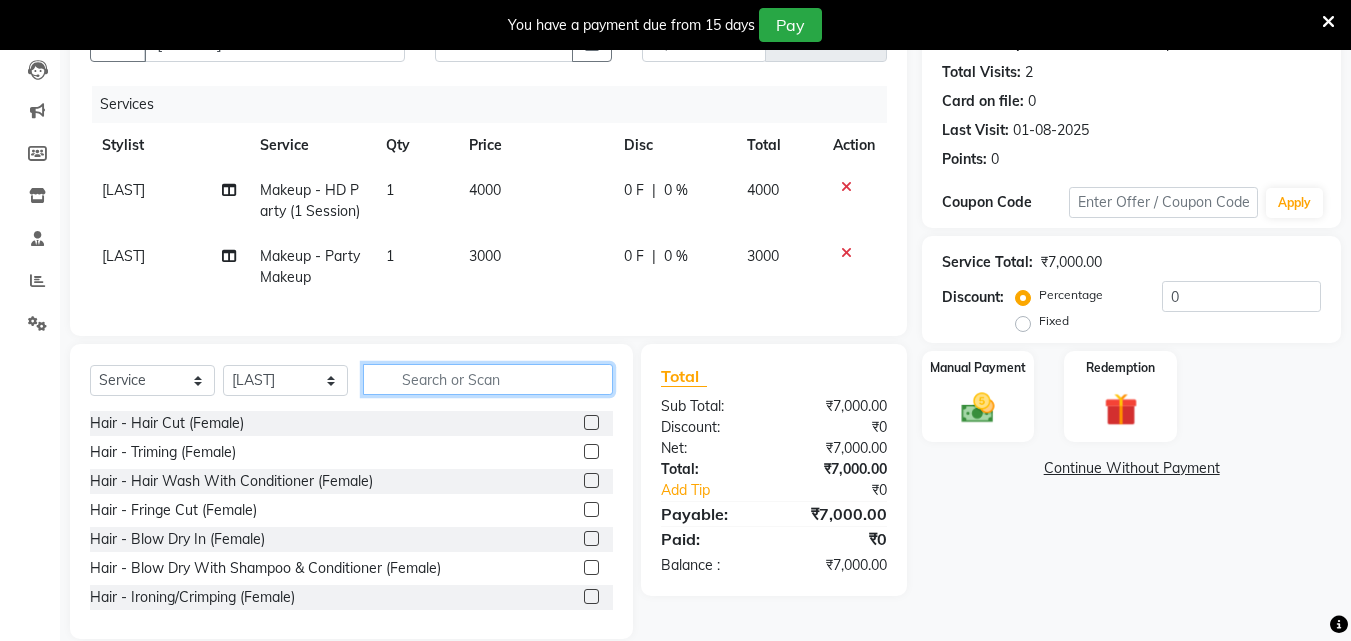click 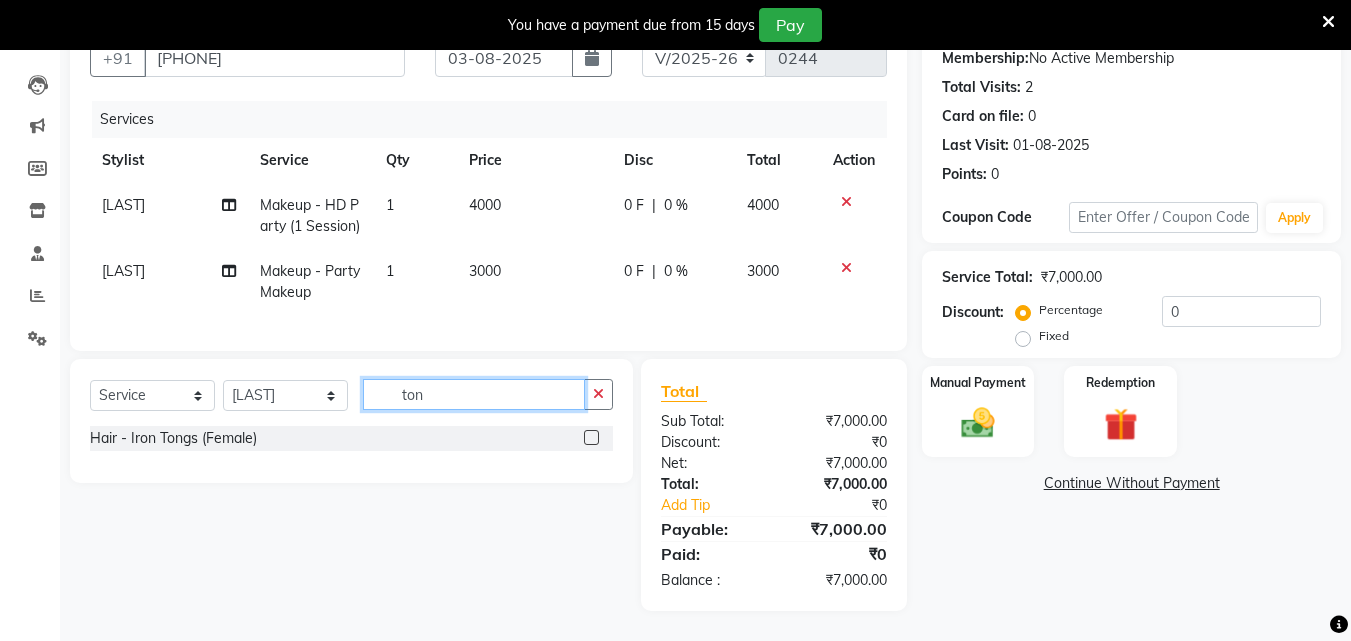 type on "ton" 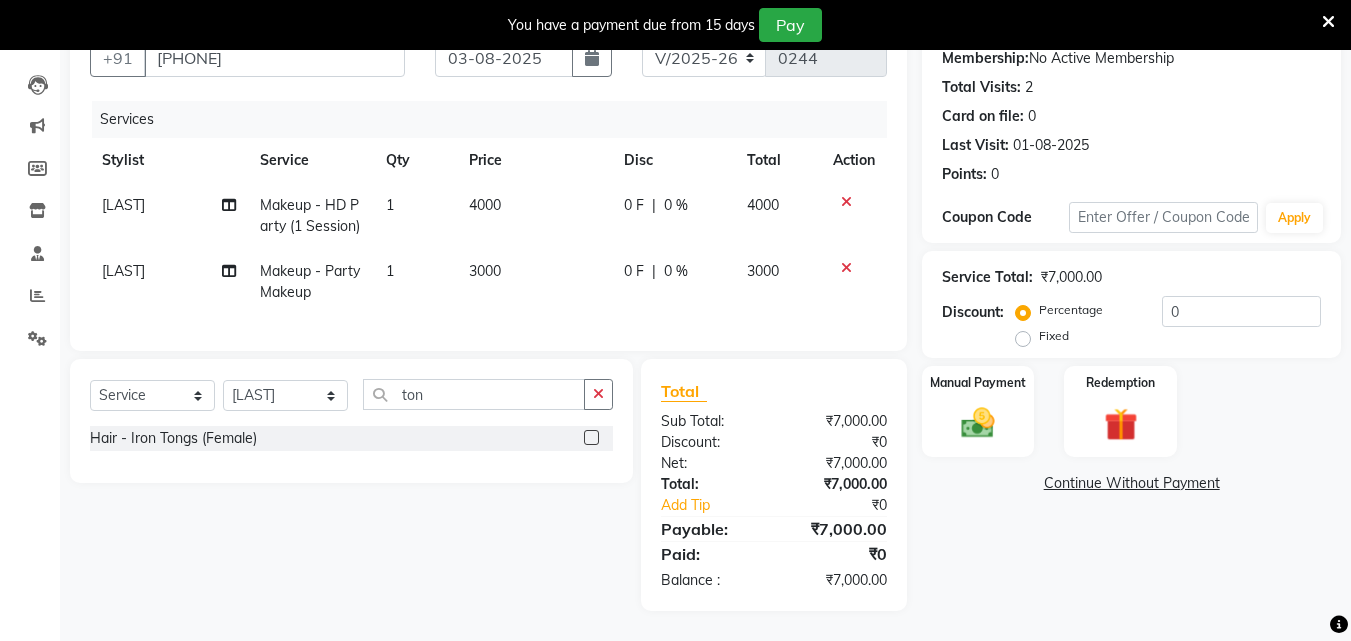click 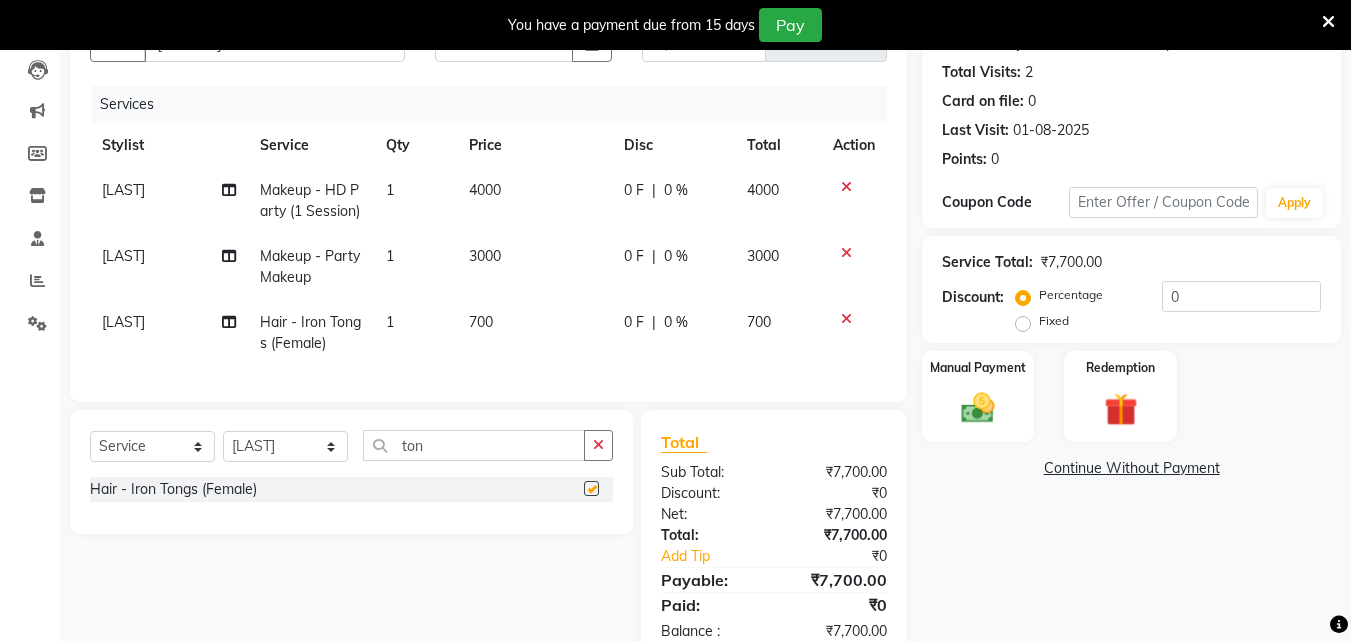 checkbox on "false" 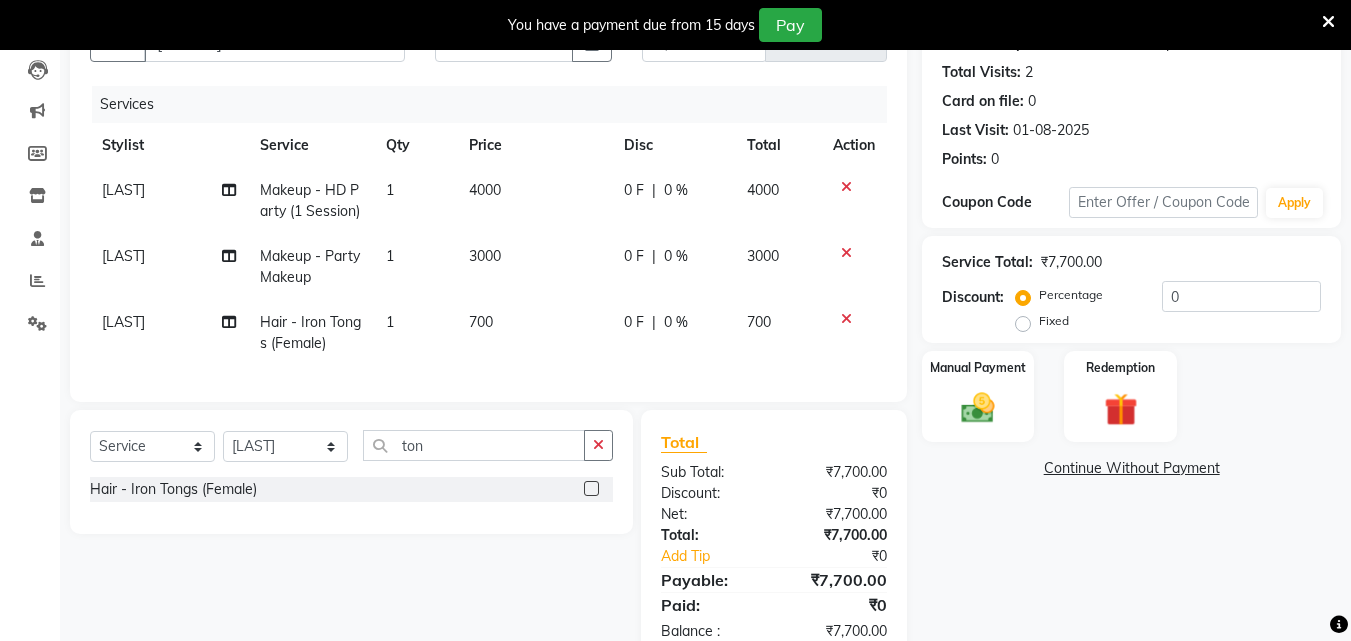 click 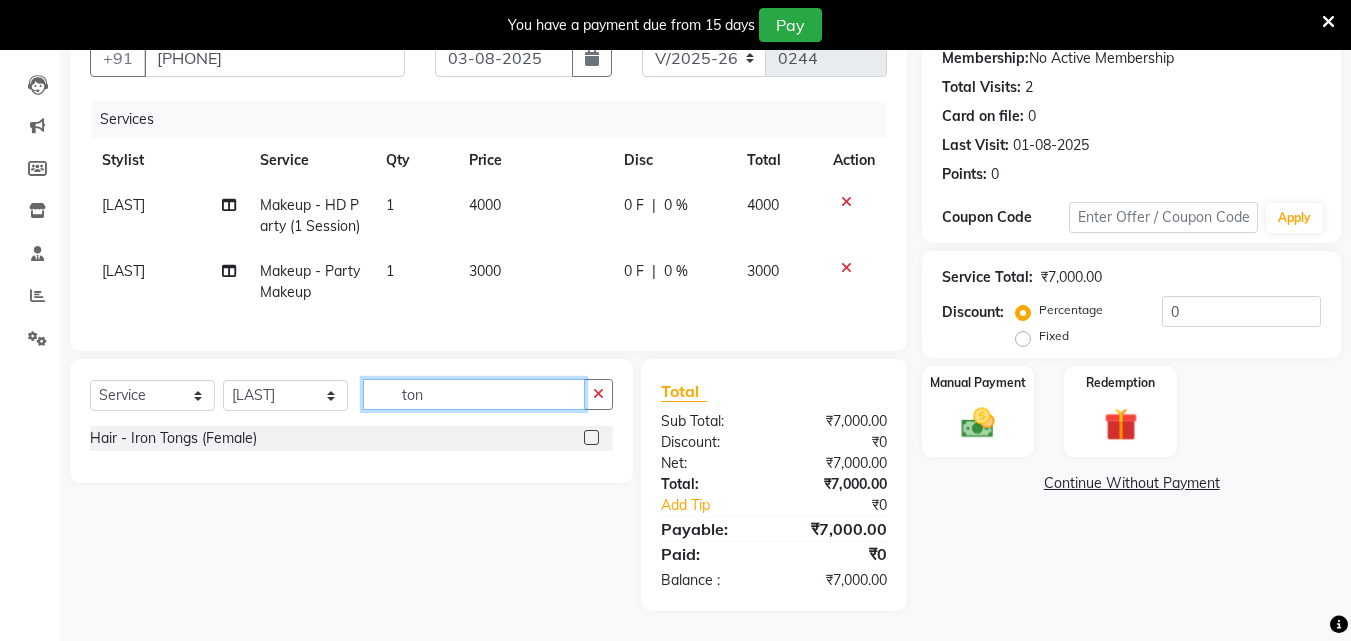 click on "ton" 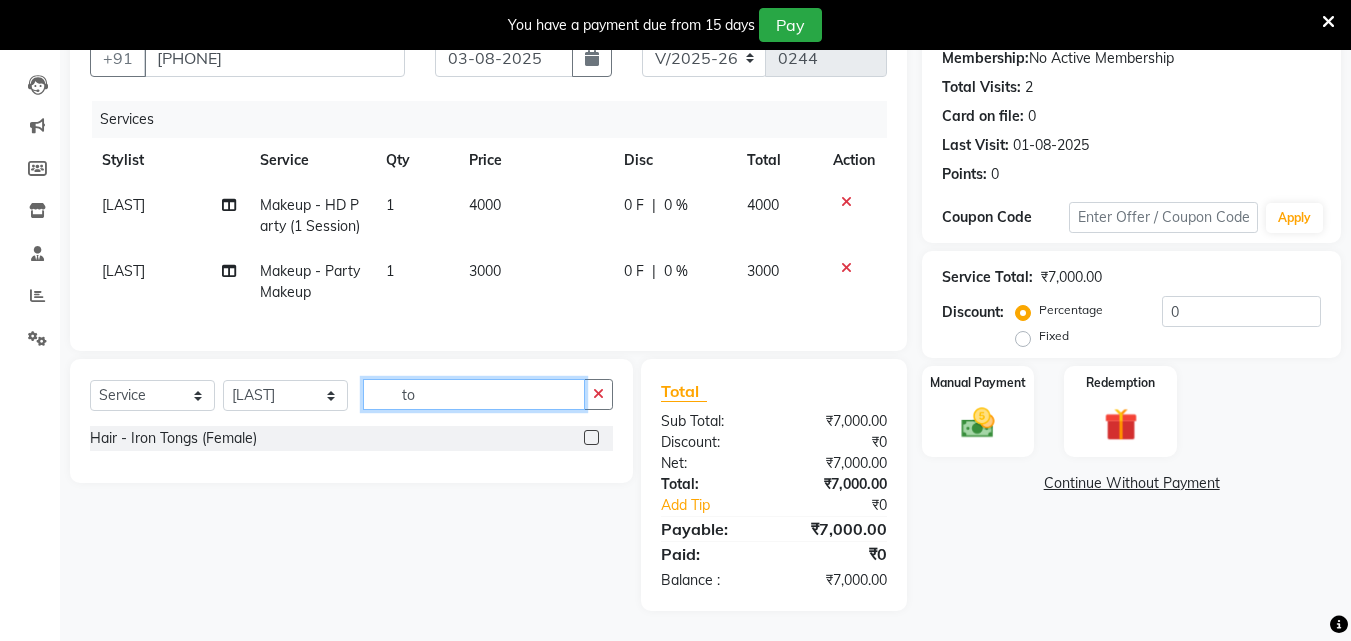 type on "t" 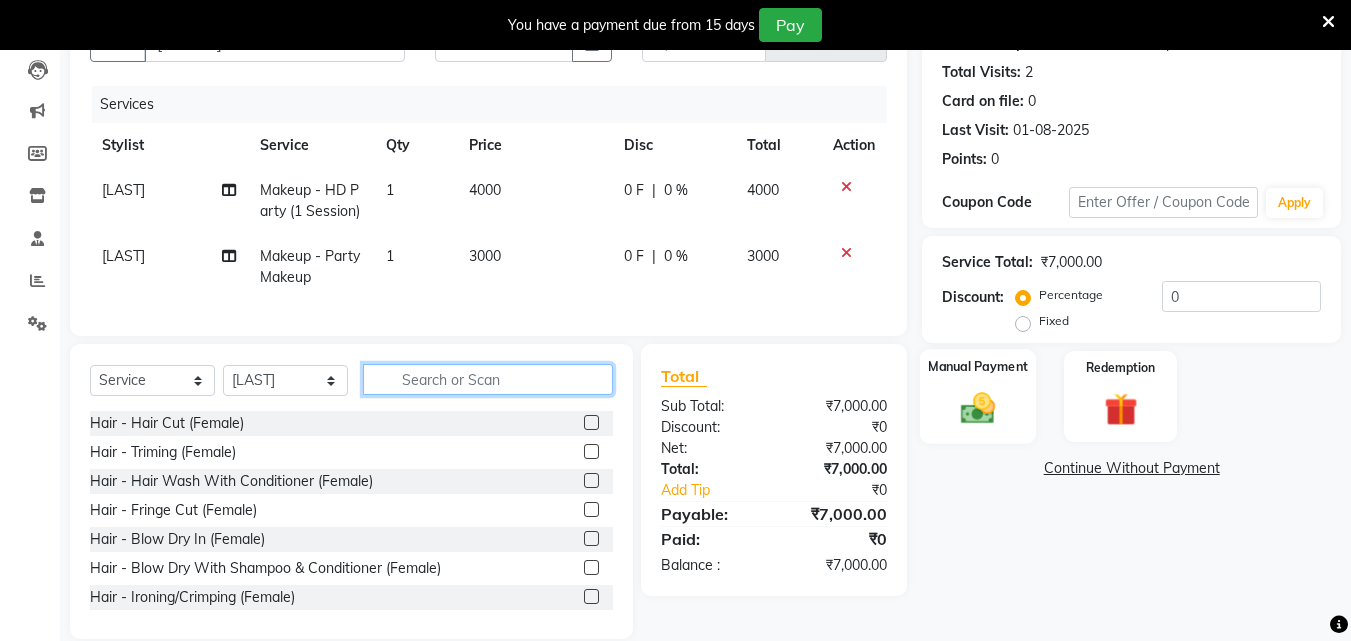 type 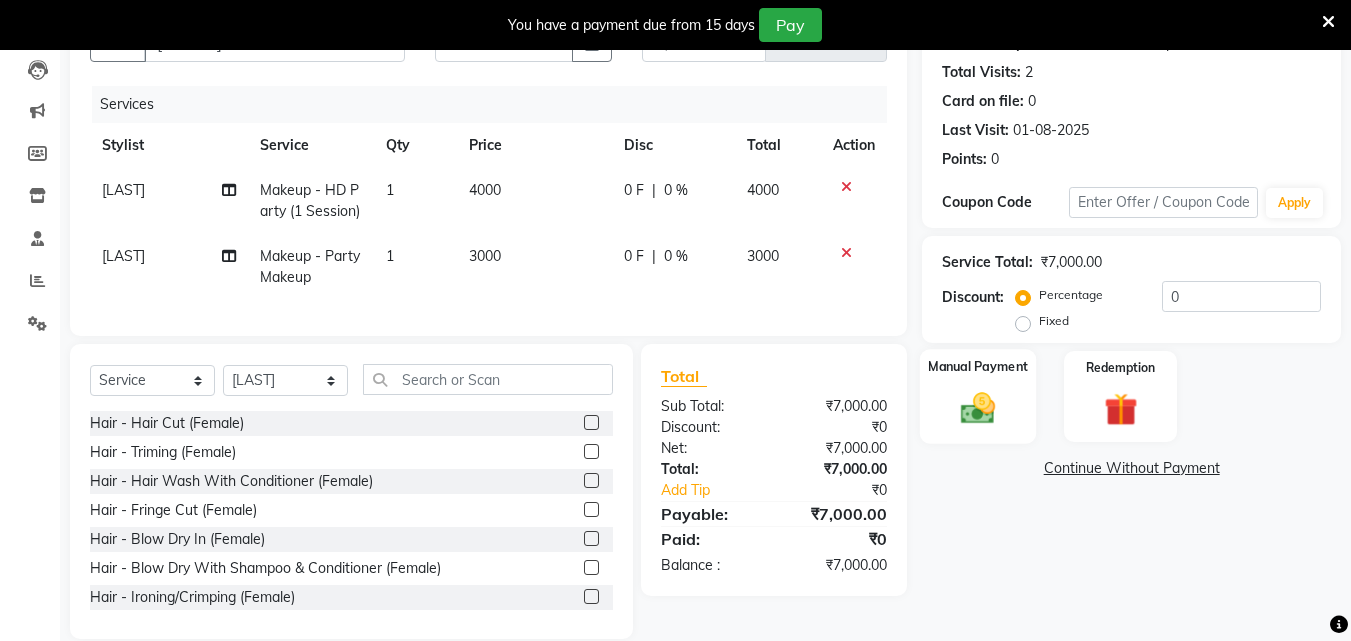 click 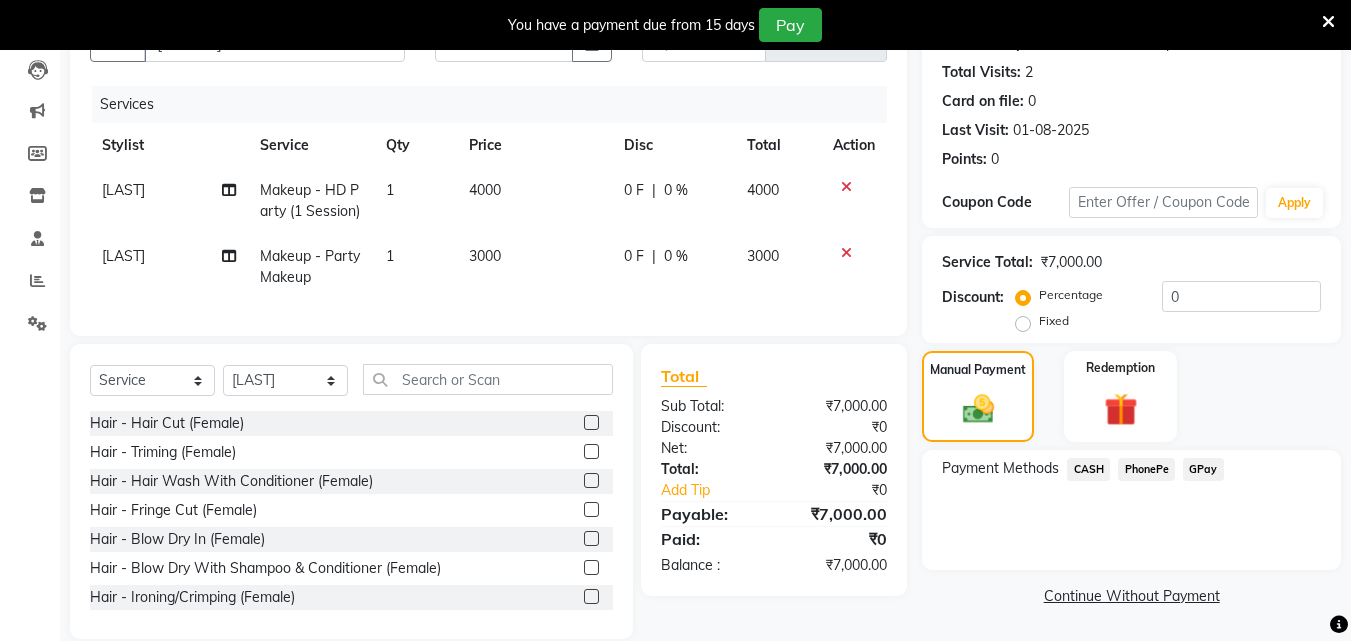 scroll, scrollTop: 0, scrollLeft: 0, axis: both 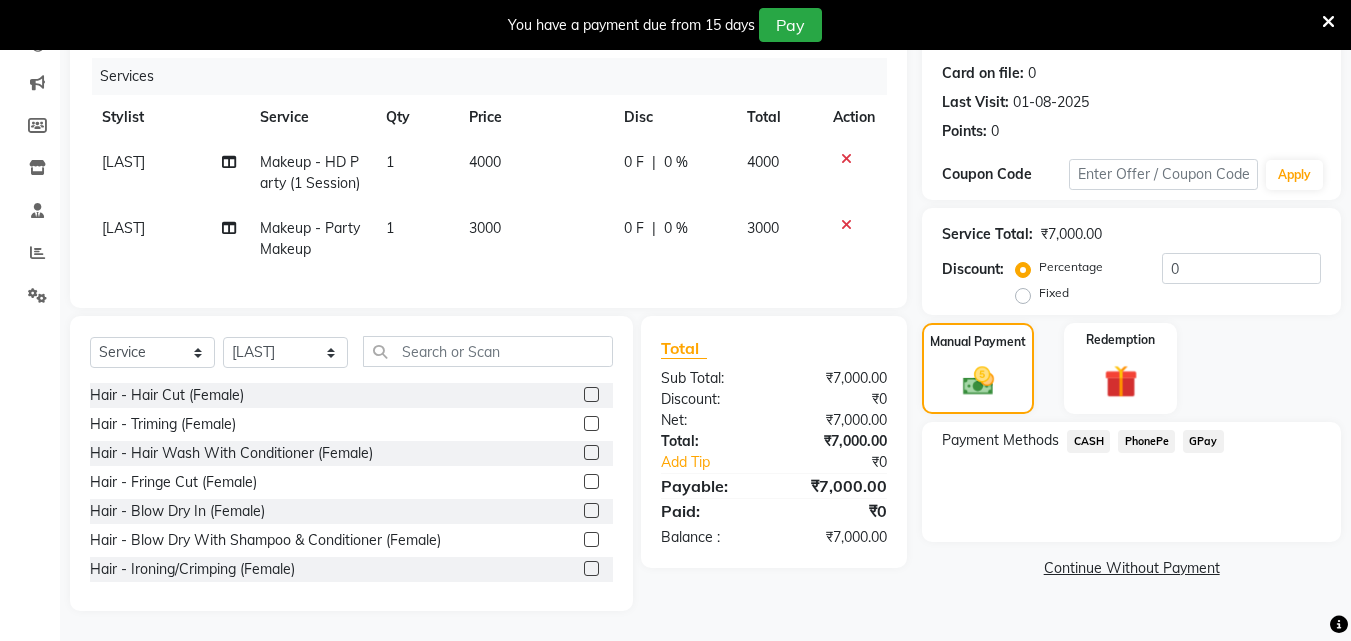 click on "GPay" 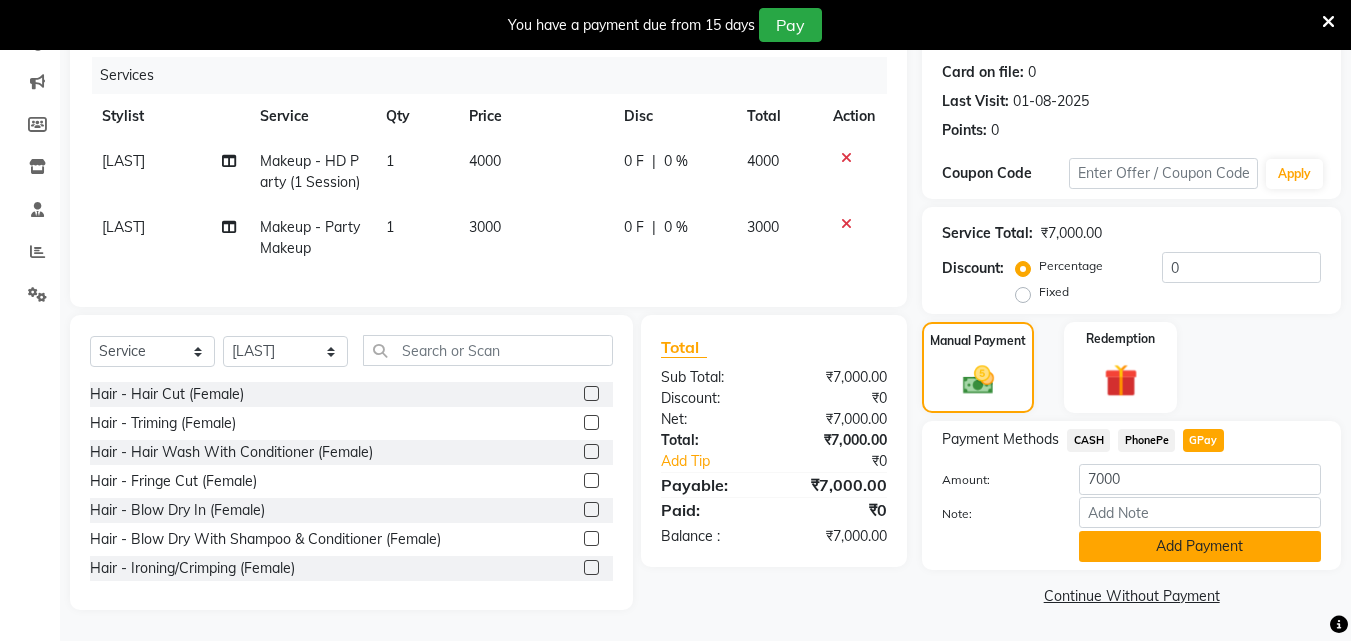 click on "Add Payment" 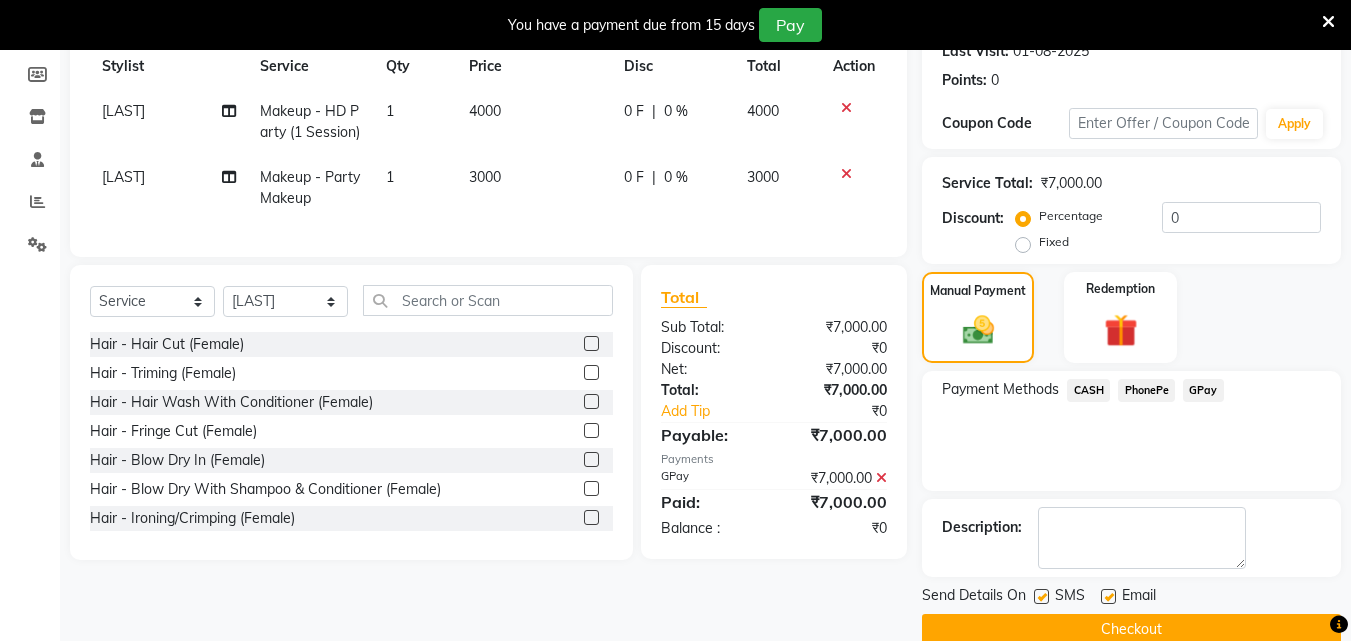 scroll, scrollTop: 325, scrollLeft: 0, axis: vertical 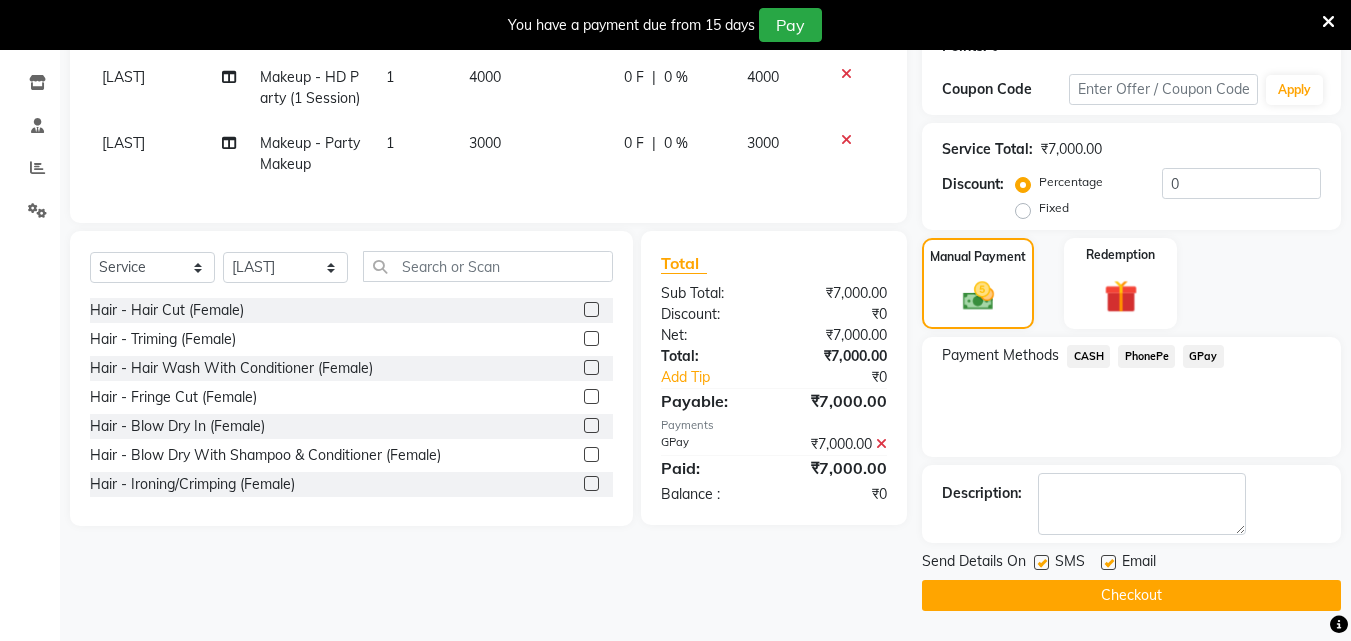 click 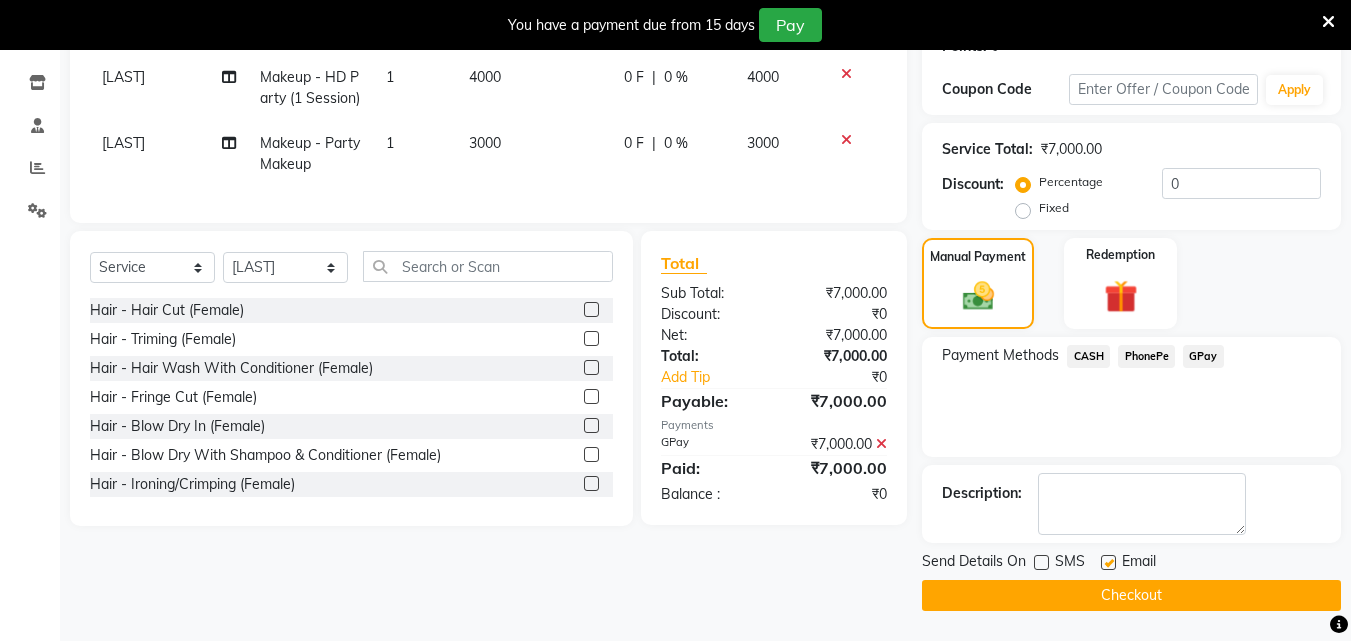 click on "Email" 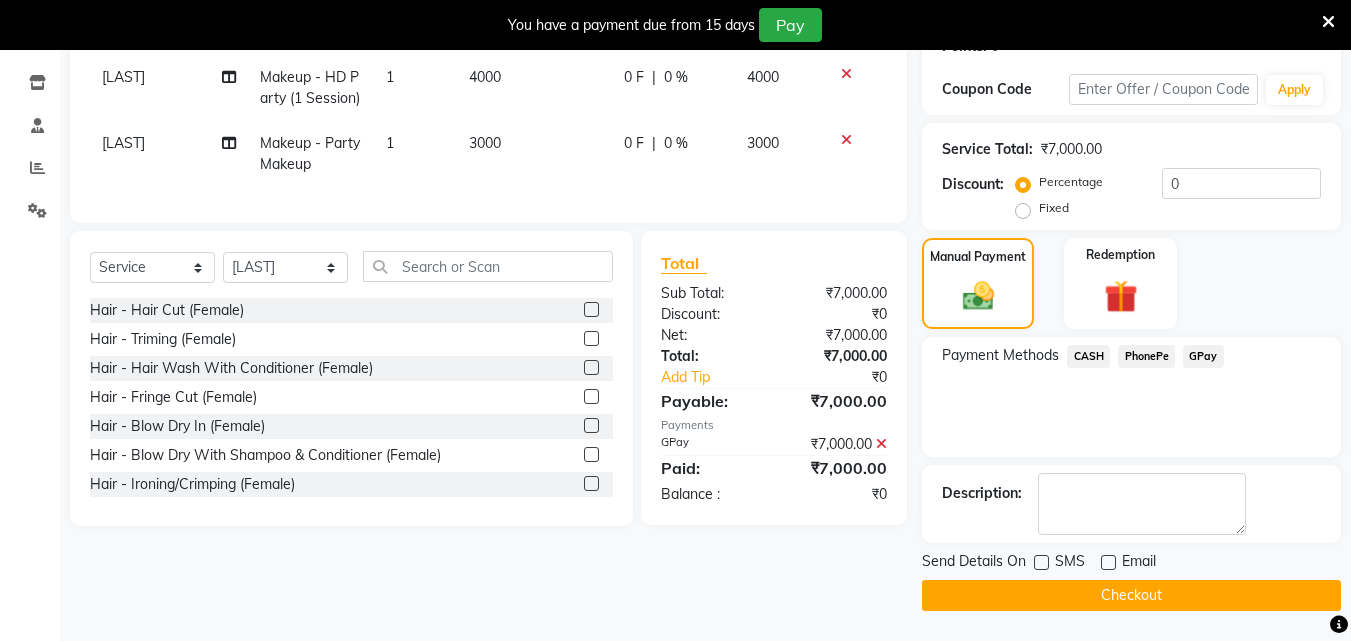click on "Checkout" 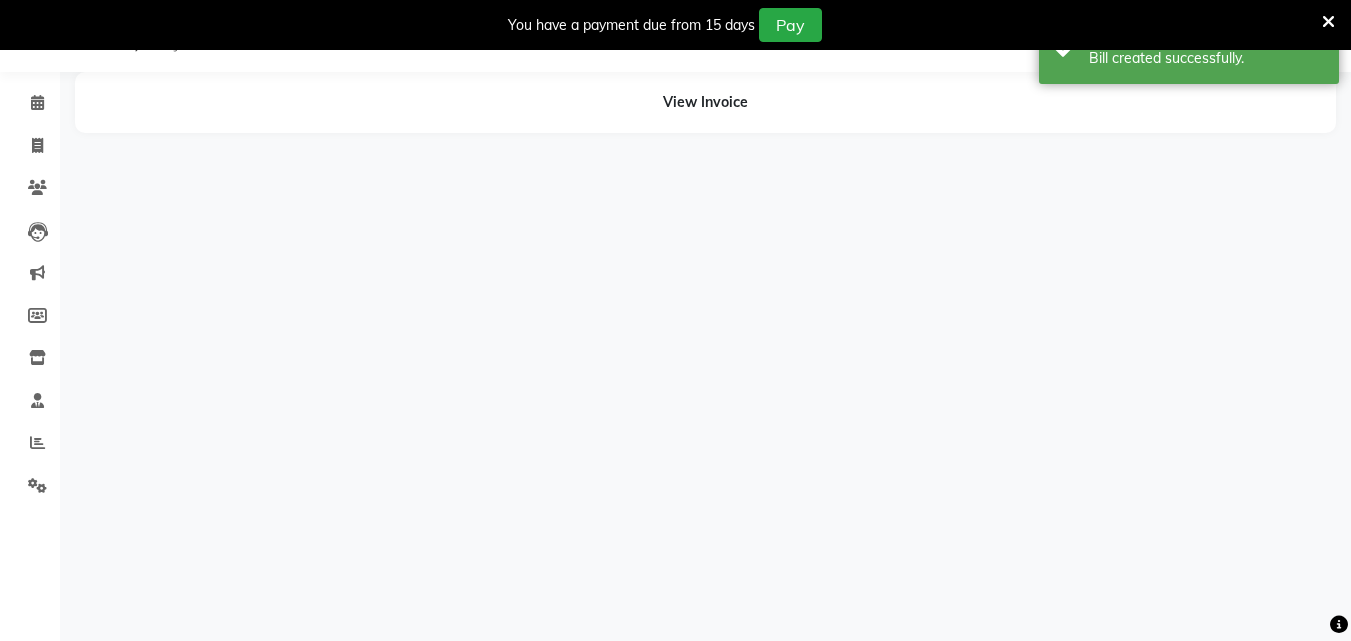 scroll, scrollTop: 91, scrollLeft: 0, axis: vertical 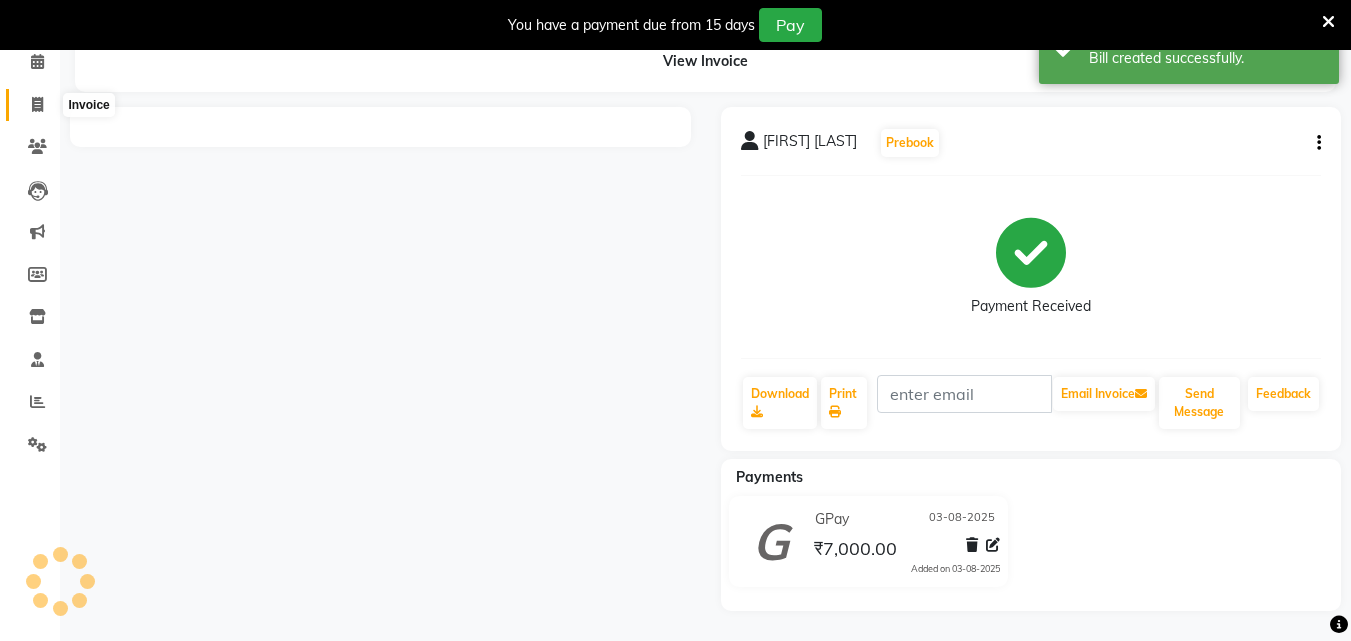 click 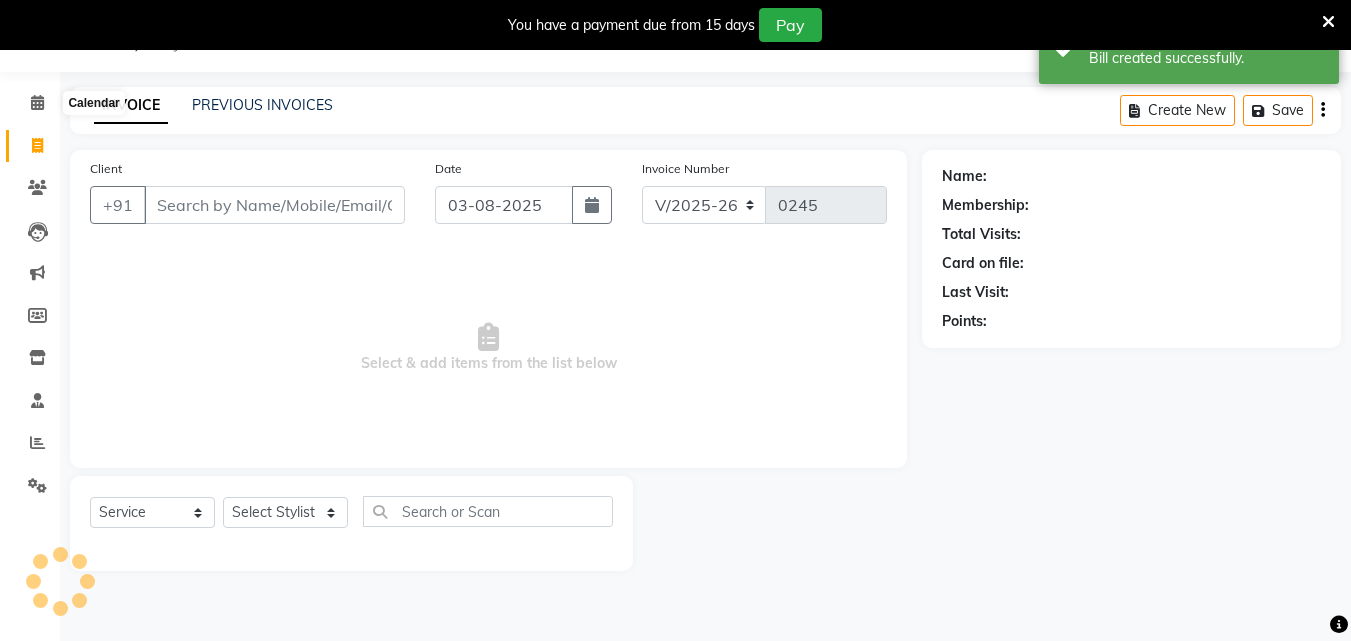 scroll, scrollTop: 50, scrollLeft: 0, axis: vertical 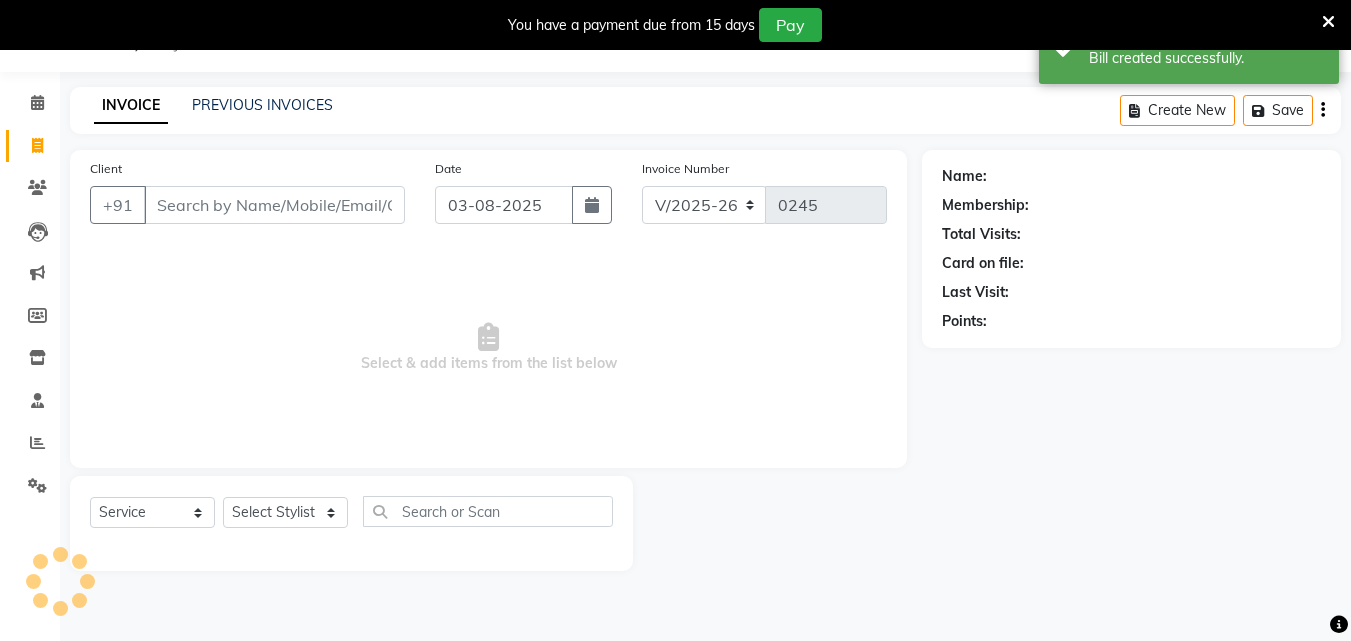 click on "Client" at bounding box center [274, 205] 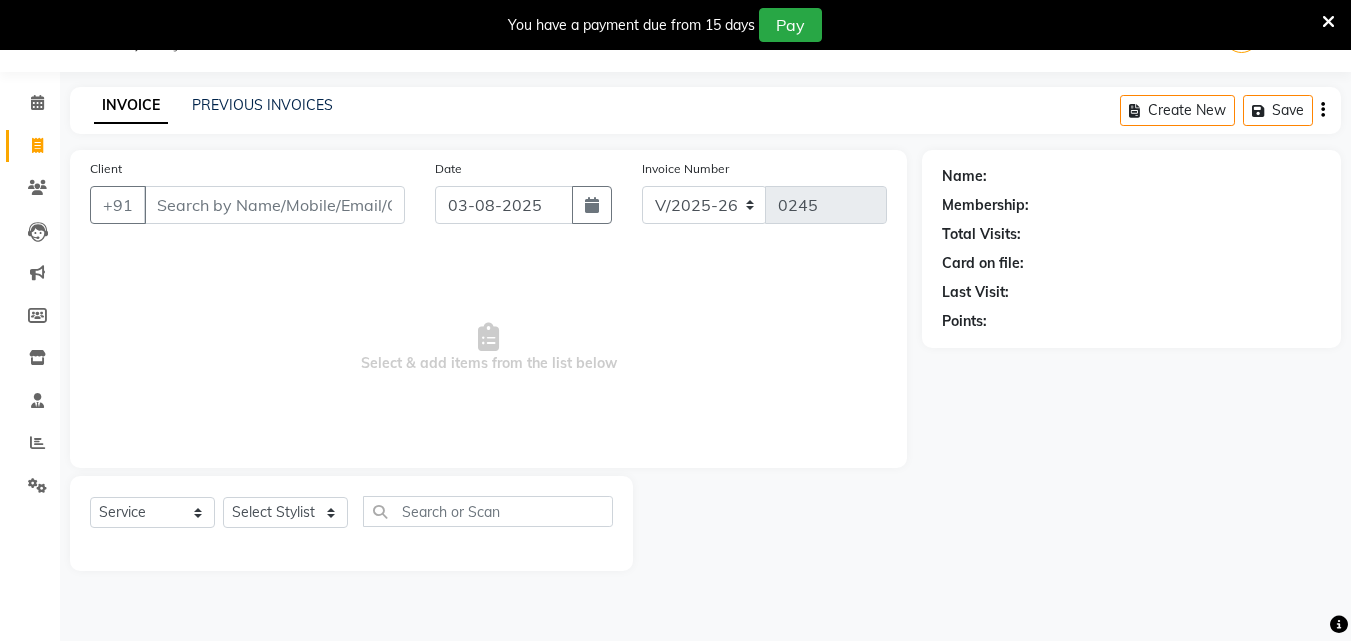 click on "Client" at bounding box center (274, 205) 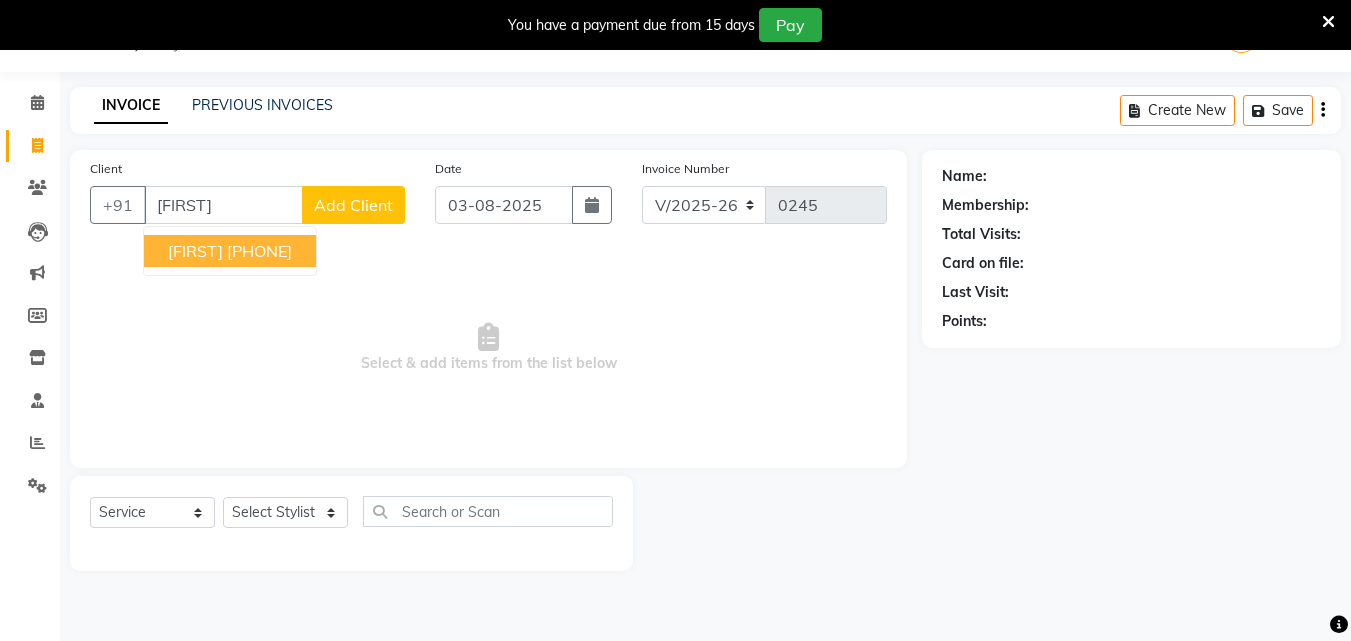 click on "[PHONE]" at bounding box center (259, 251) 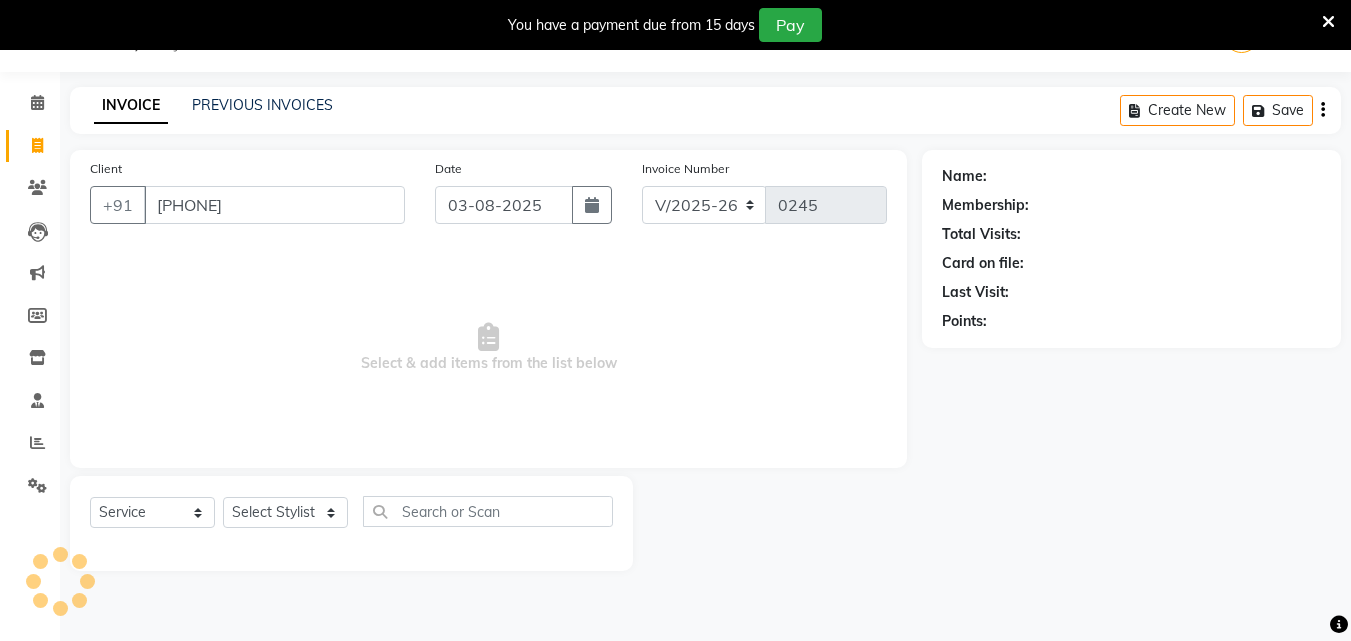 type on "[PHONE]" 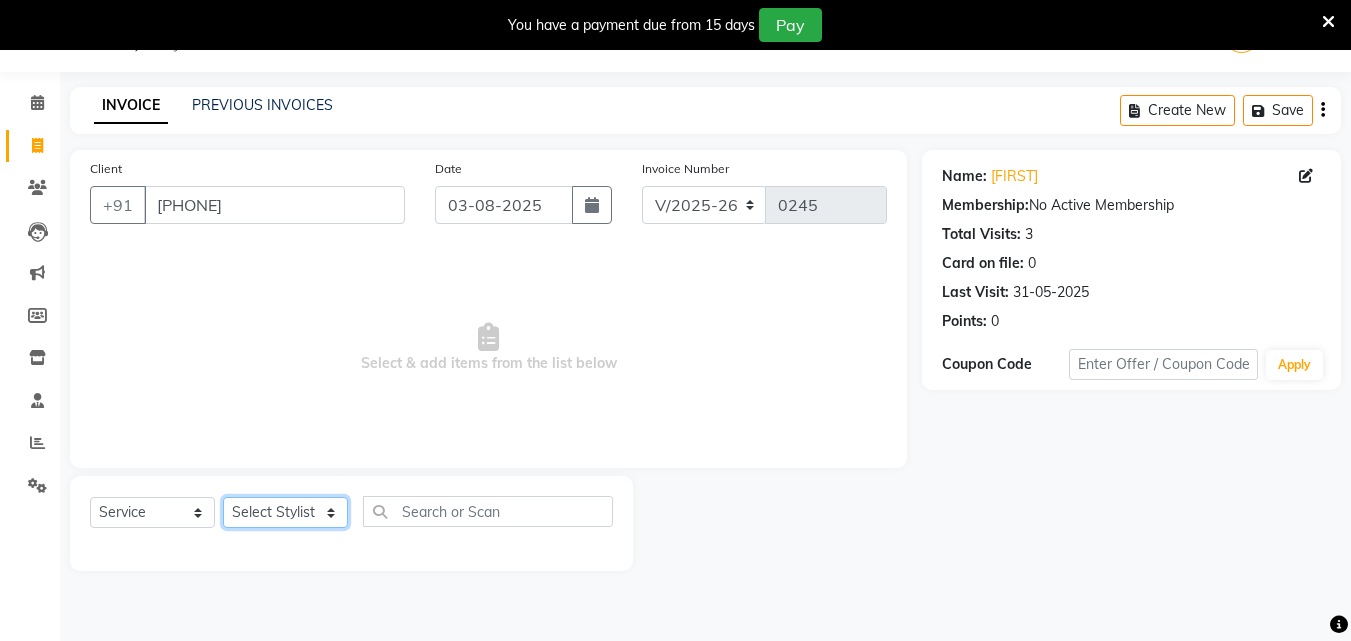 click on "Select Stylist [FIRST] [LAST] Reception Student Female Student Male" 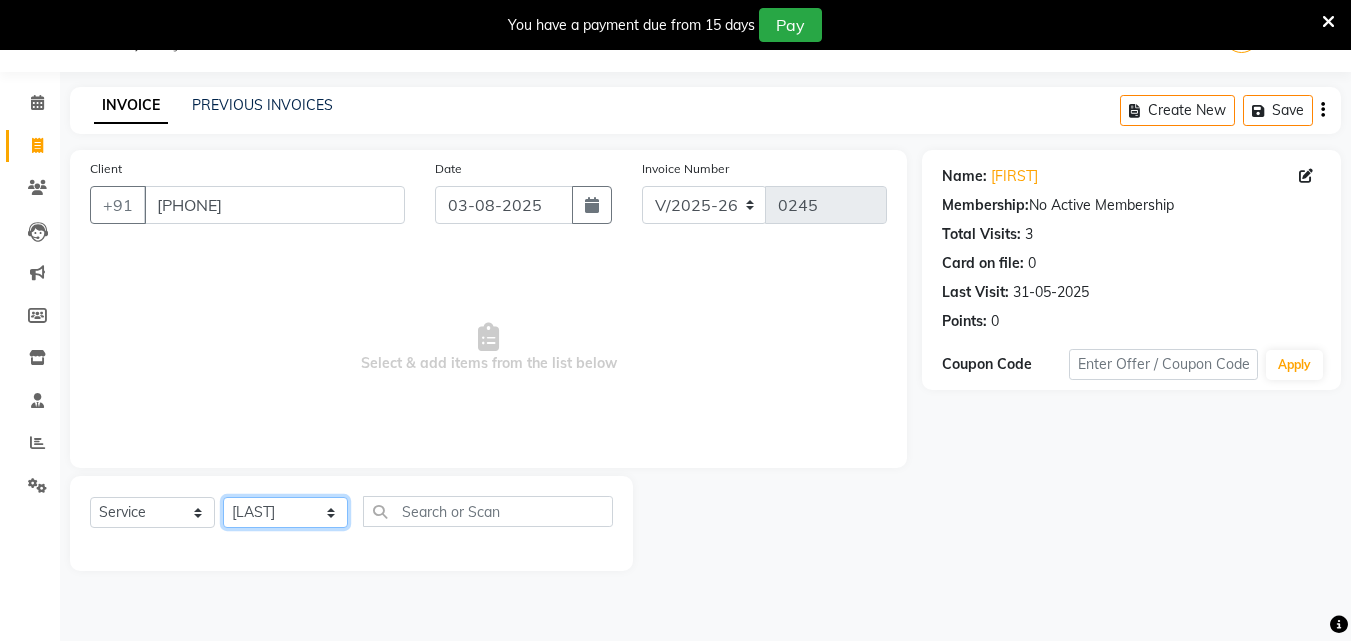 click on "Select Stylist [FIRST] [LAST] Reception Student Female Student Male" 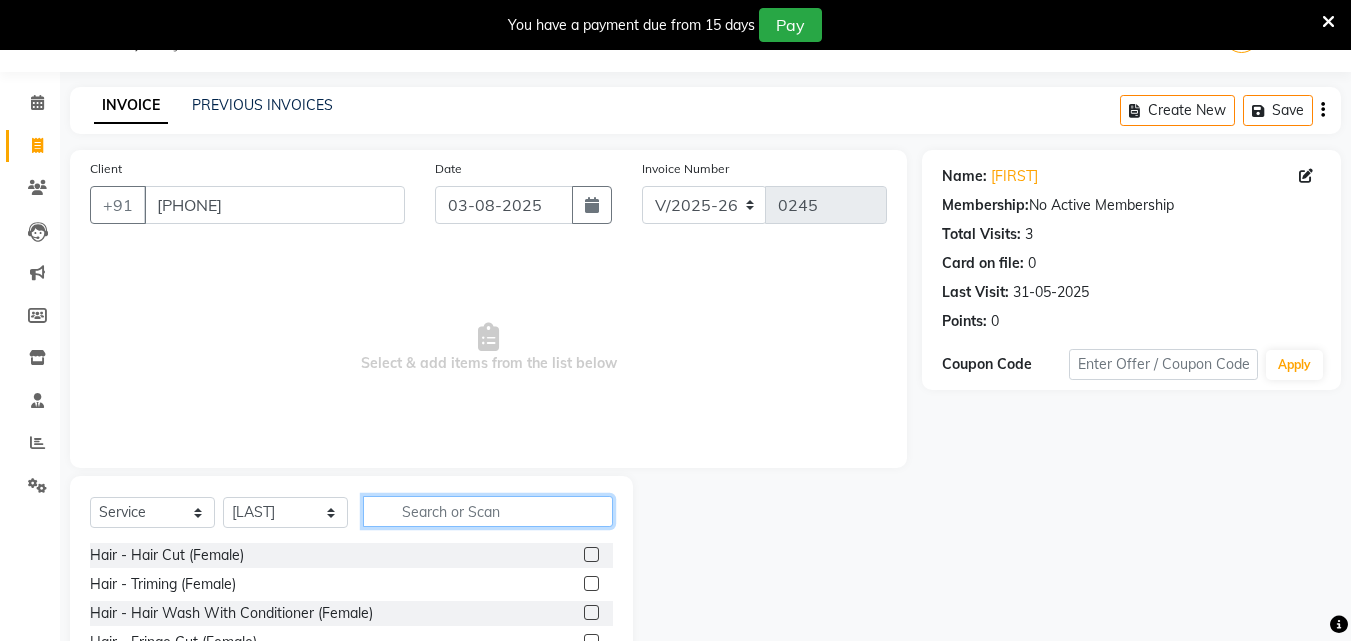 click 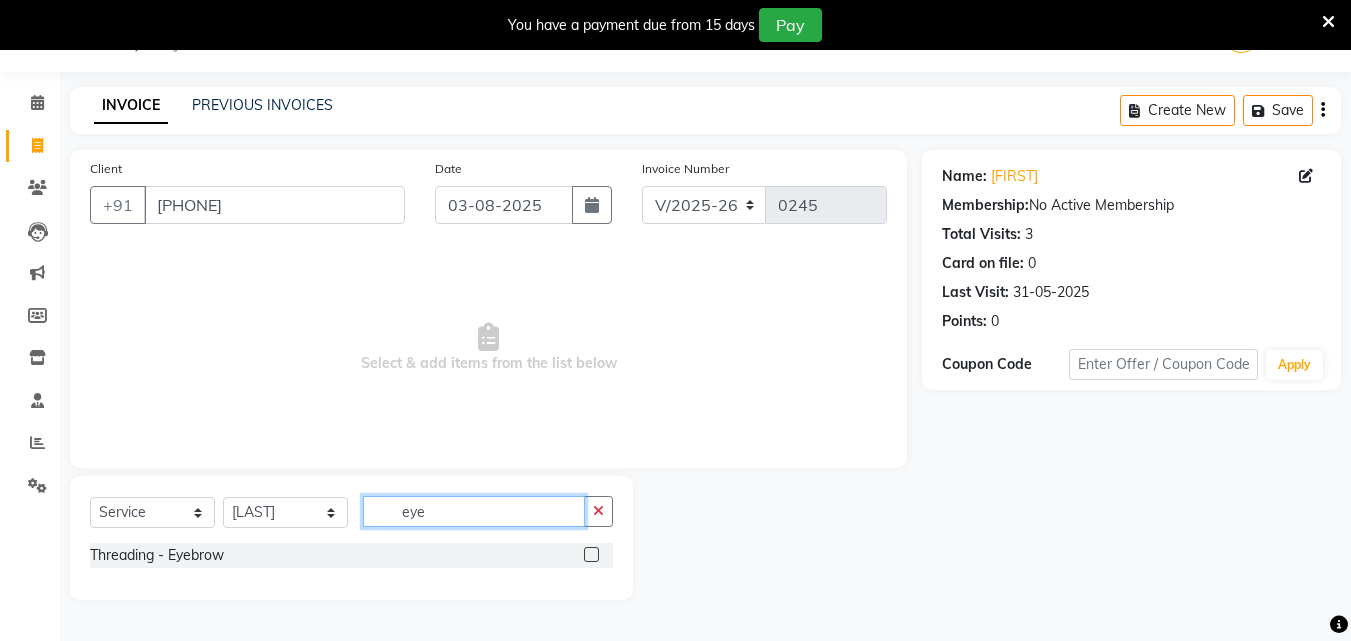 type on "eye" 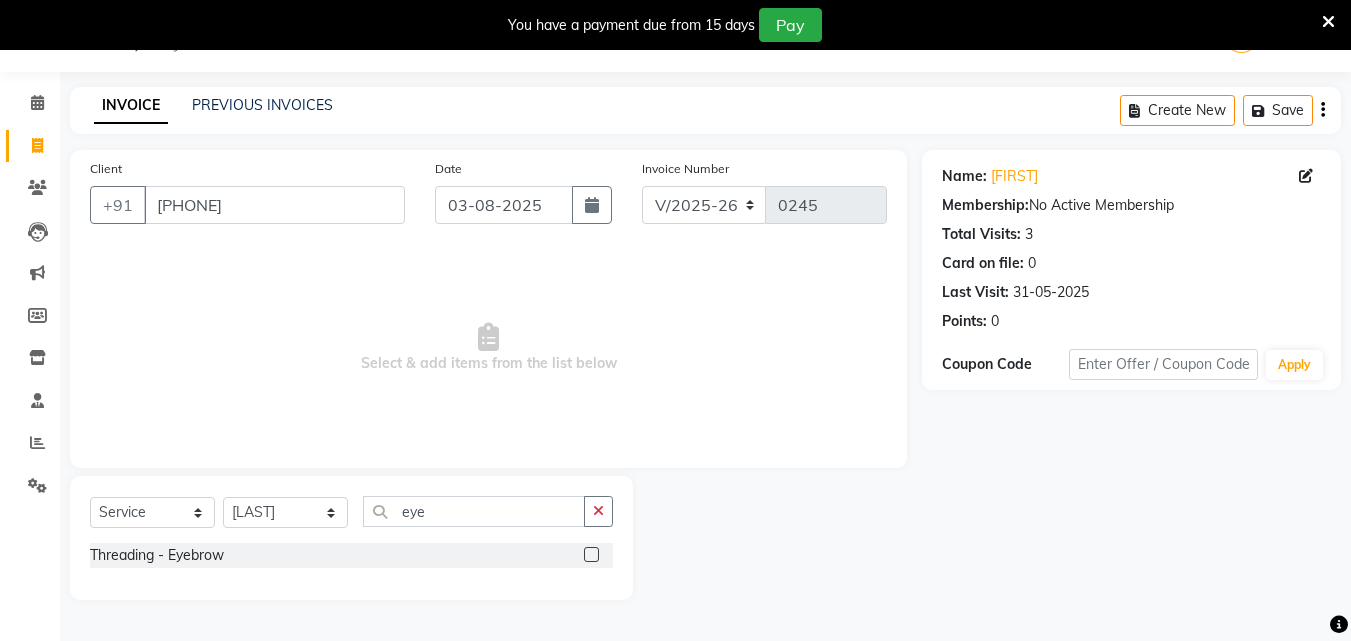 click 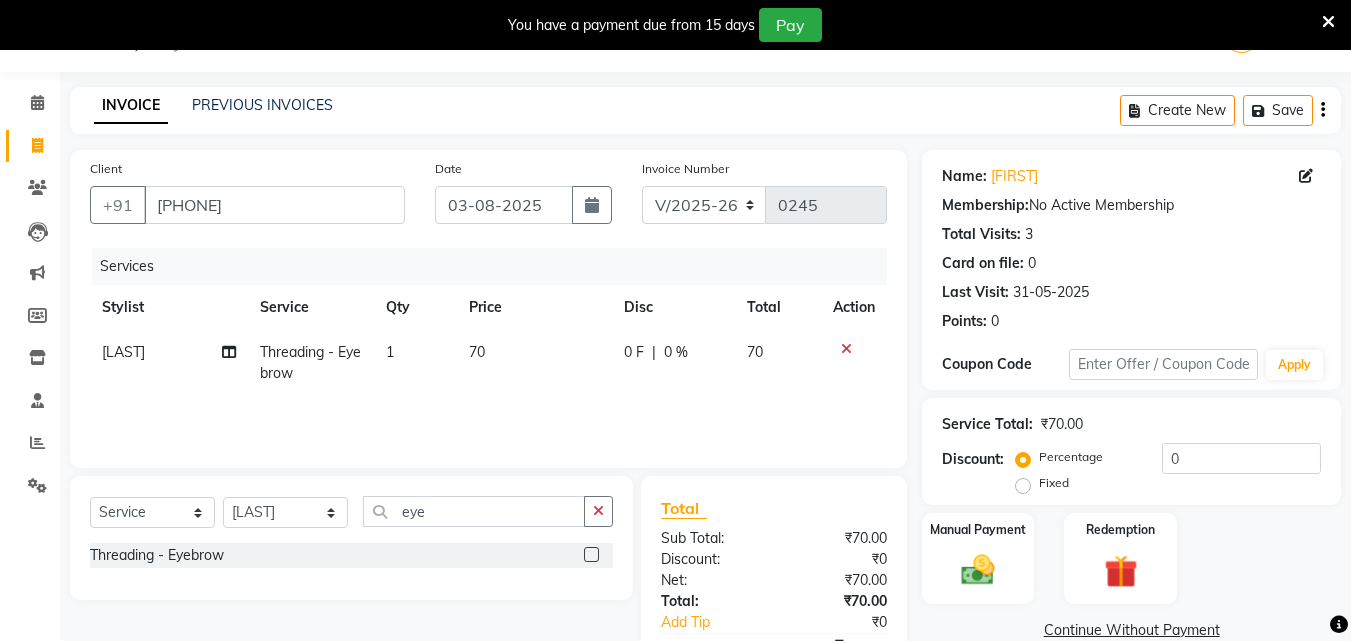 click 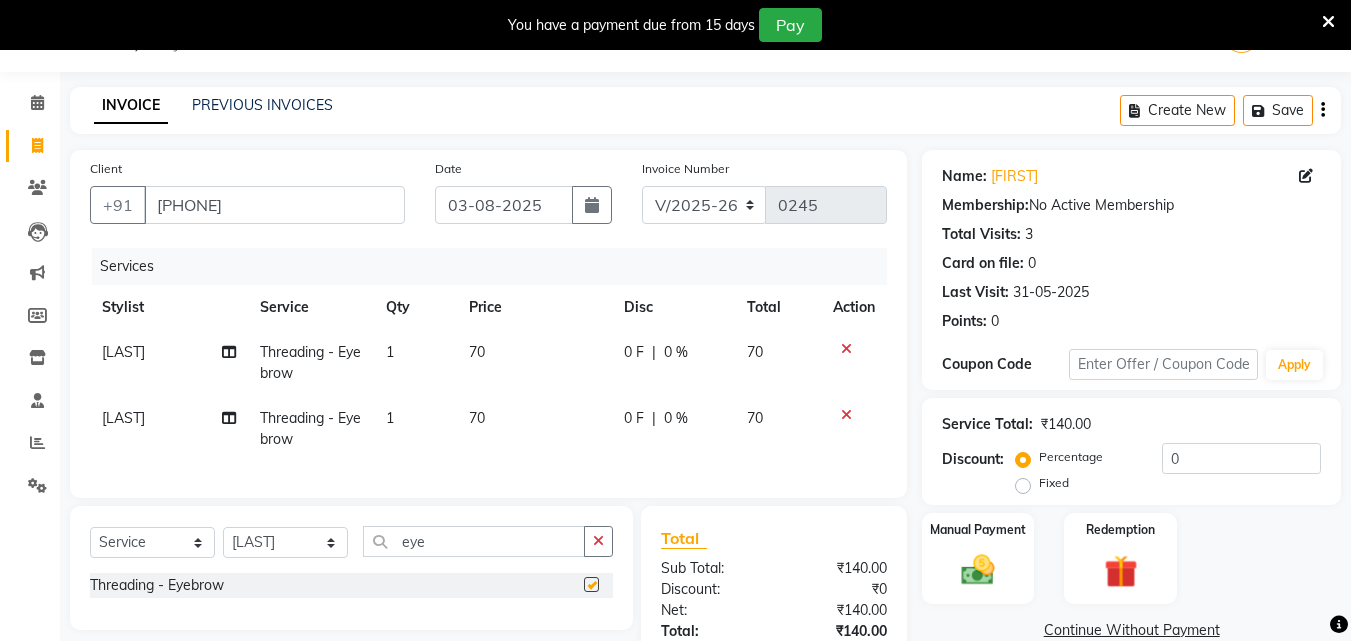 checkbox on "false" 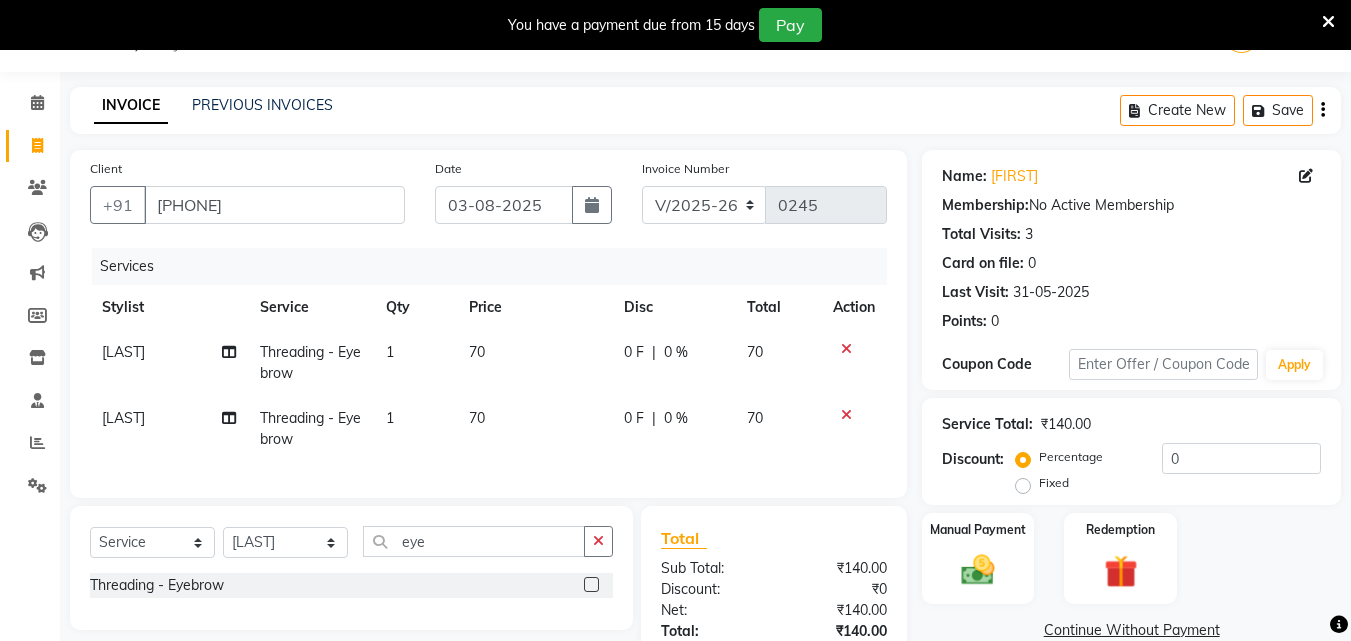 scroll, scrollTop: 212, scrollLeft: 0, axis: vertical 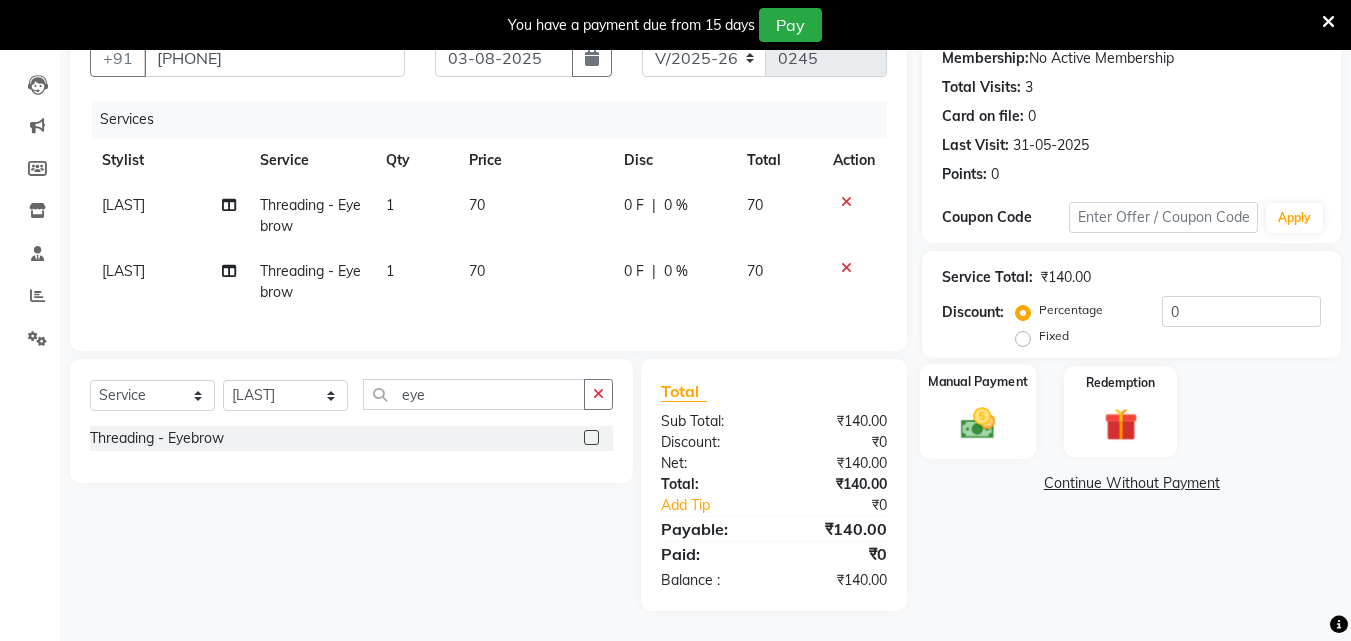 click 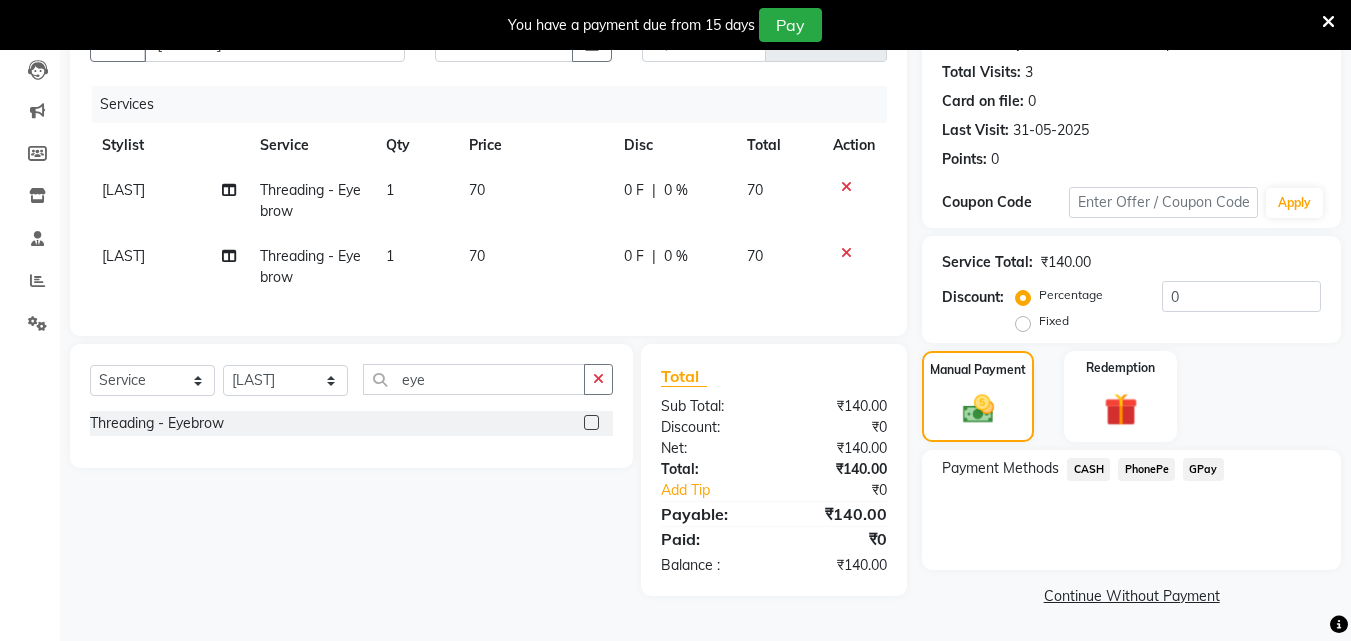 click on "GPay" 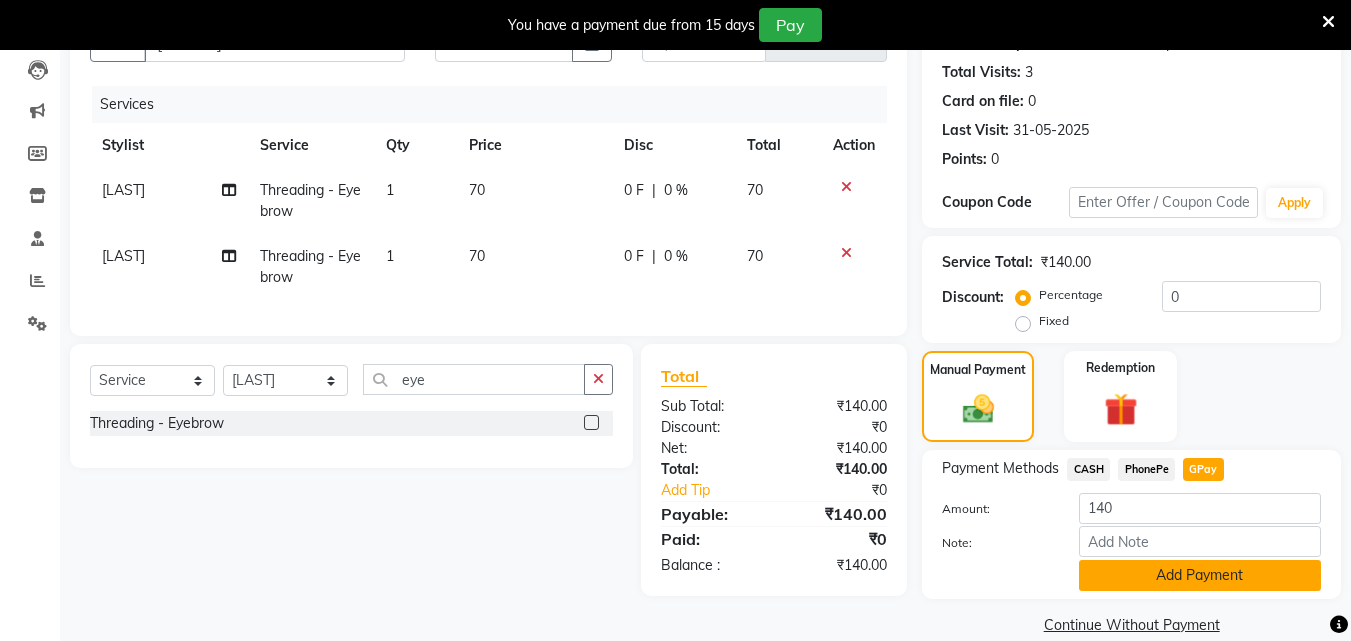 click on "Add Payment" 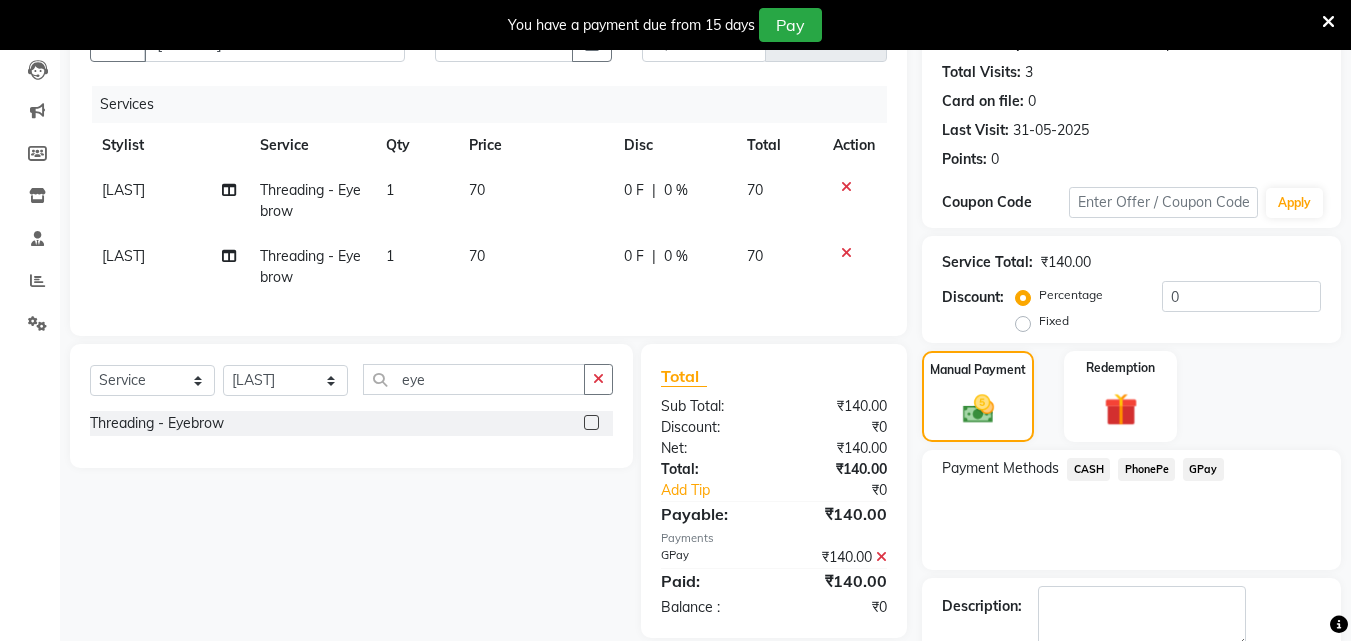 scroll, scrollTop: 325, scrollLeft: 0, axis: vertical 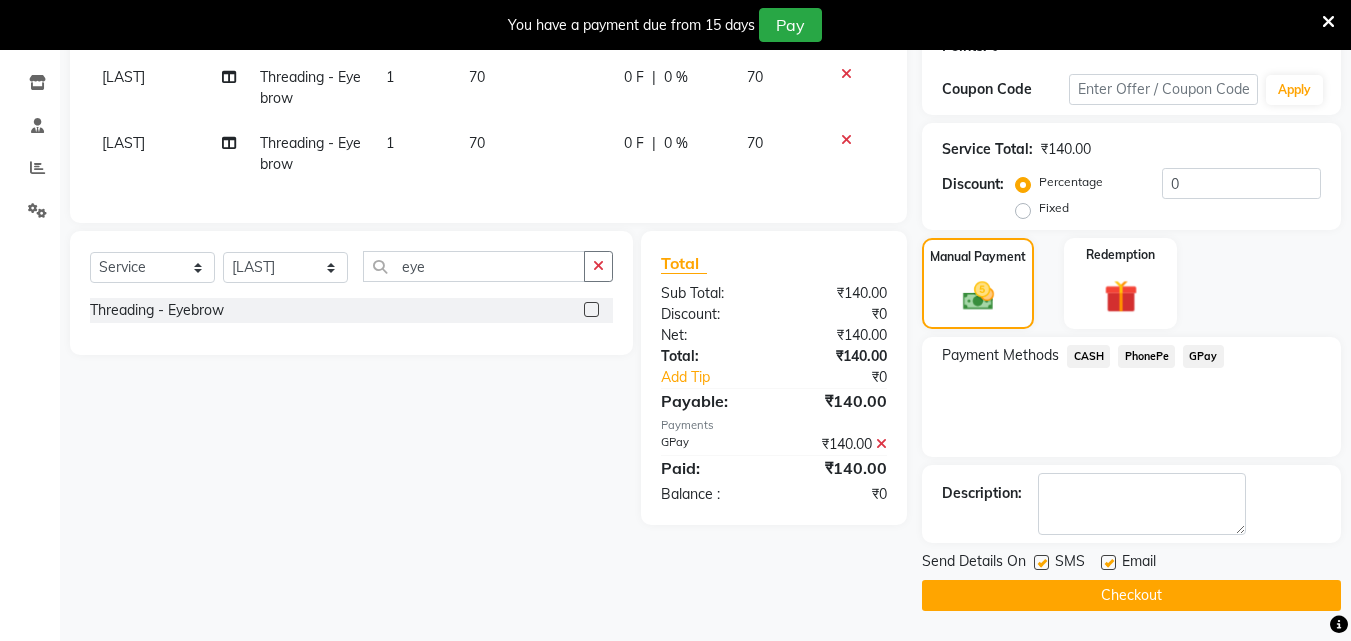 click on "Checkout" 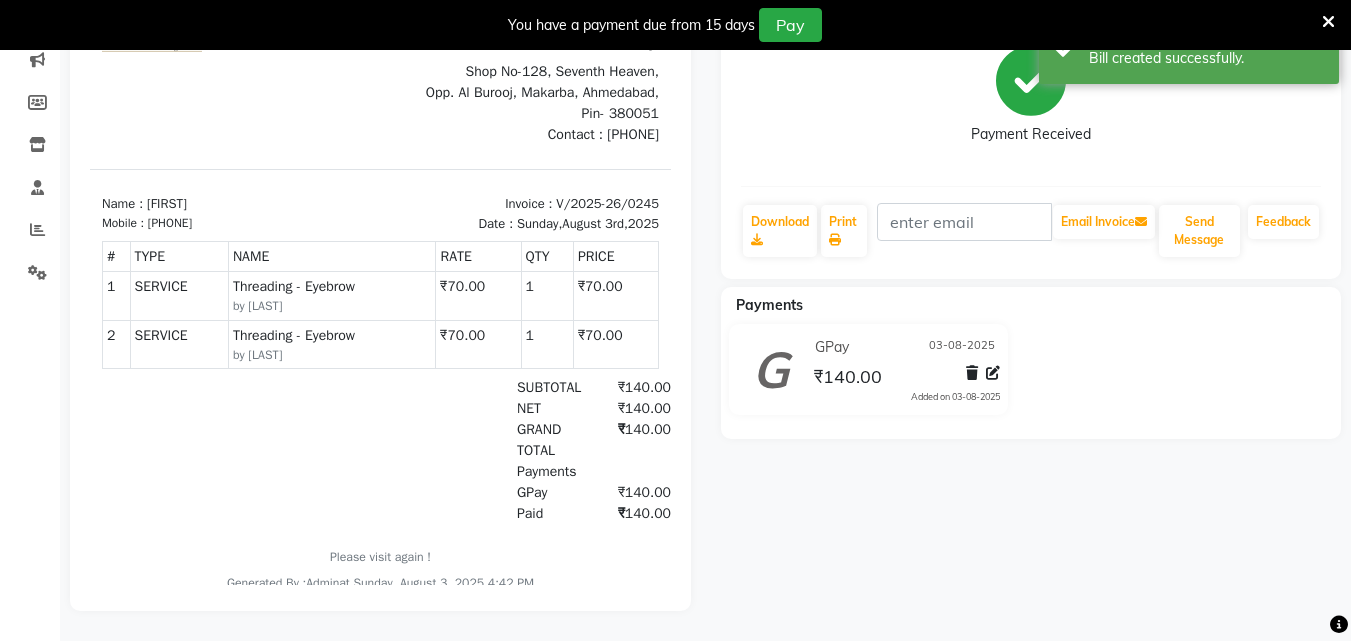 scroll, scrollTop: 0, scrollLeft: 0, axis: both 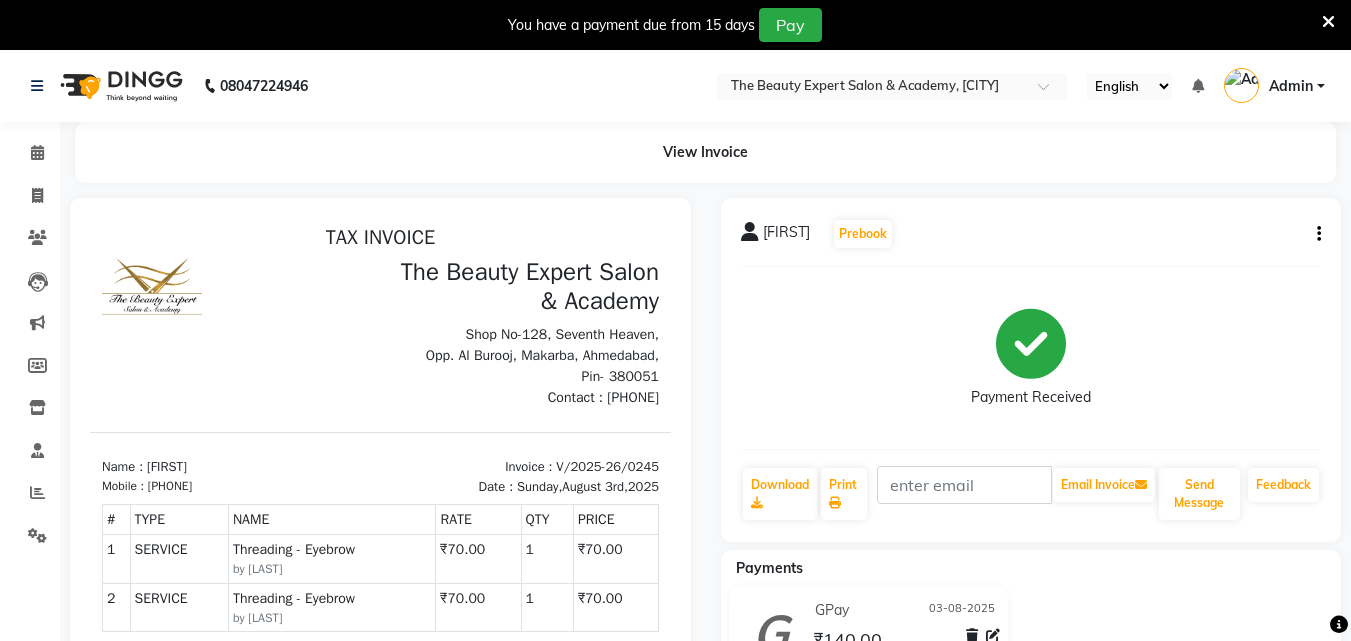 click 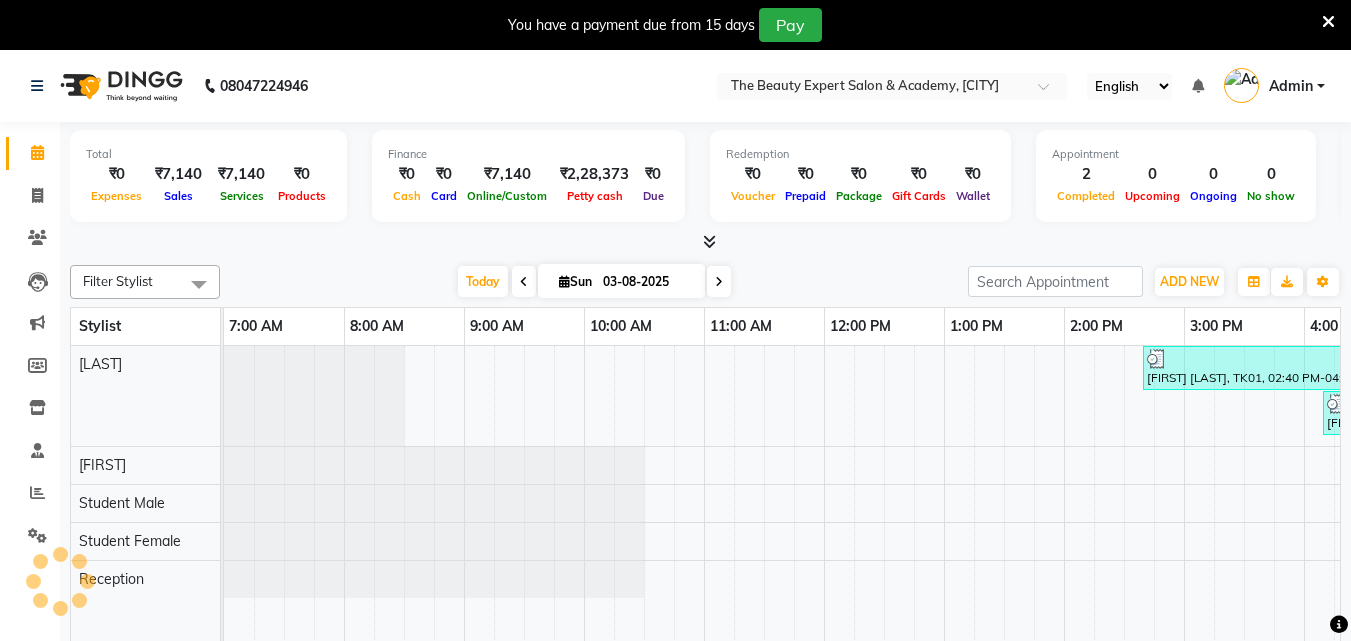 scroll, scrollTop: 0, scrollLeft: 0, axis: both 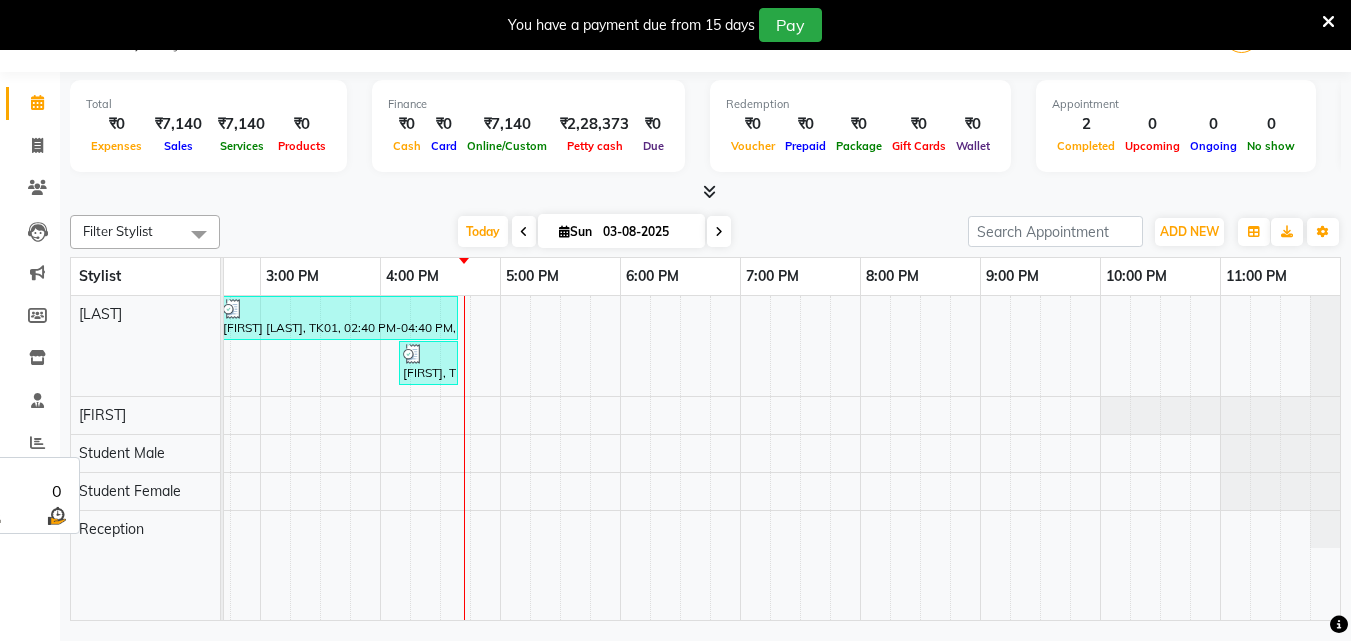 click on "[FIRST]" at bounding box center (145, 415) 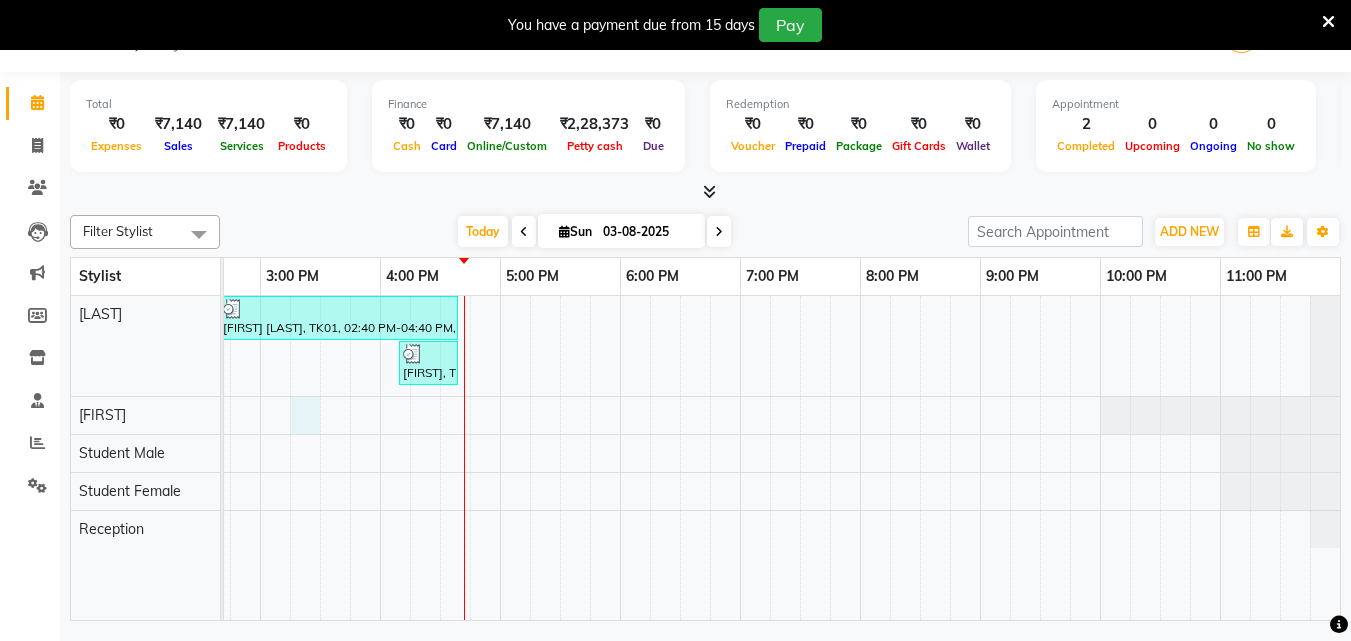 click on "[FIRST] [LAST], TK01, 02:40 PM-04:40 PM, Makeup - HD Party (1 Session),Makeup - Party Makeup [FIRST], TK02, 04:10 PM-04:40 PM, Threading - Eyebrow,Threading - Eyebrow" at bounding box center [320, 458] 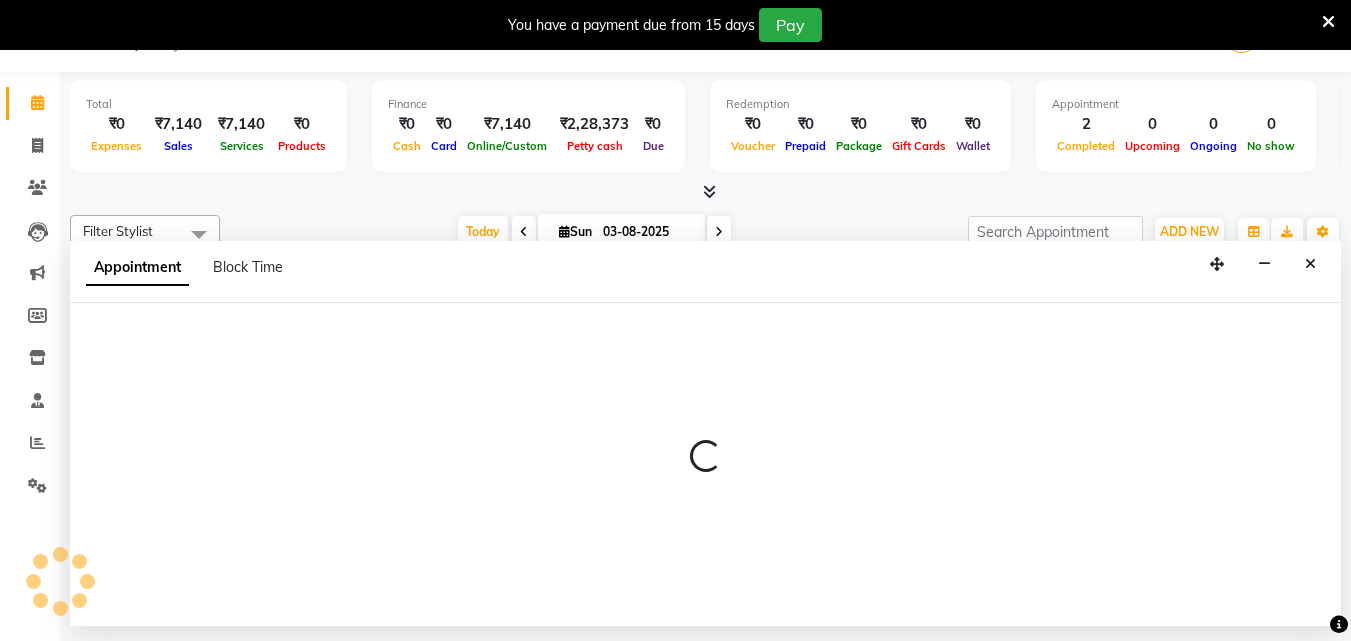 select on "9675" 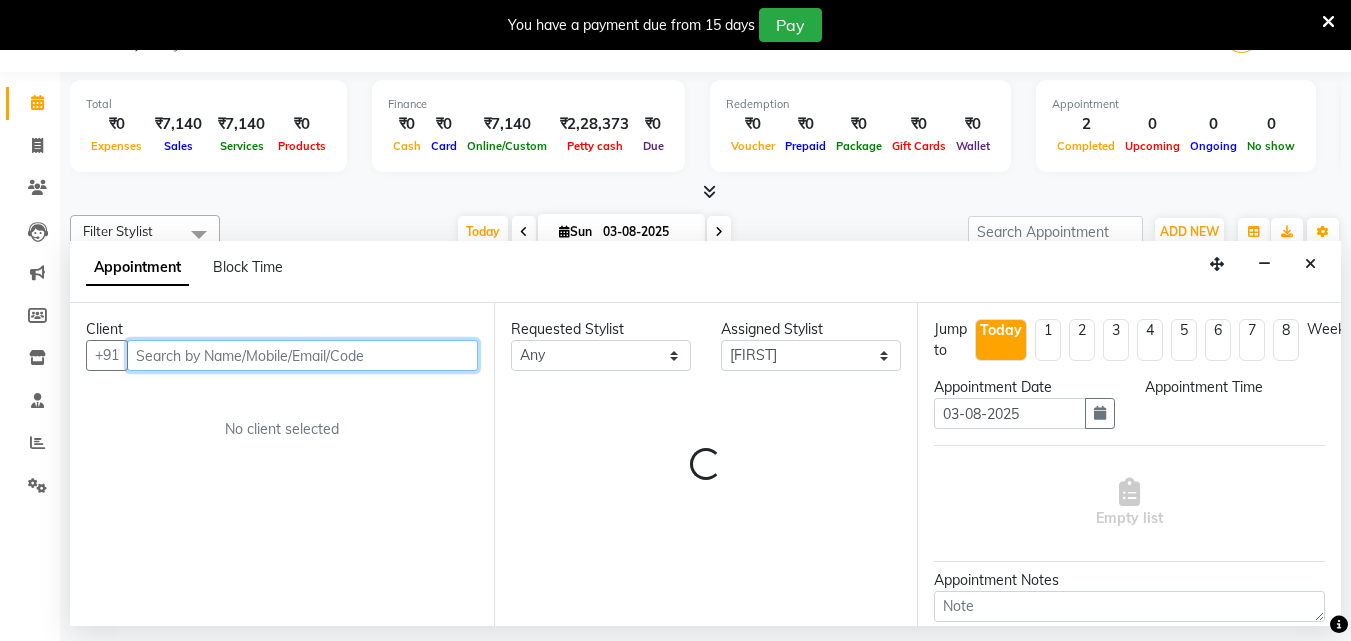 select on "915" 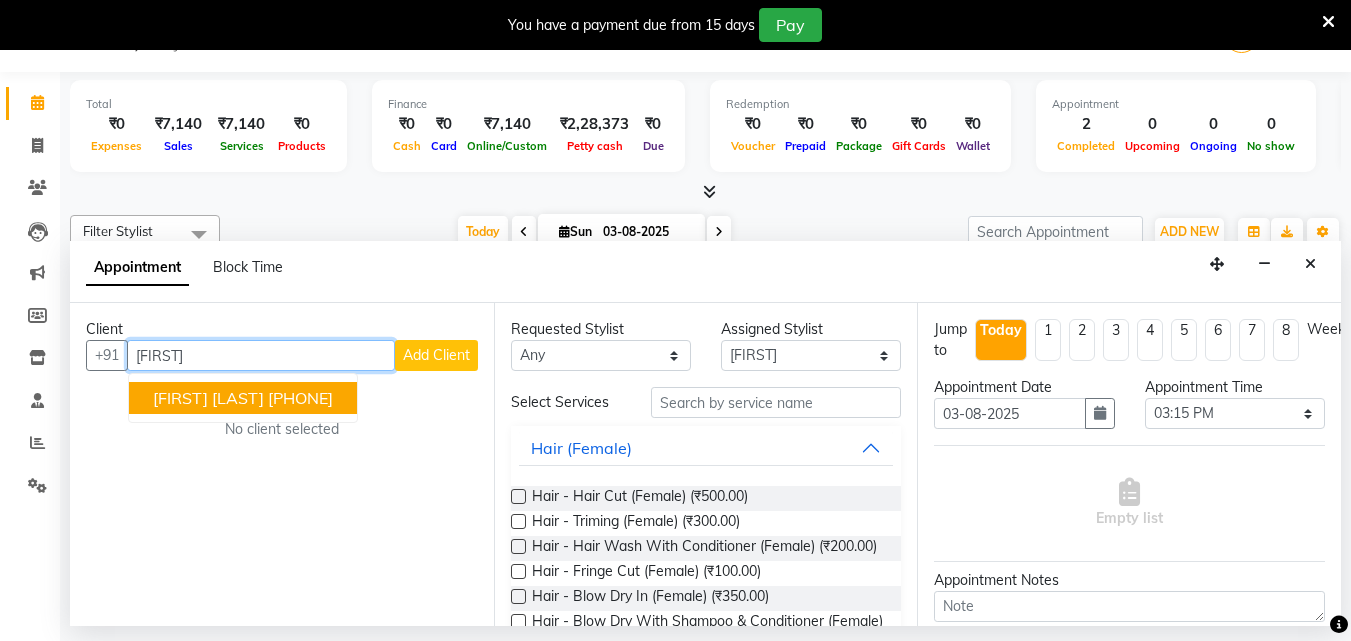 click on "[FIRST] [LAST]" at bounding box center (208, 398) 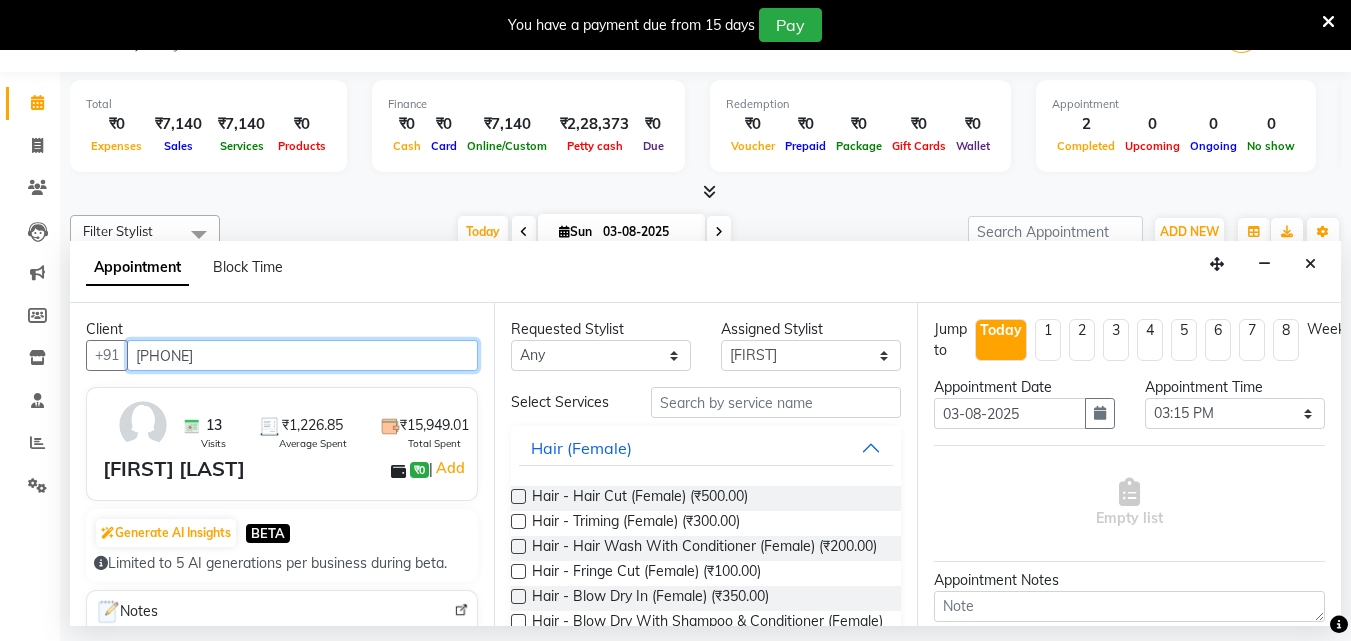 type on "[PHONE]" 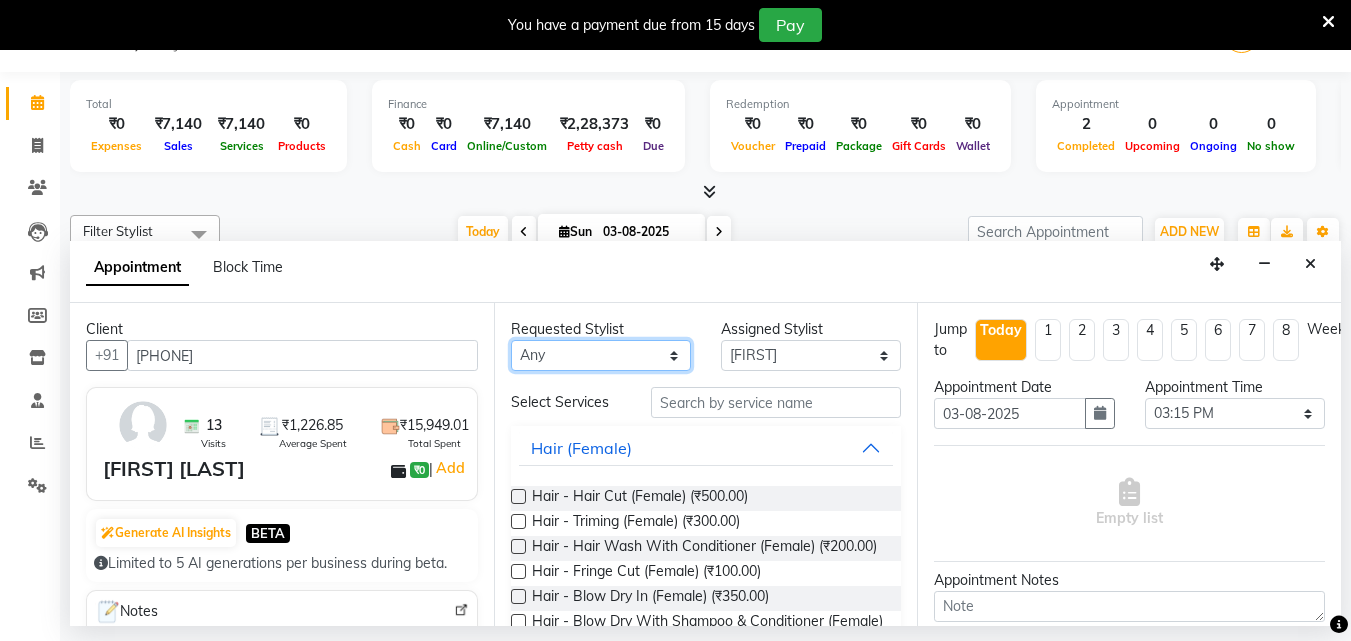 click on "Any [LAST] [LAST] Reception Student Female Student Male" at bounding box center [601, 355] 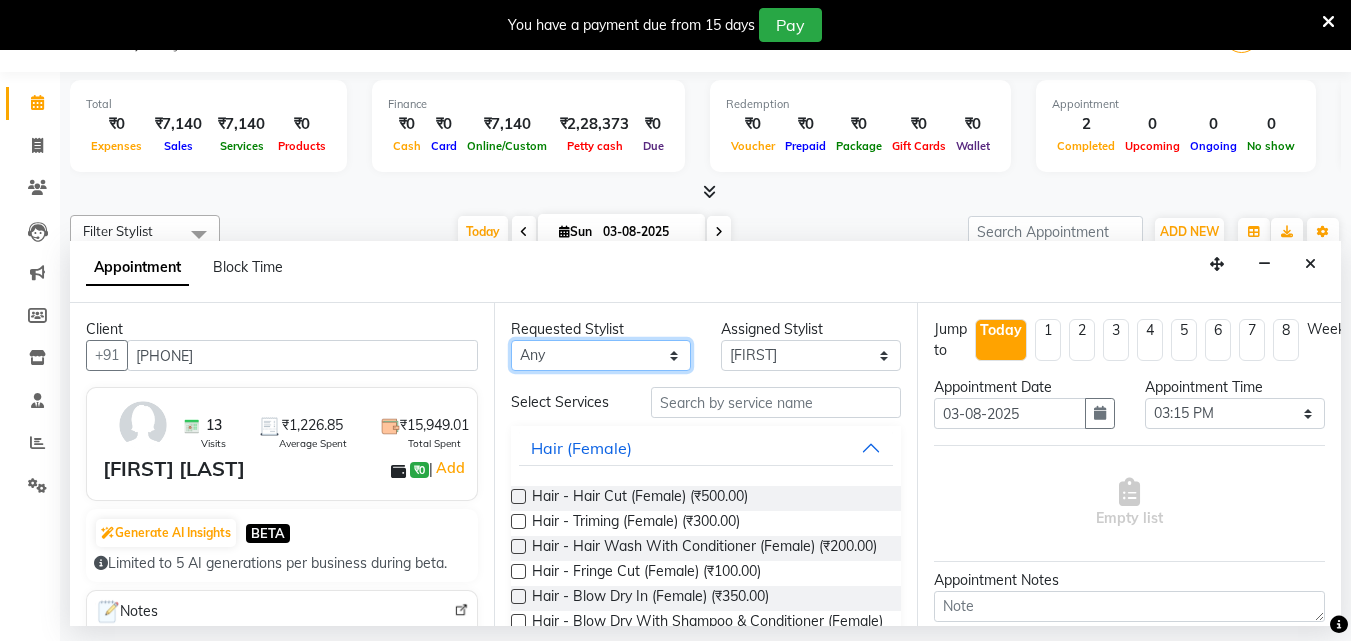 select on "9674" 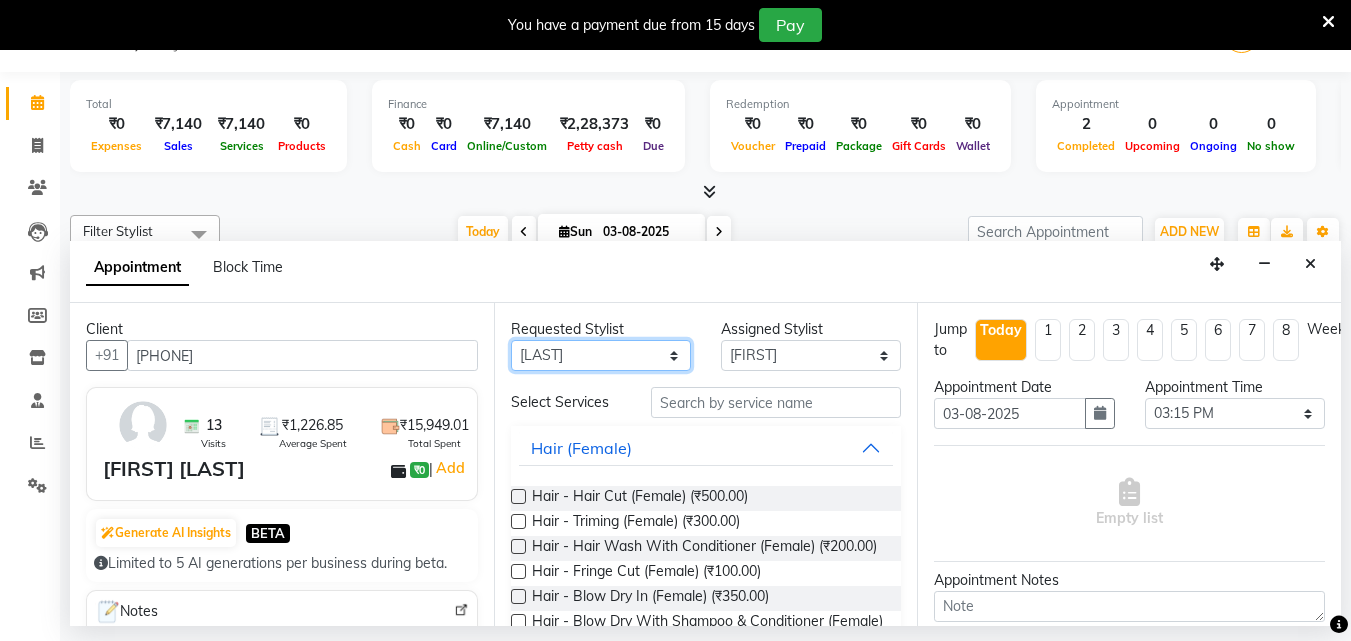 click on "Any [LAST] [LAST] Reception Student Female Student Male" at bounding box center [601, 355] 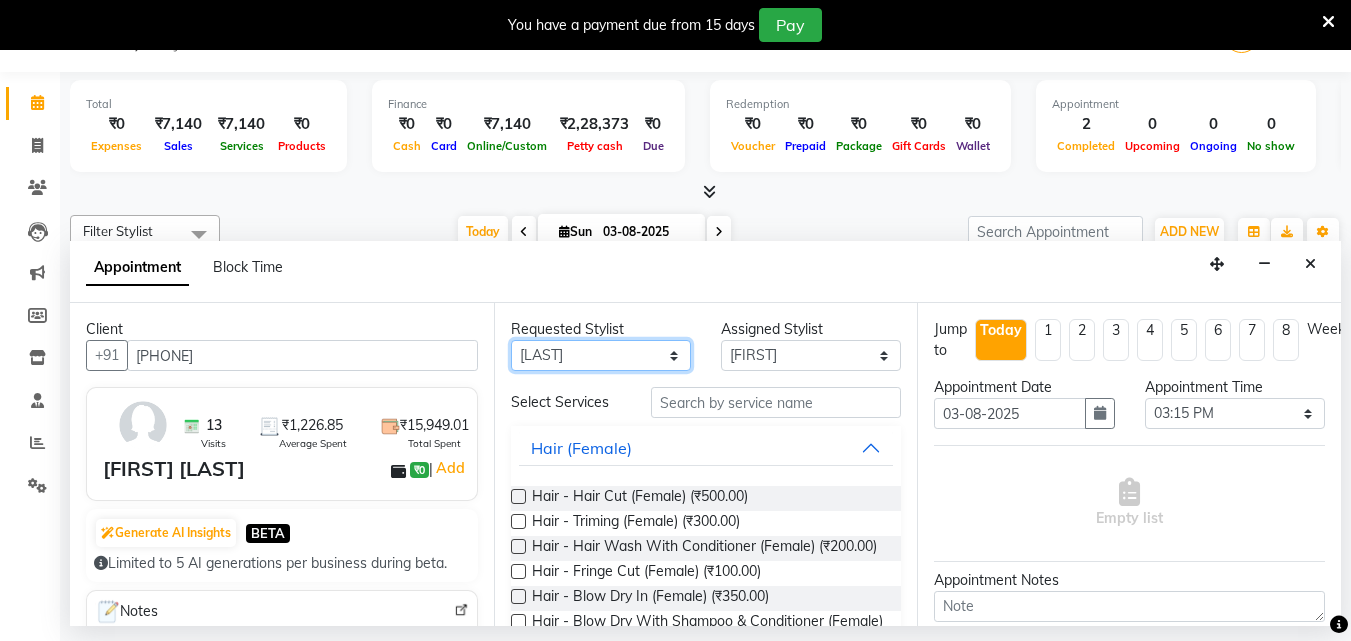 select on "9674" 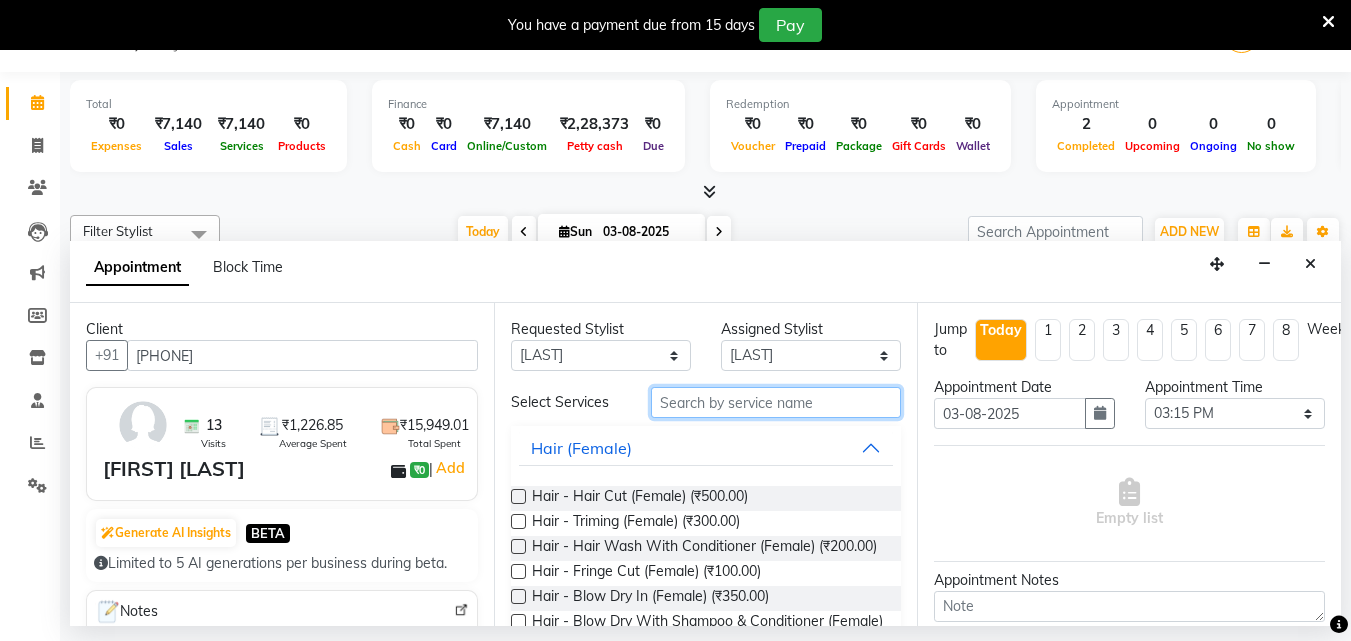 click at bounding box center (776, 402) 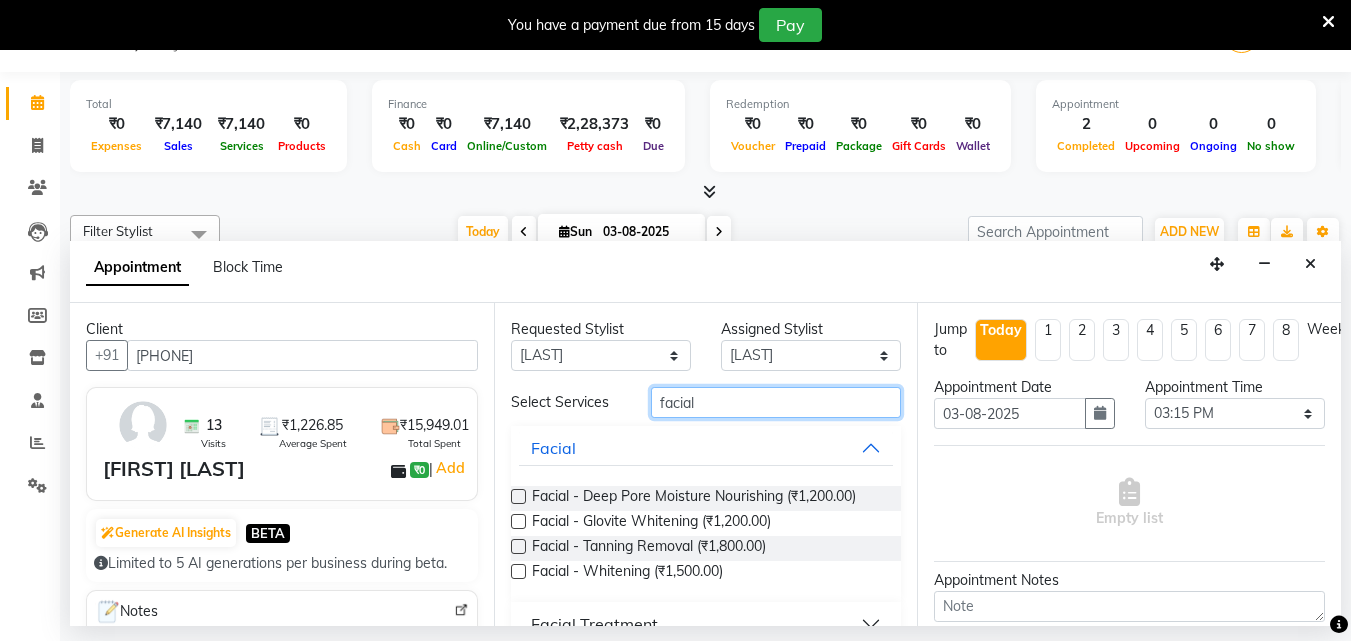type on "facial" 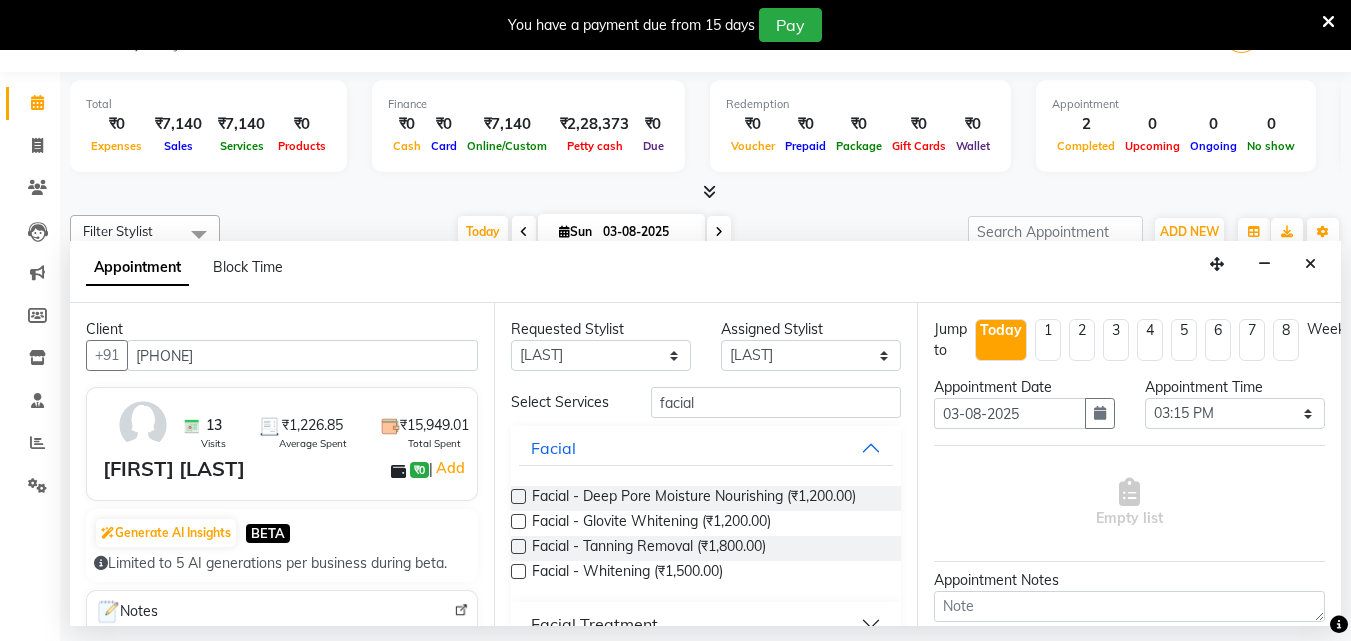 click at bounding box center [518, 496] 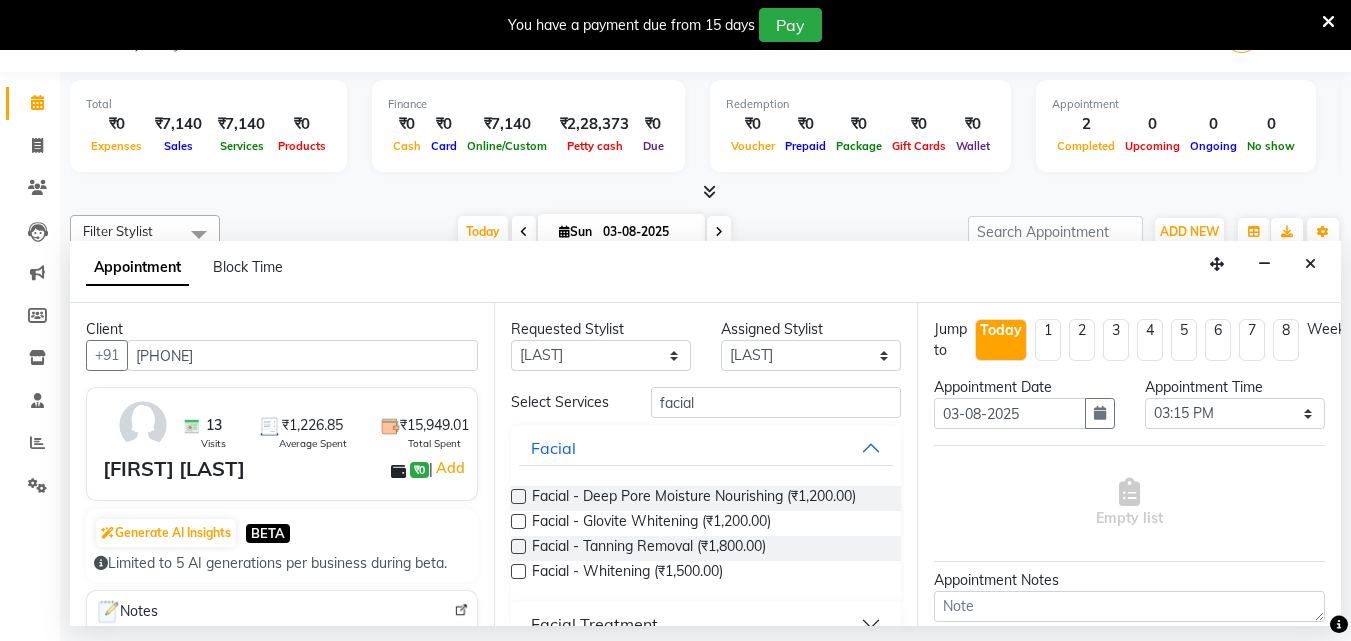 click at bounding box center [517, 498] 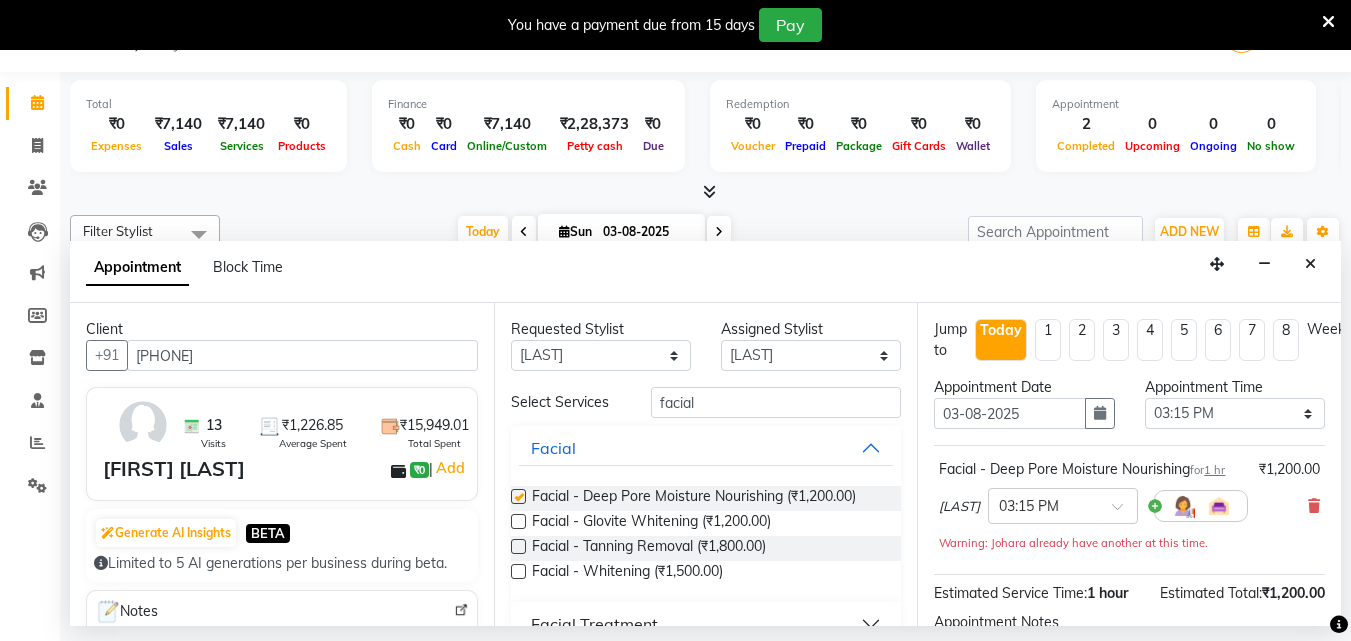 checkbox on "false" 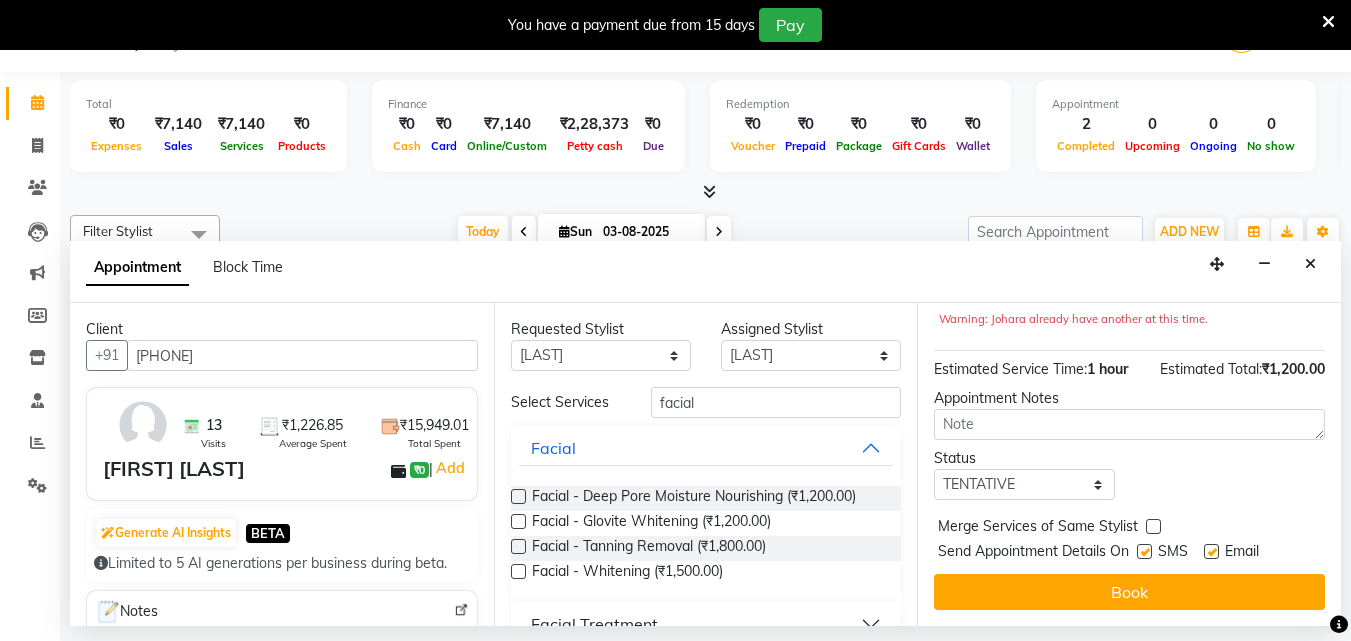 scroll, scrollTop: 260, scrollLeft: 0, axis: vertical 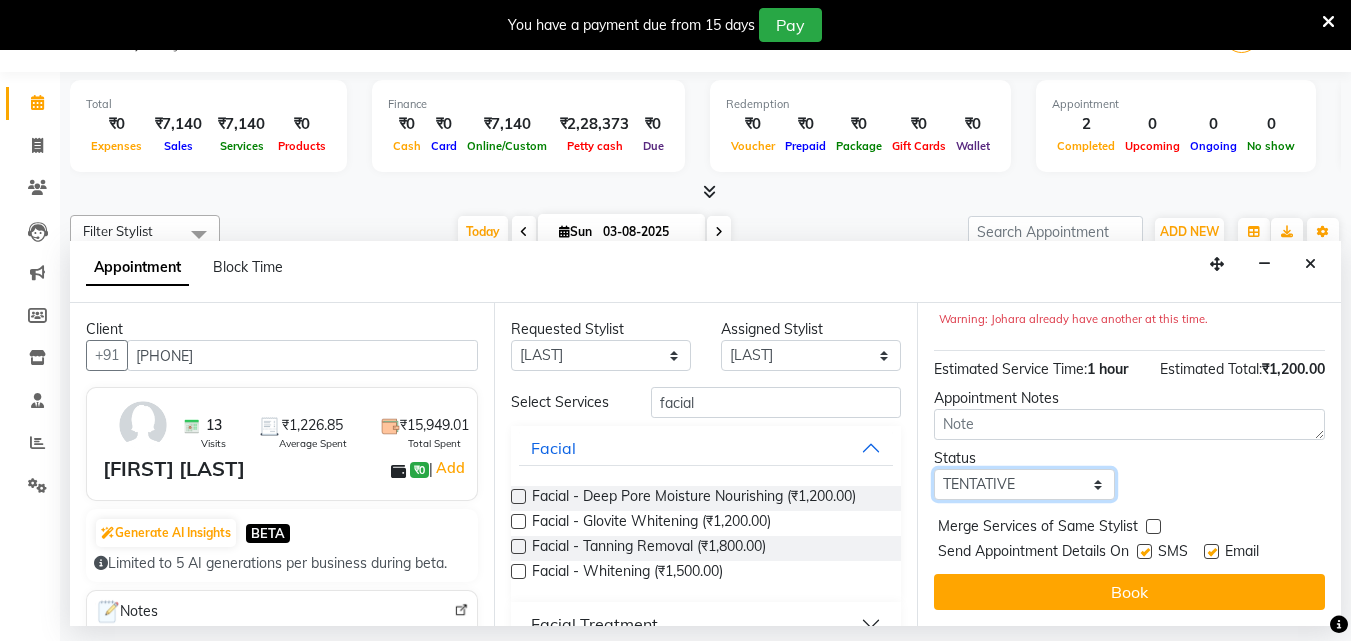 click on "Select TENTATIVE CONFIRM CHECK-IN UPCOMING" at bounding box center (1024, 484) 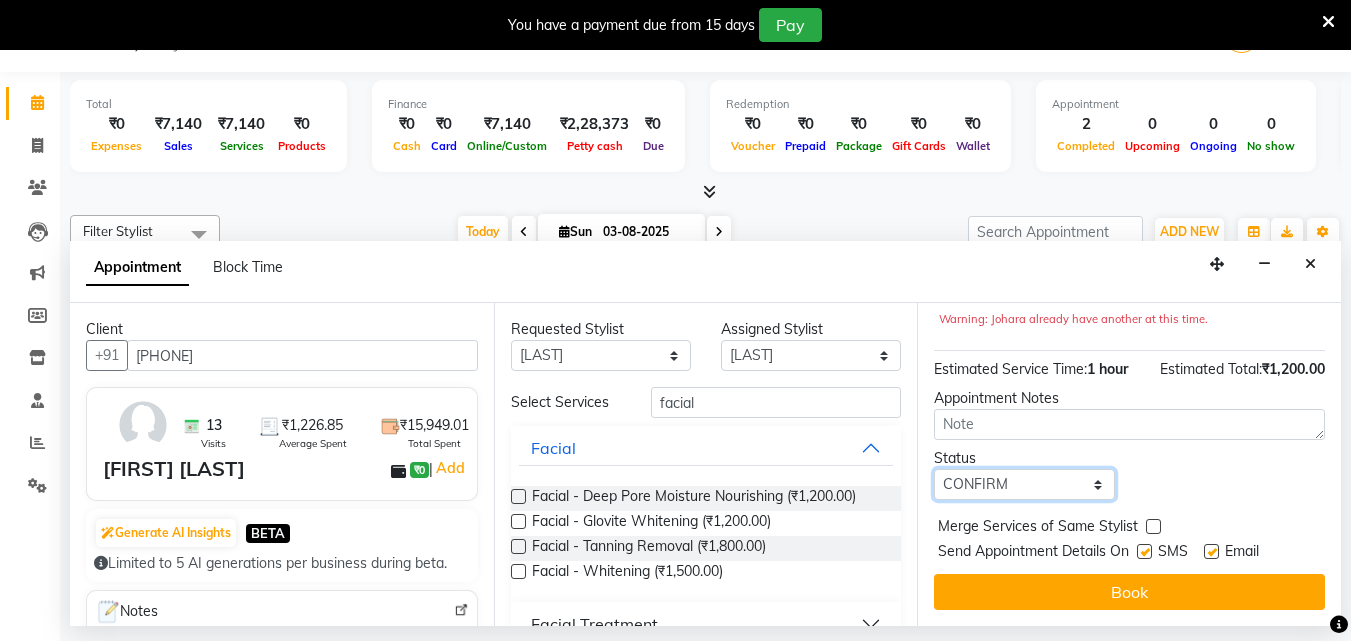 click on "Select TENTATIVE CONFIRM CHECK-IN UPCOMING" at bounding box center (1024, 484) 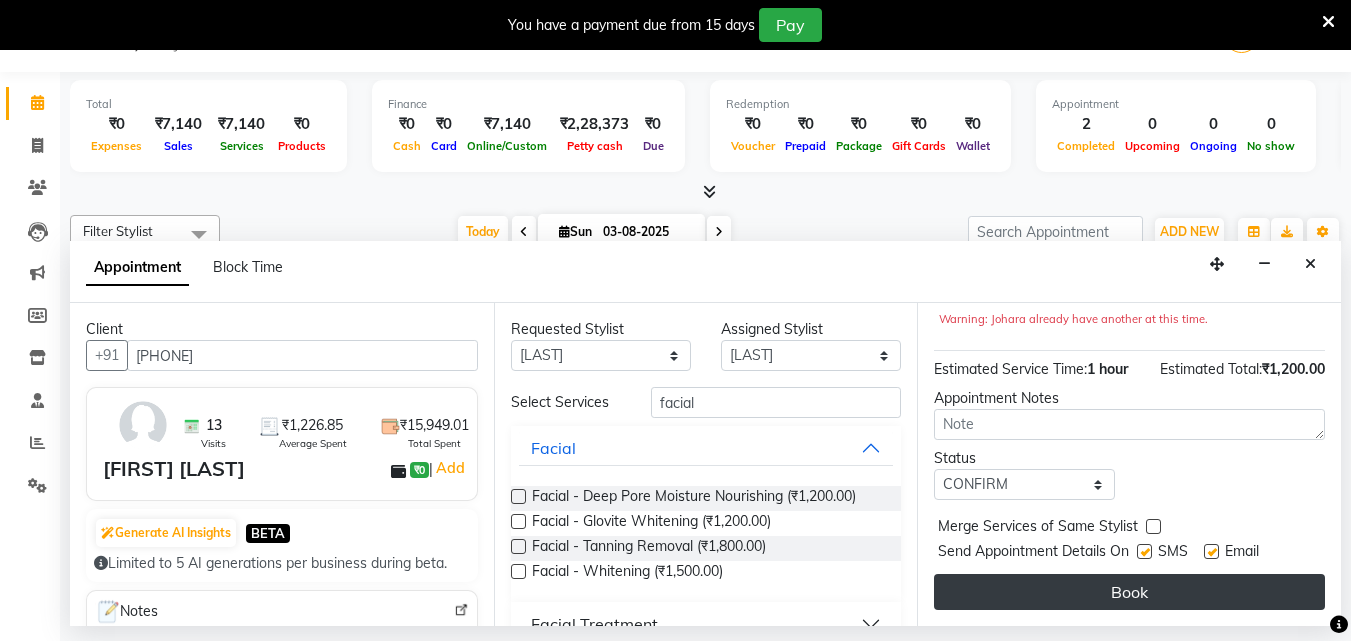 click on "Book" at bounding box center (1129, 592) 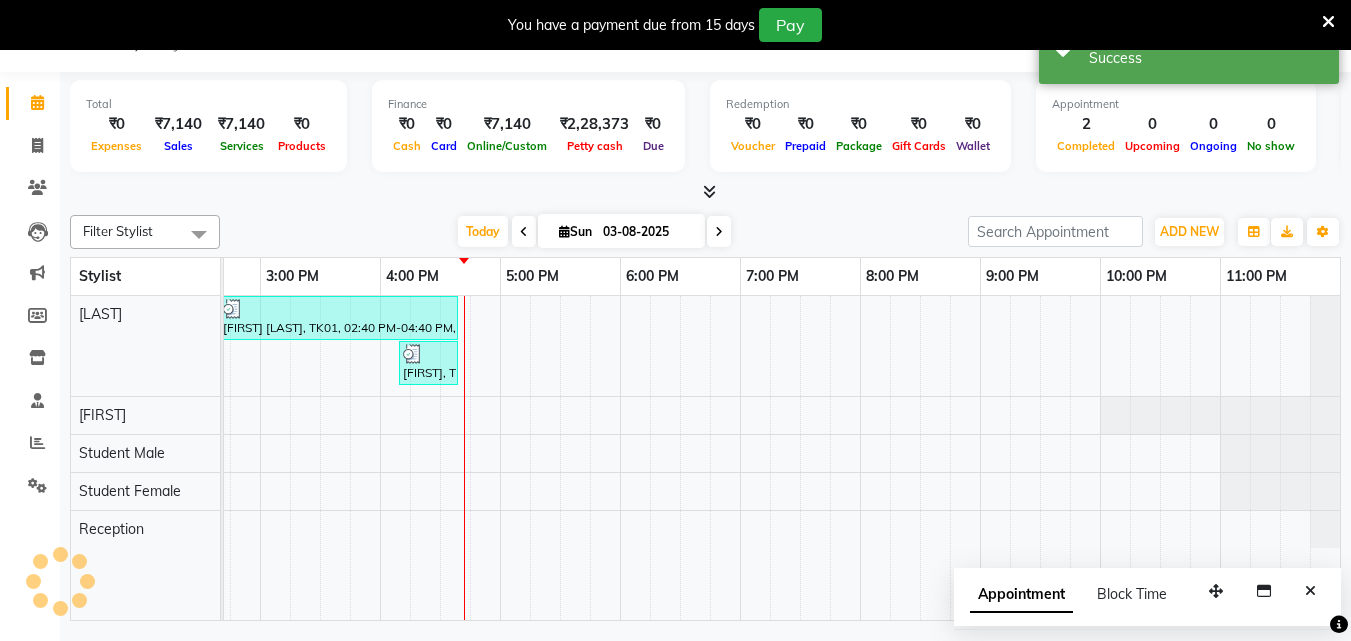 scroll, scrollTop: 0, scrollLeft: 0, axis: both 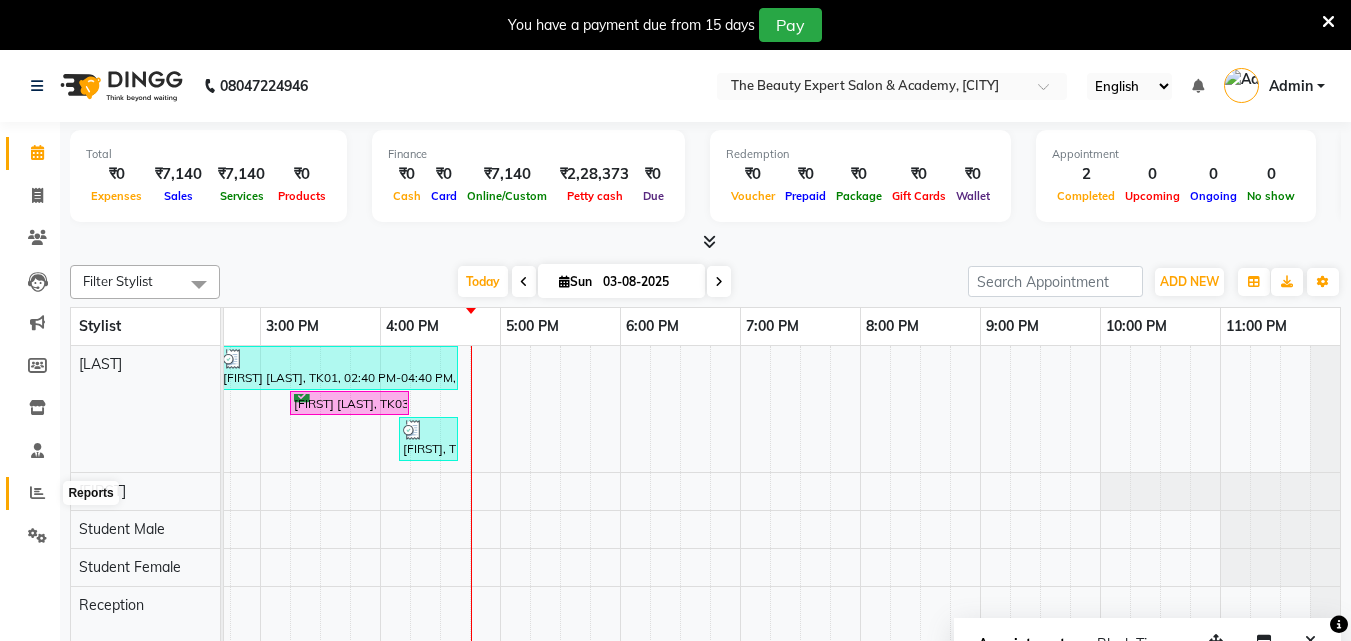 click 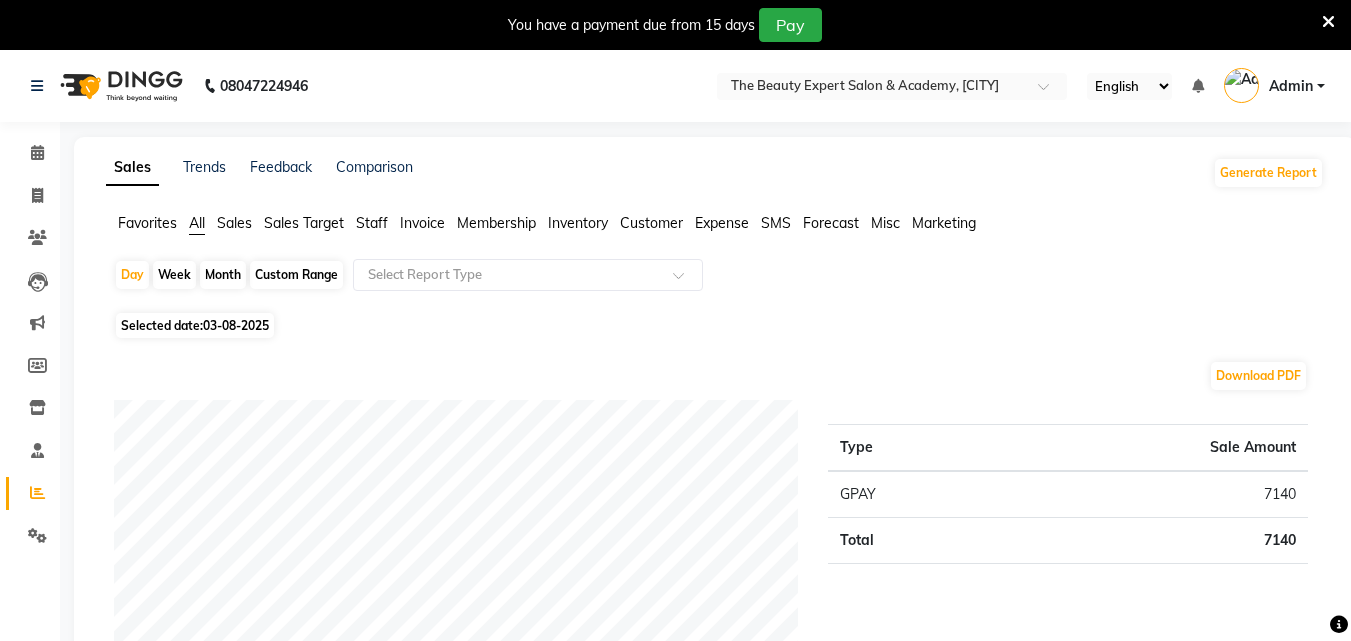 click on "Month" 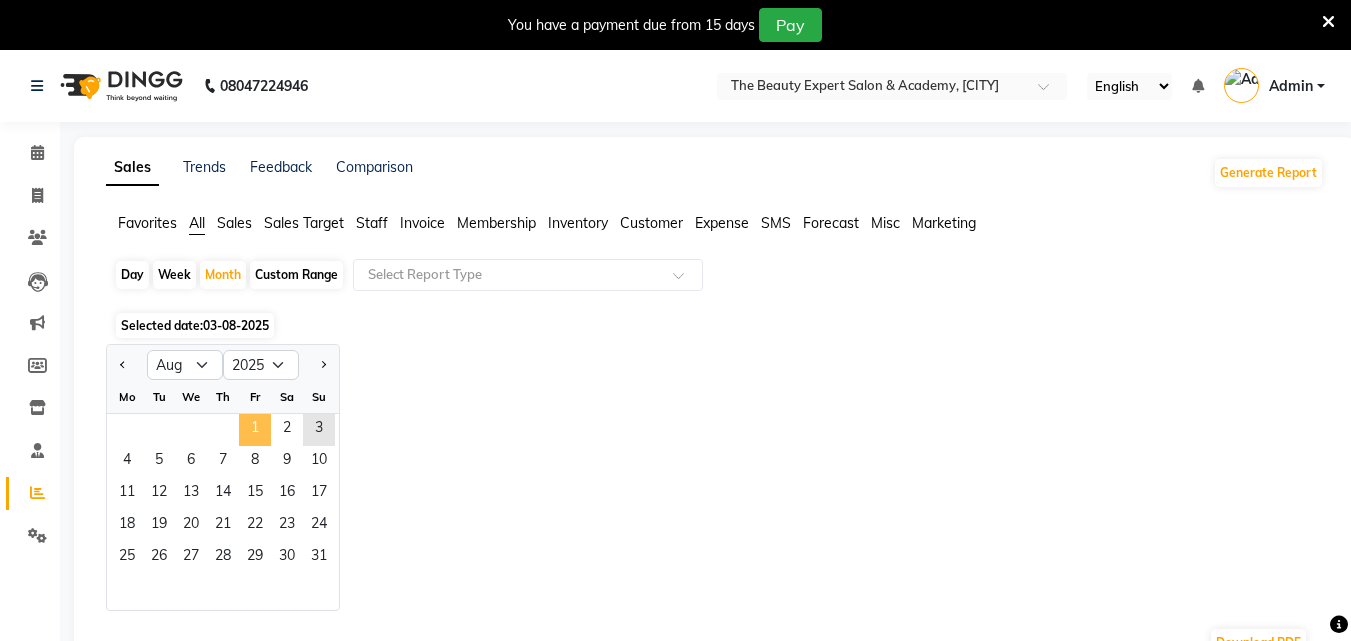 click on "1" 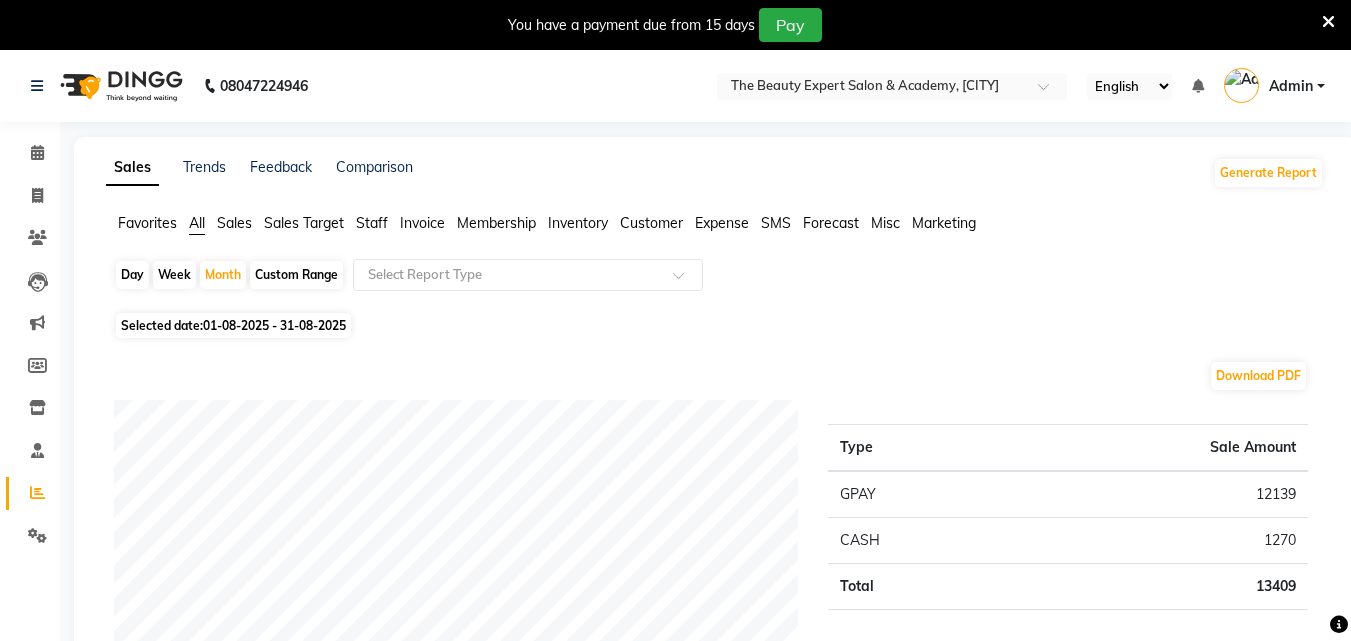 click 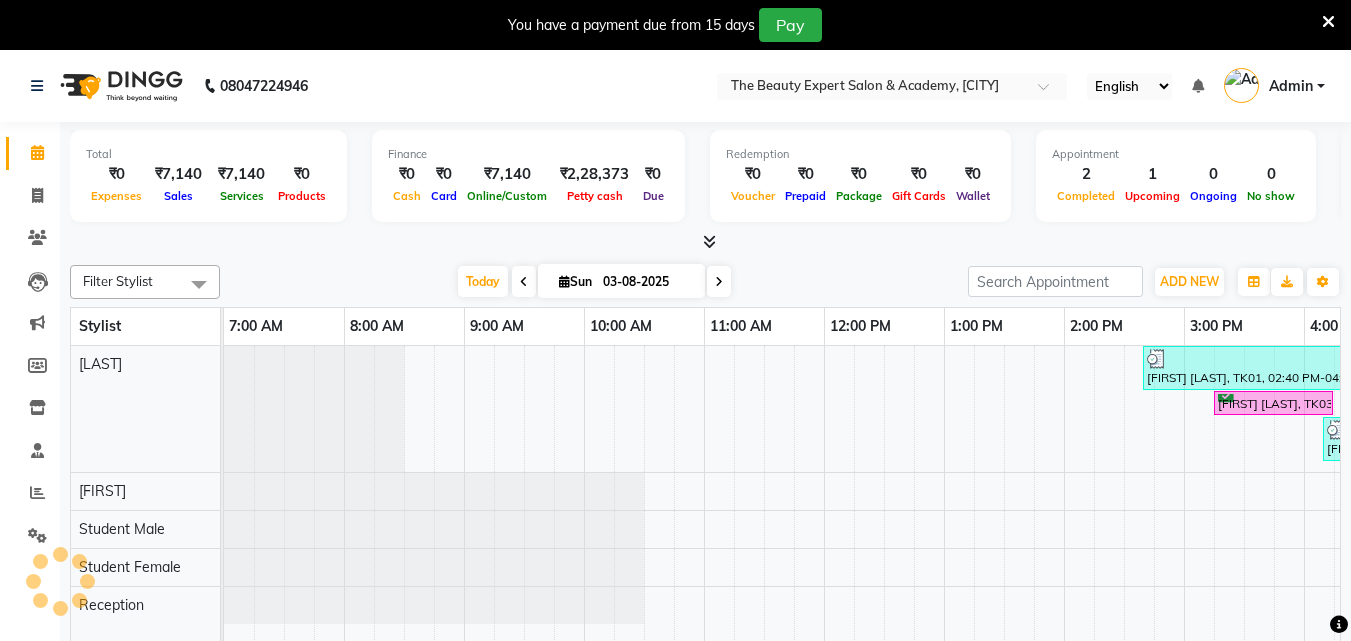scroll, scrollTop: 0, scrollLeft: 0, axis: both 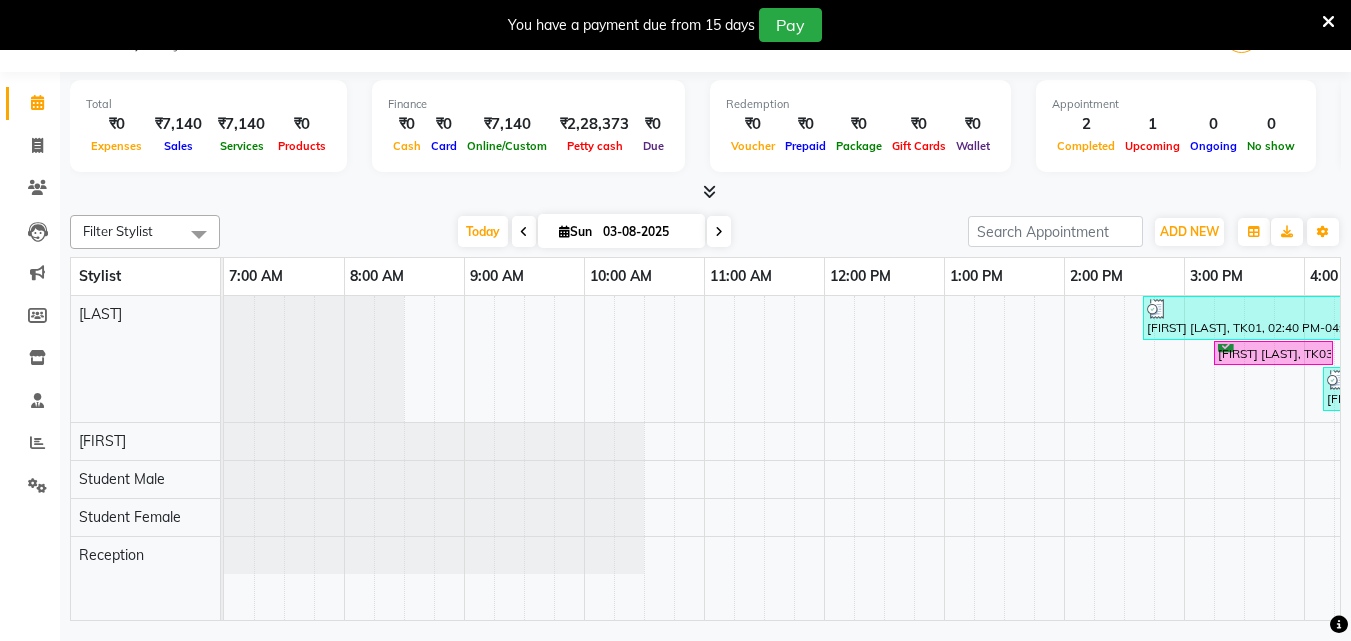 click on "Sun" at bounding box center (575, 231) 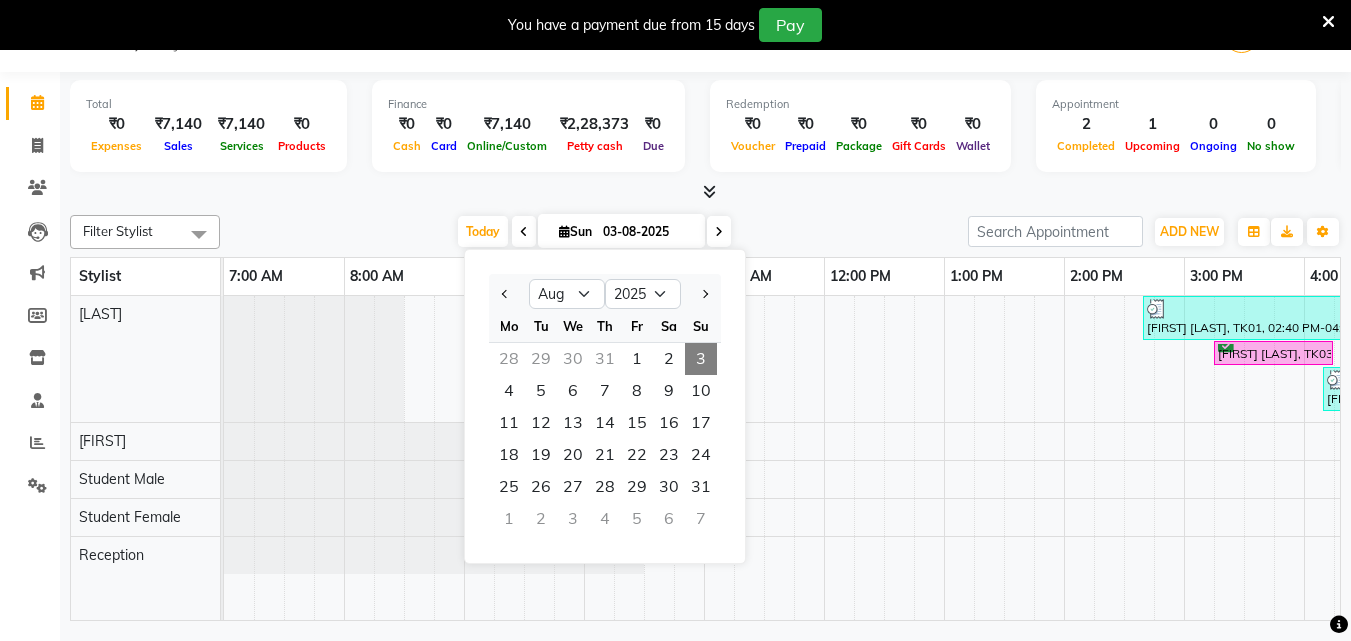 click at bounding box center [524, 232] 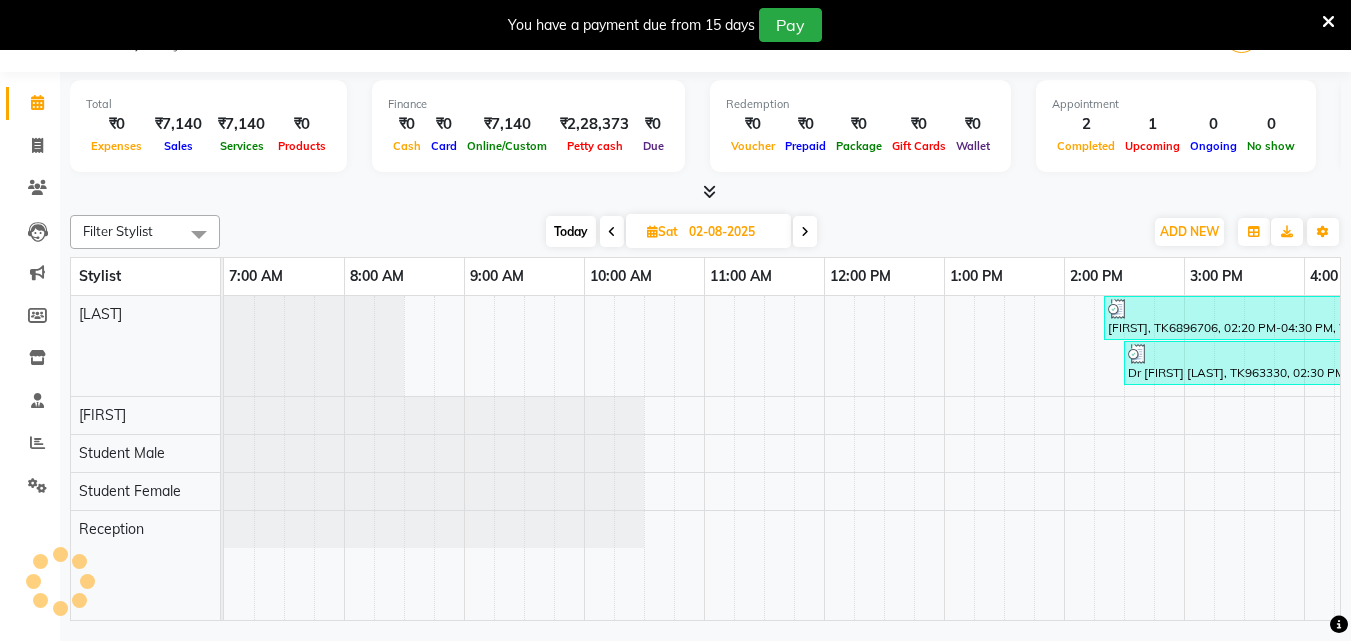 scroll, scrollTop: 0, scrollLeft: 924, axis: horizontal 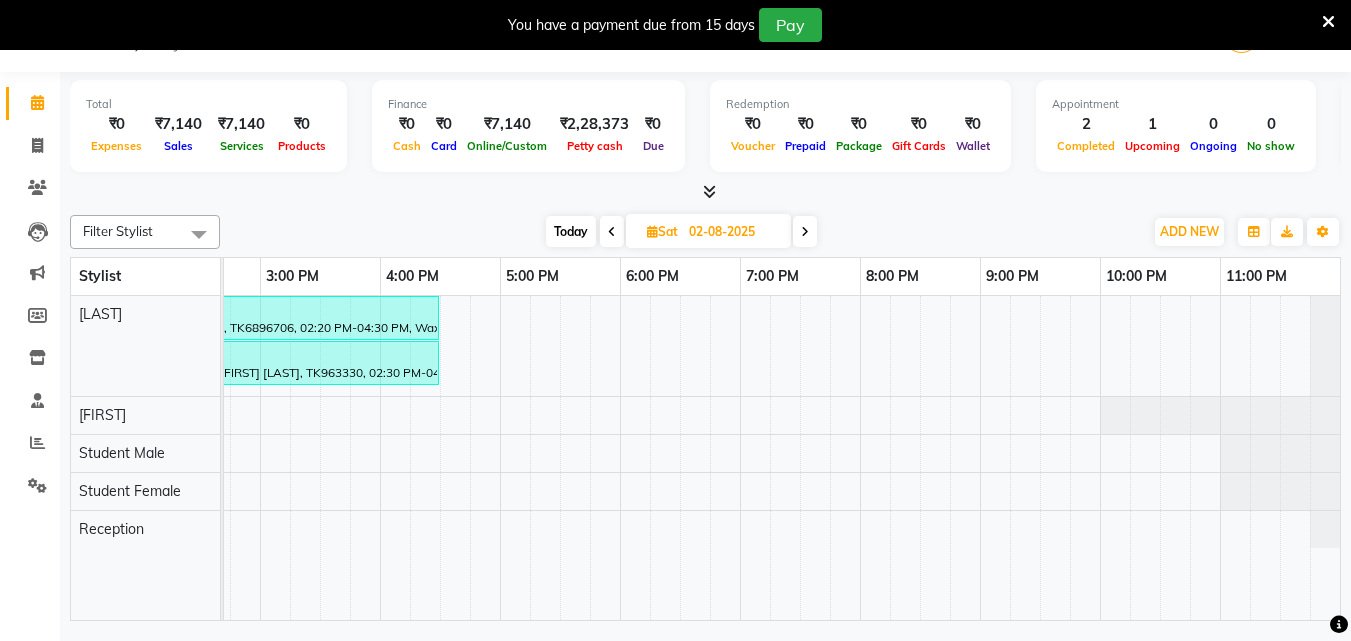click at bounding box center [612, 232] 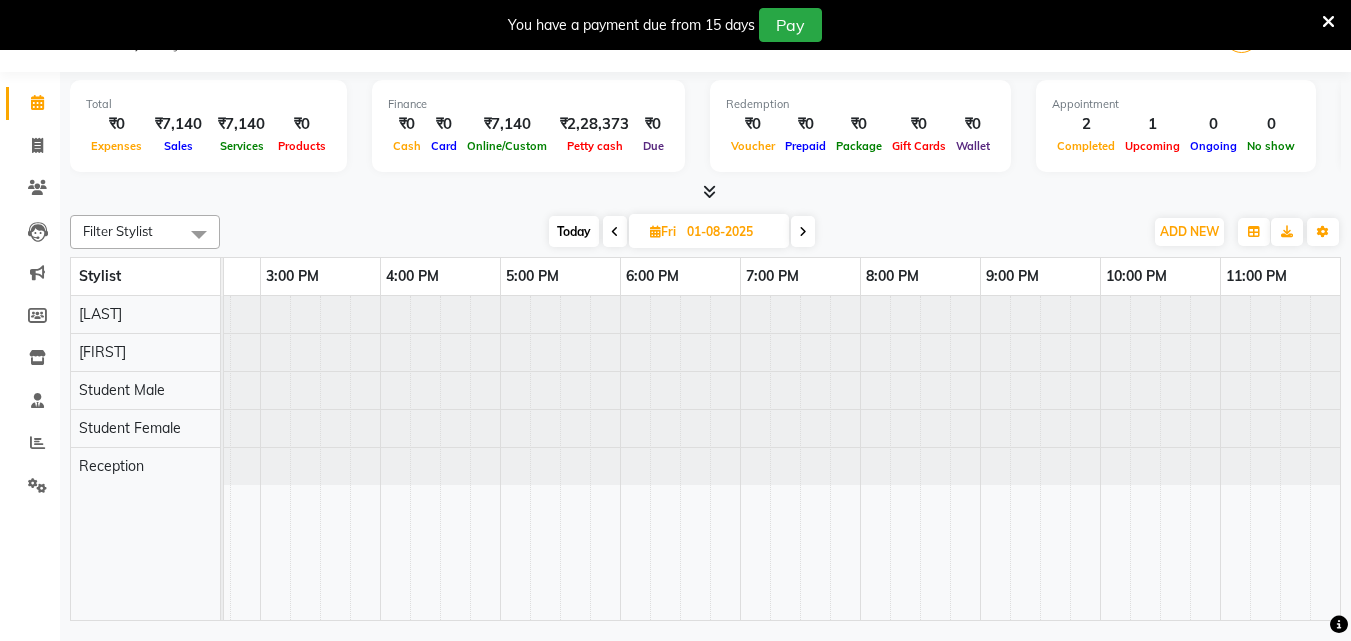 scroll, scrollTop: 0, scrollLeft: 0, axis: both 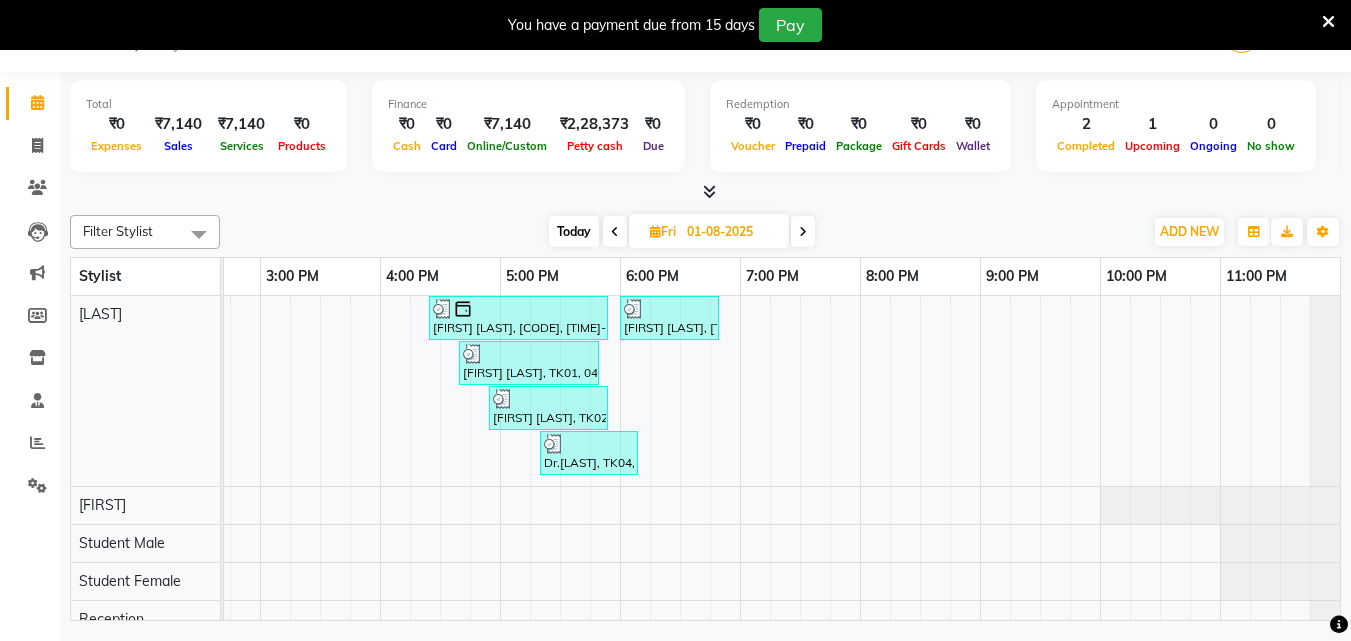click at bounding box center [615, 232] 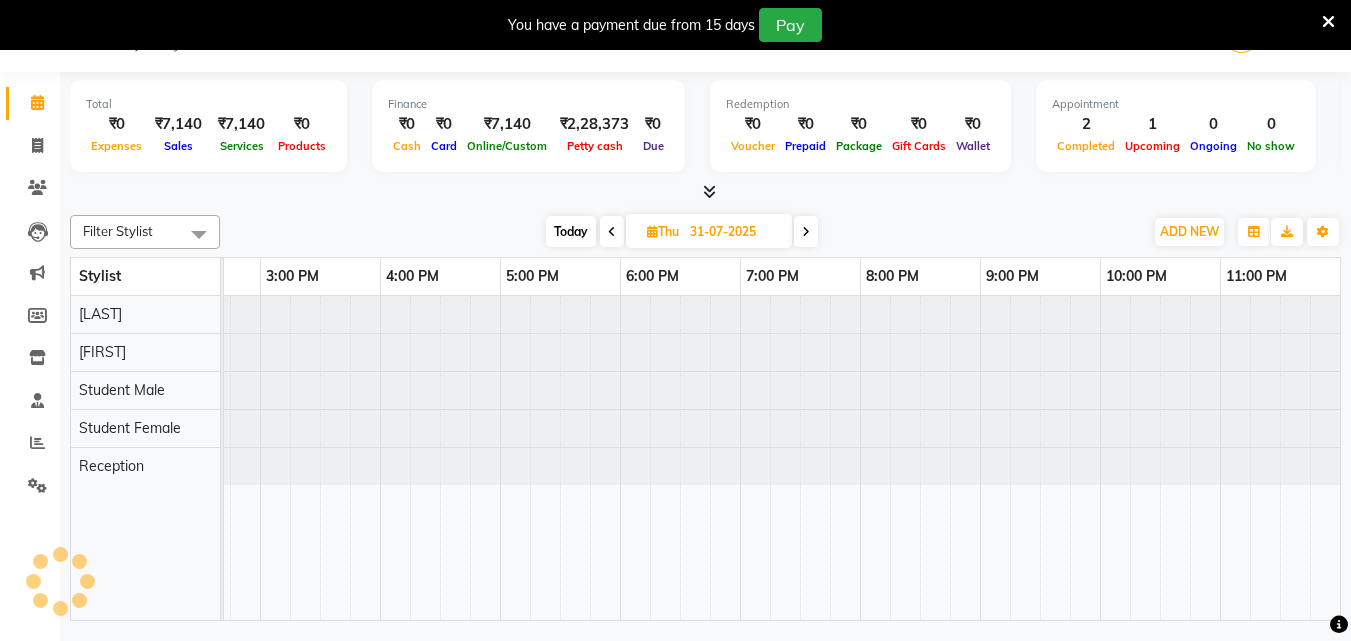 scroll, scrollTop: 0, scrollLeft: 0, axis: both 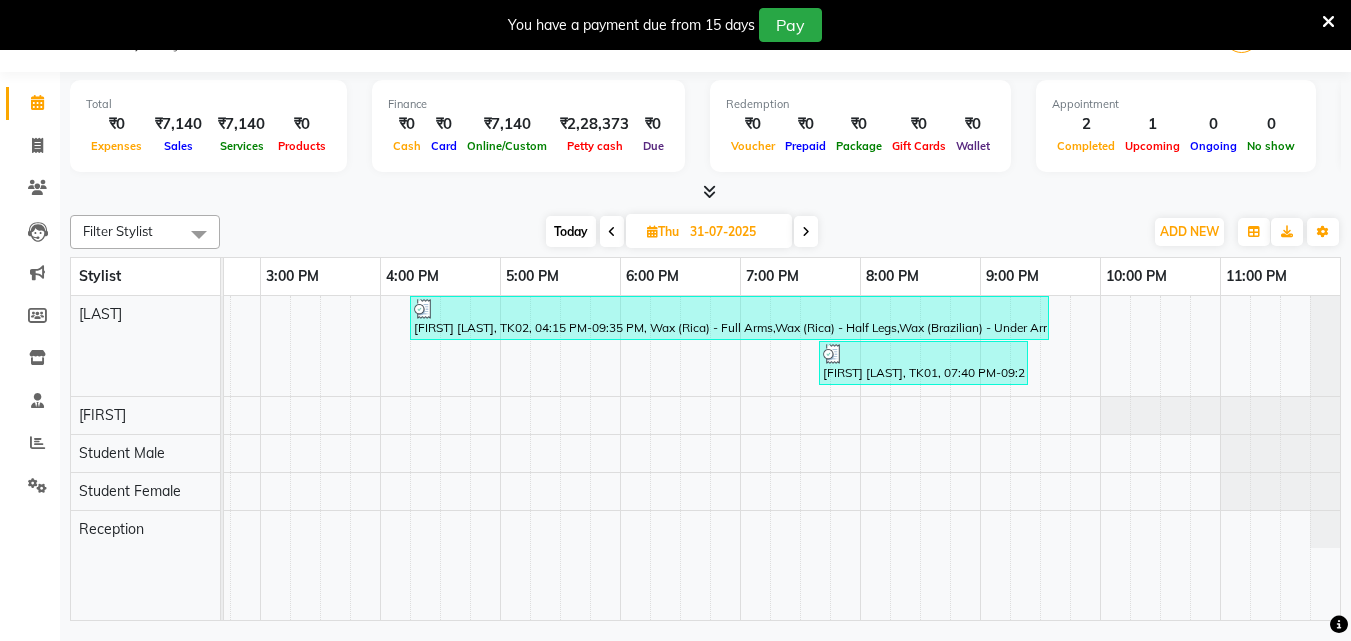 click at bounding box center [612, 232] 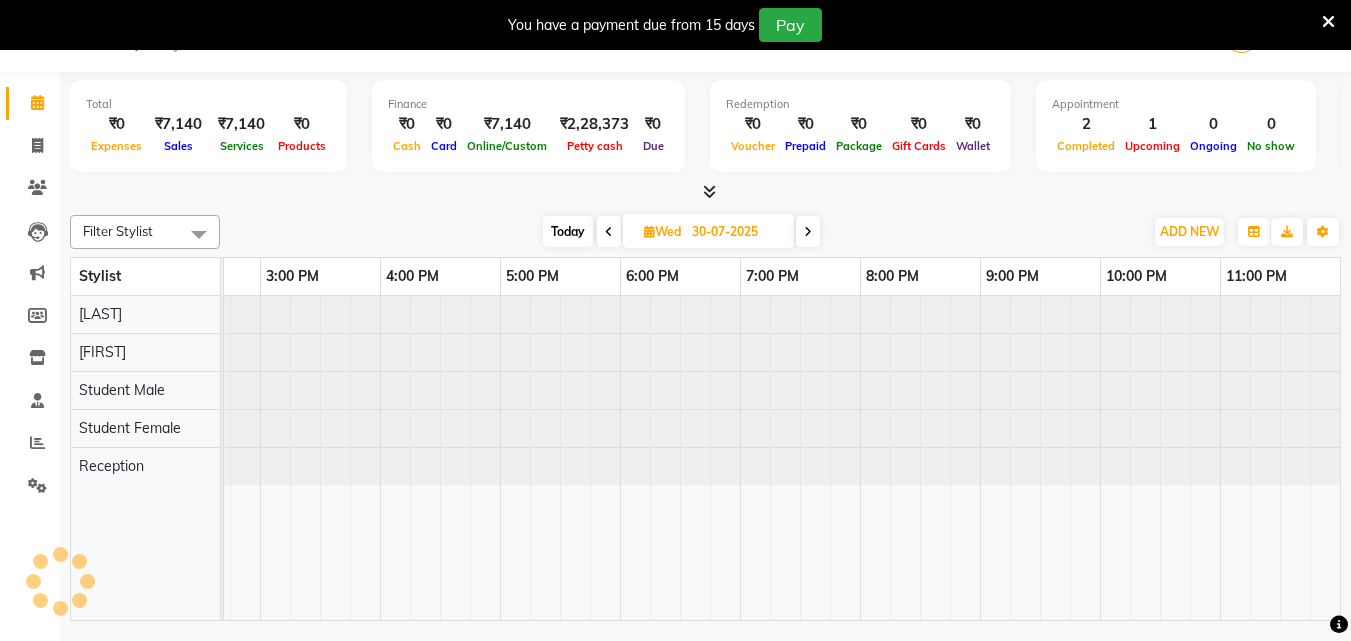 scroll, scrollTop: 0, scrollLeft: 0, axis: both 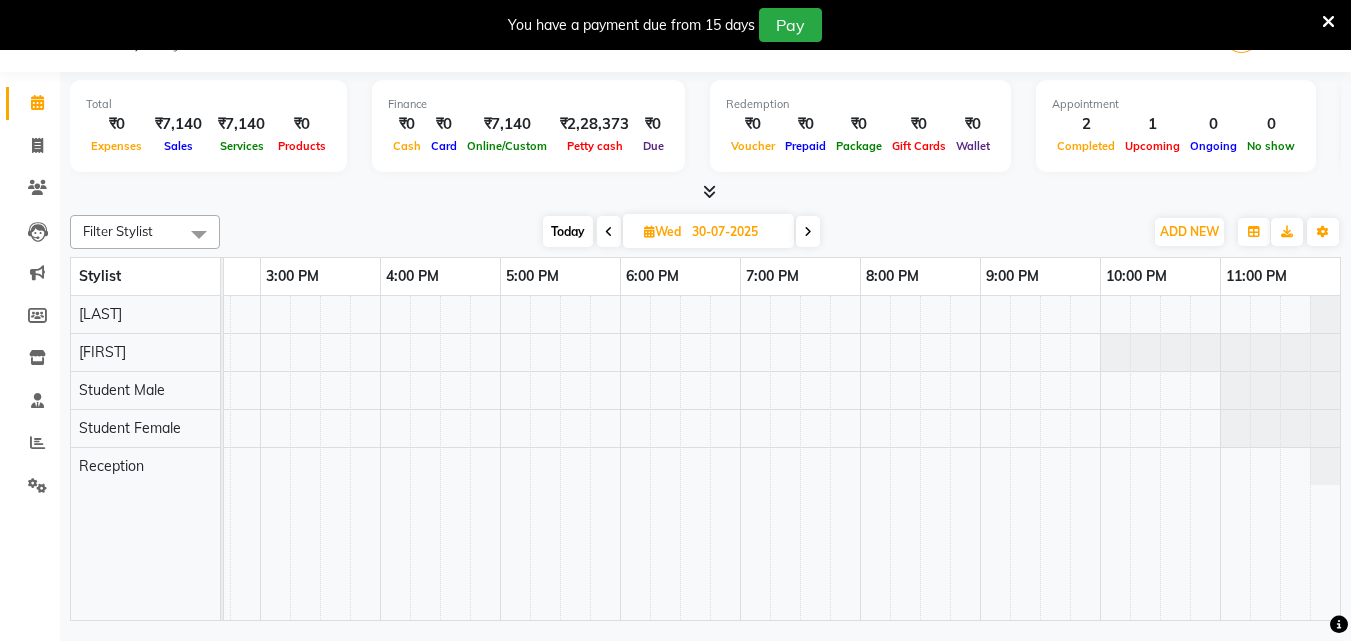 click at bounding box center (609, 232) 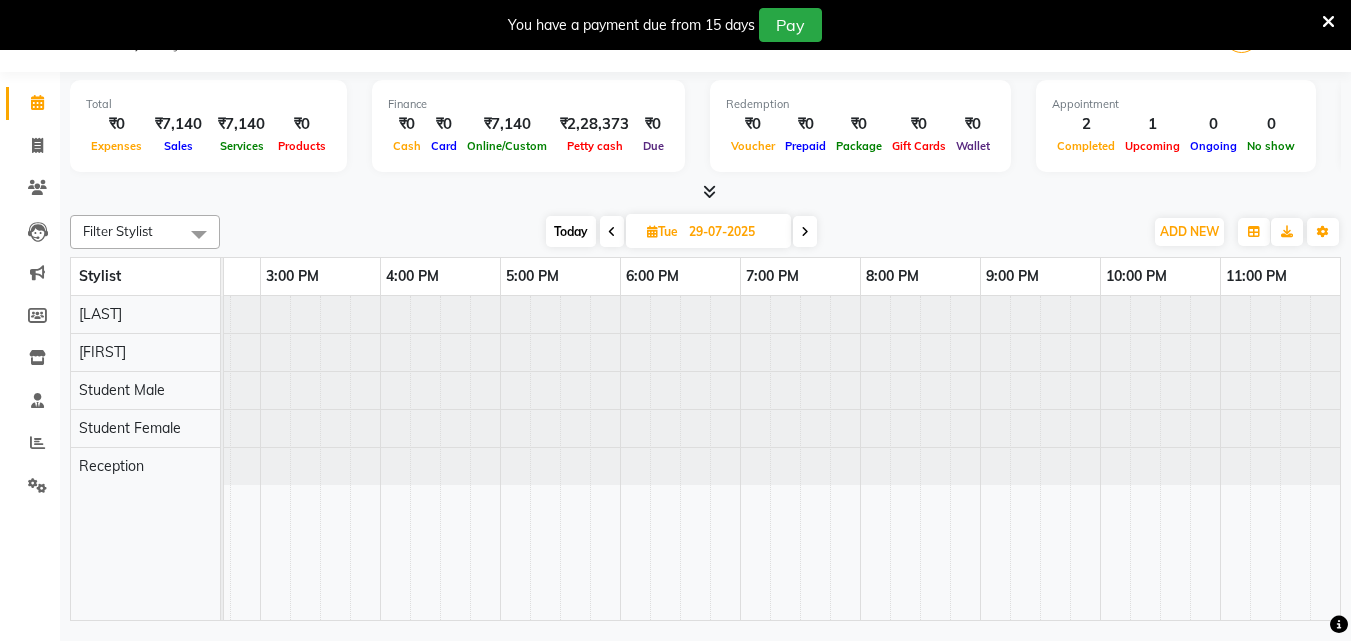 scroll, scrollTop: 0, scrollLeft: 0, axis: both 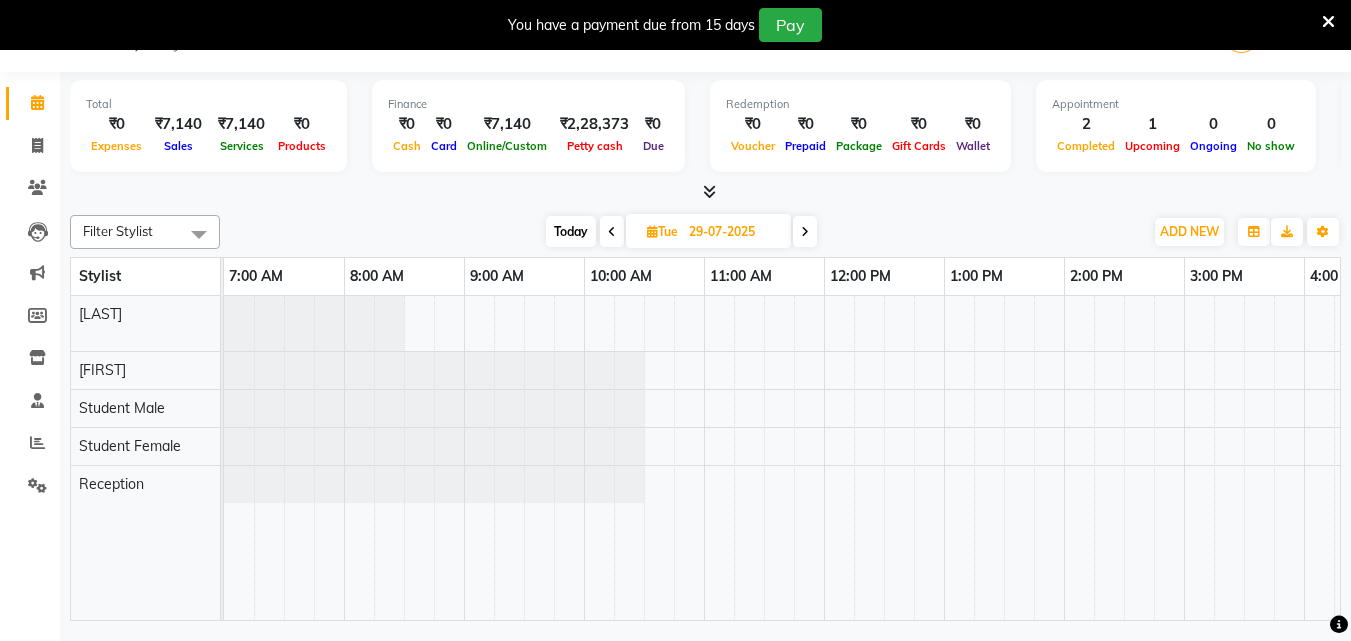 click at bounding box center [612, 232] 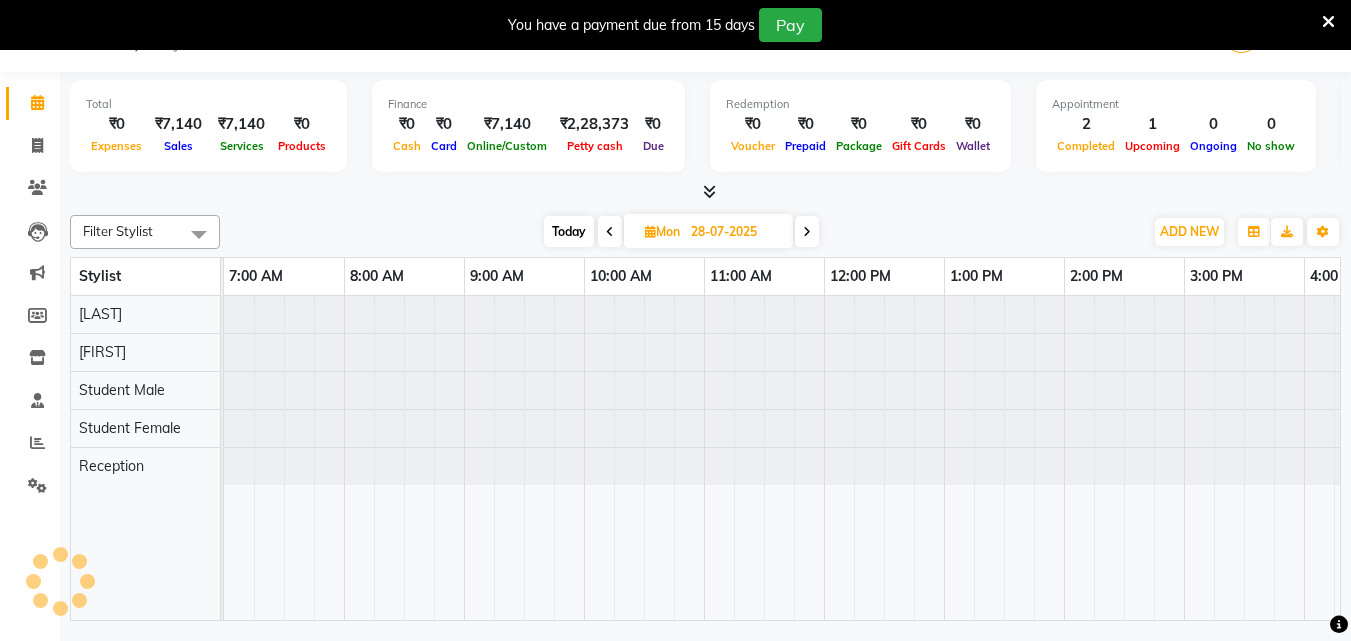 scroll, scrollTop: 0, scrollLeft: 924, axis: horizontal 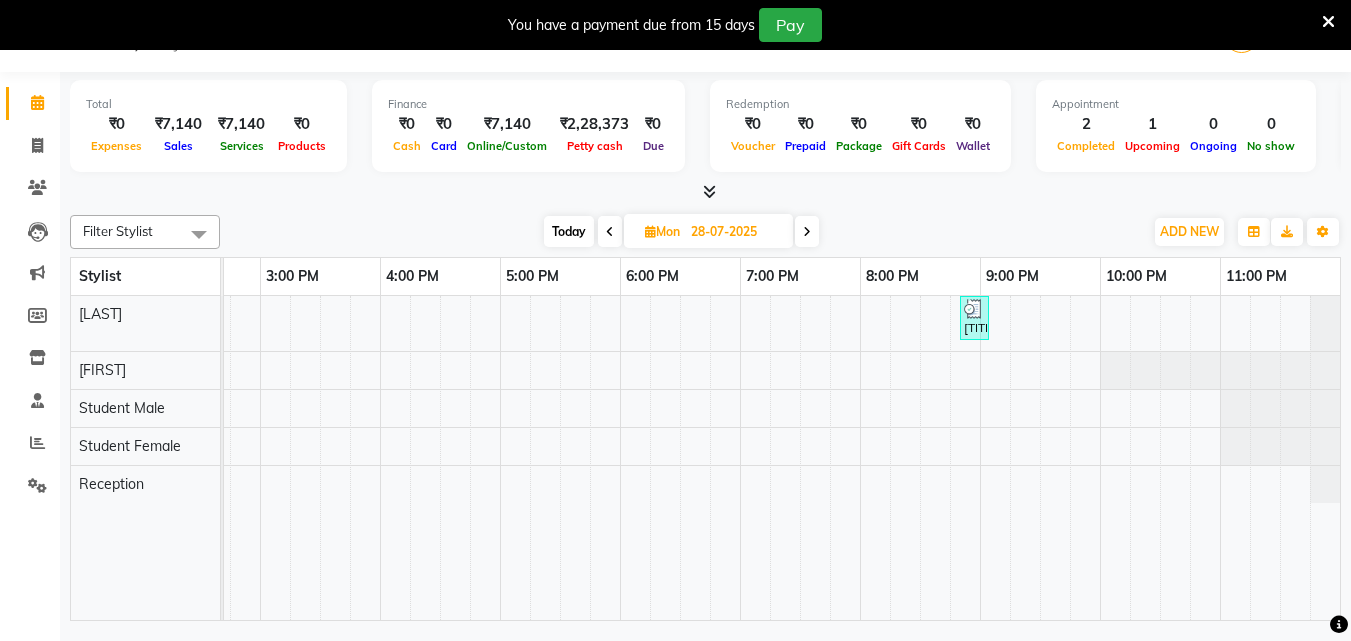 click at bounding box center (807, 232) 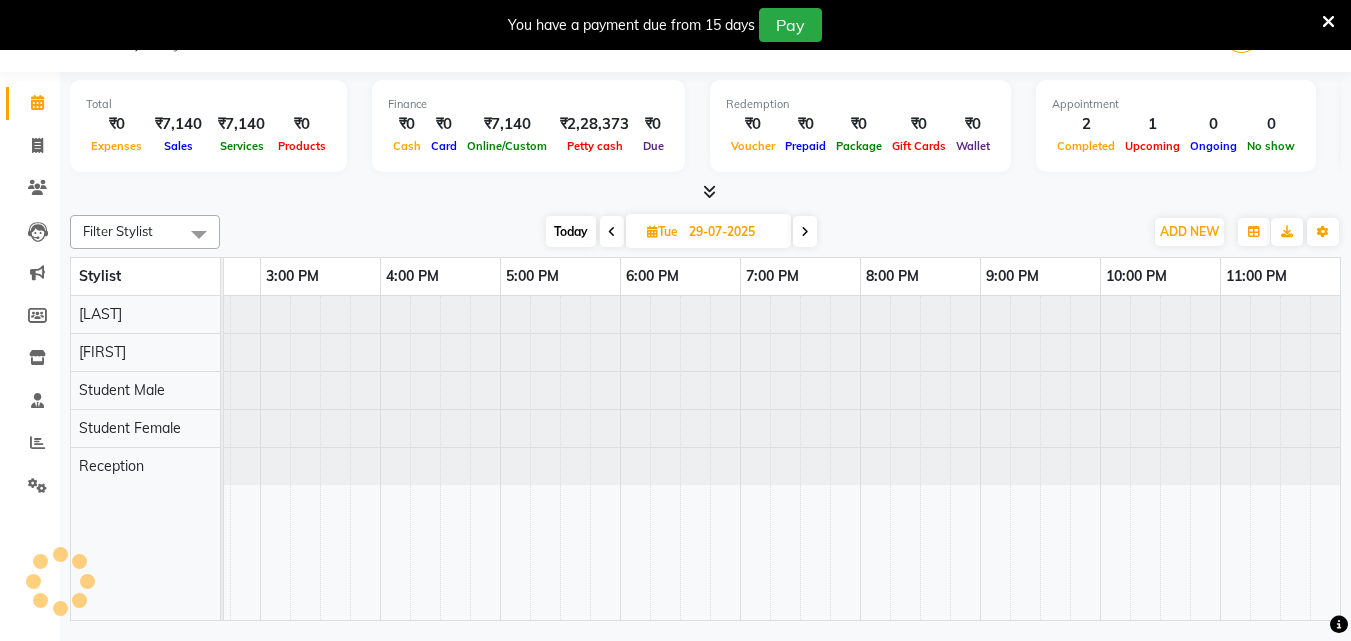 scroll, scrollTop: 0, scrollLeft: 0, axis: both 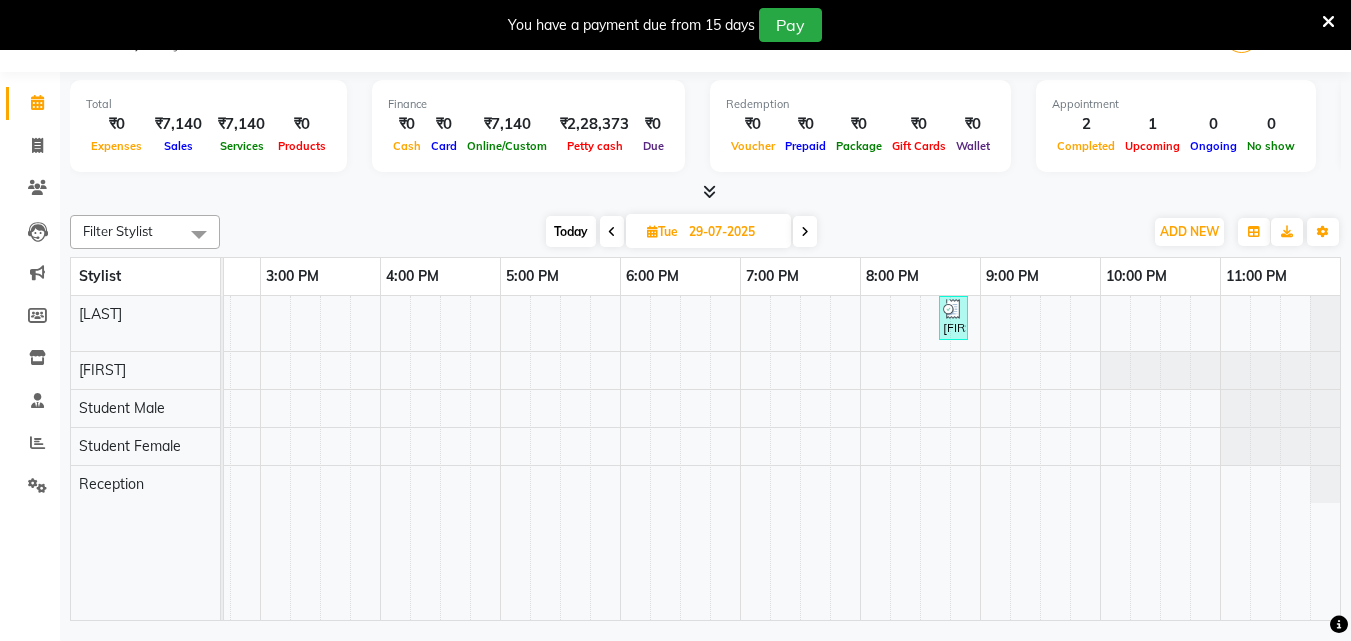 click at bounding box center (805, 232) 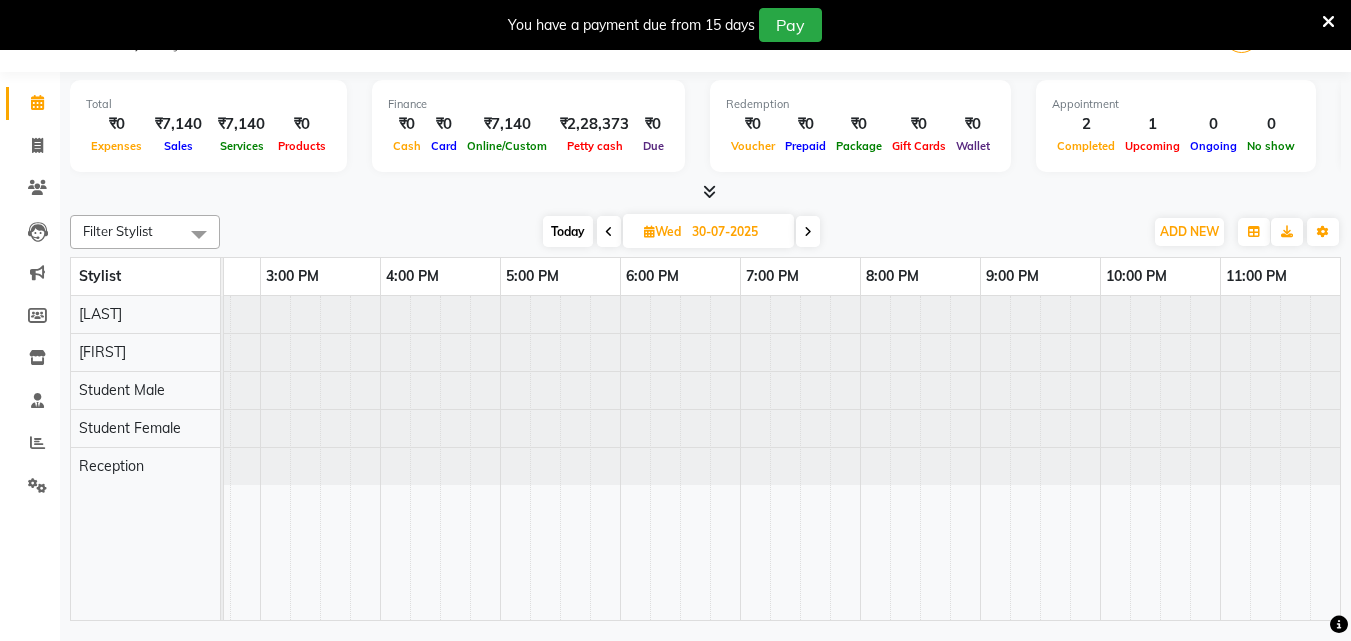 scroll, scrollTop: 0, scrollLeft: 0, axis: both 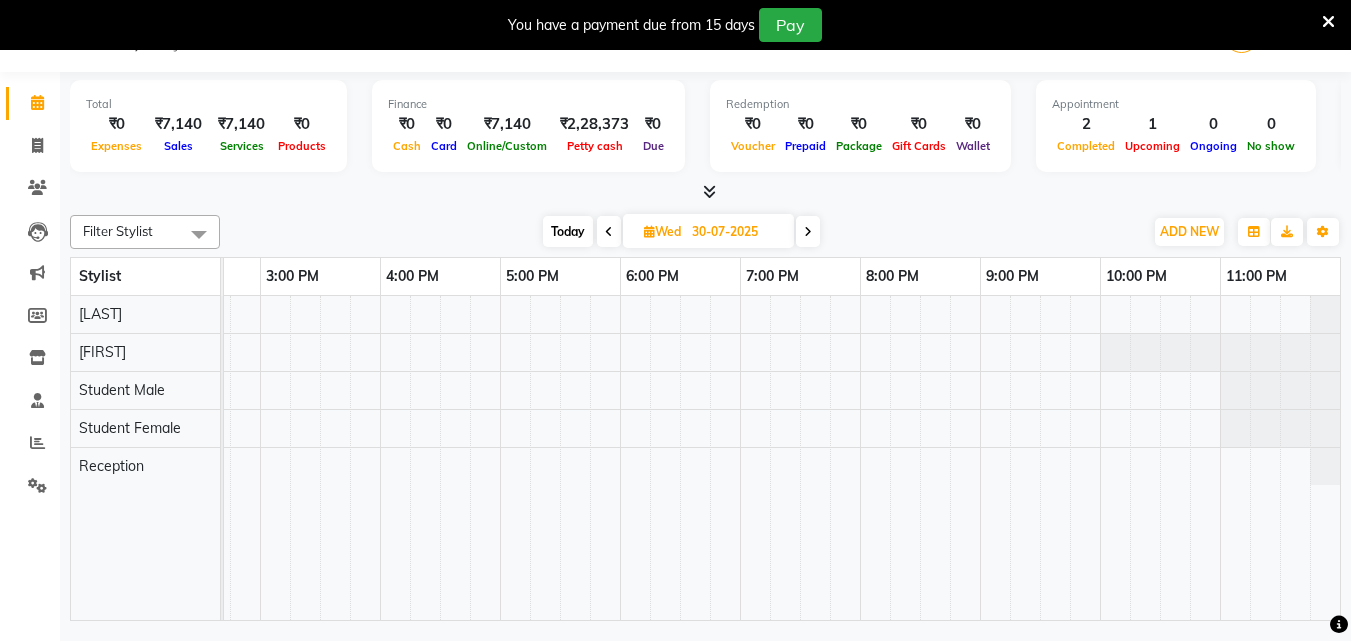 click at bounding box center [808, 231] 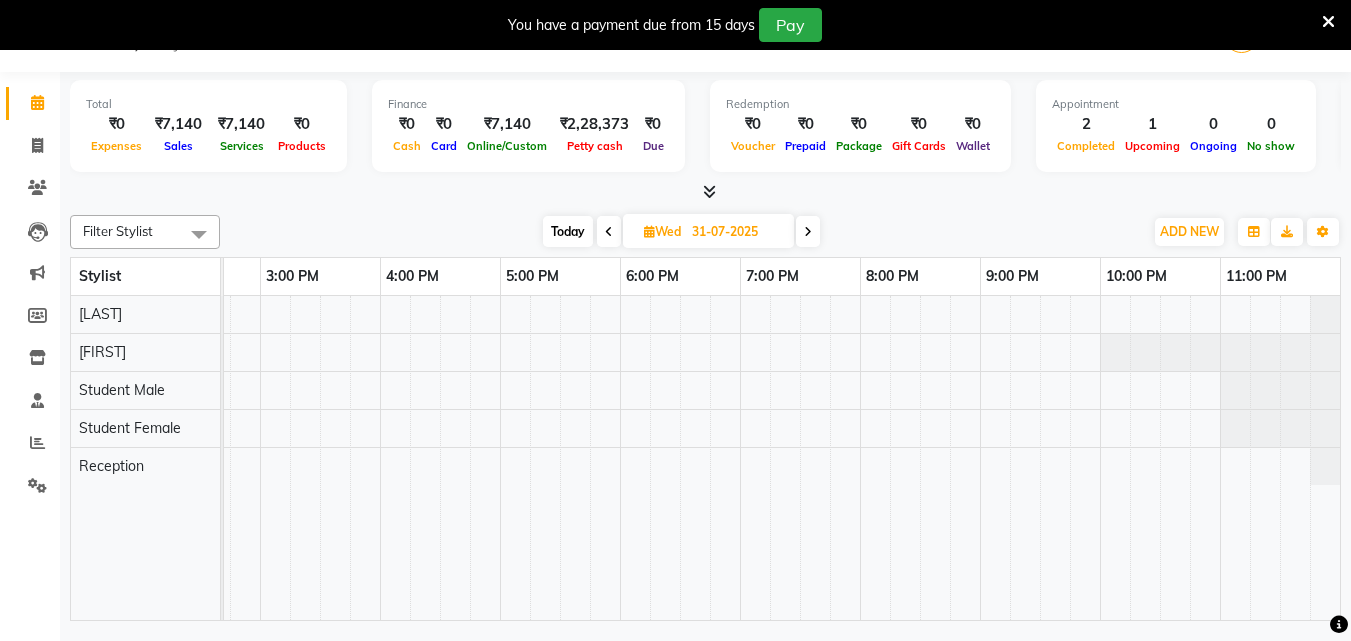 scroll, scrollTop: 0, scrollLeft: 0, axis: both 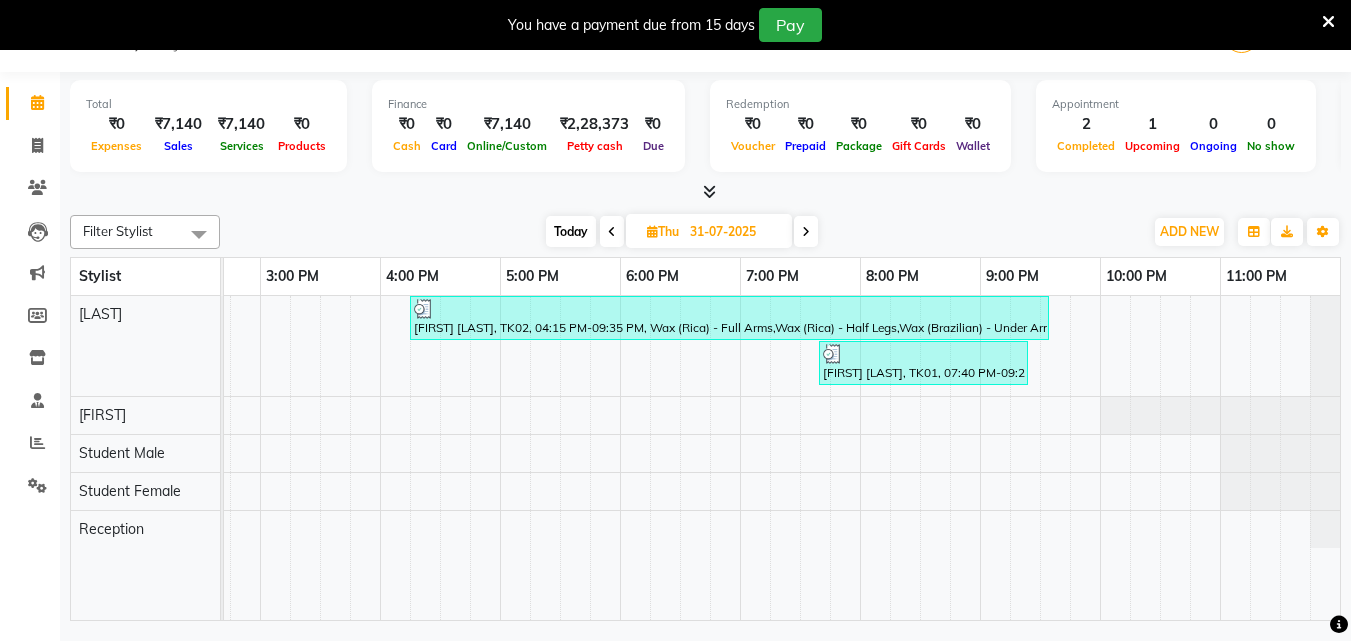 click at bounding box center [612, 232] 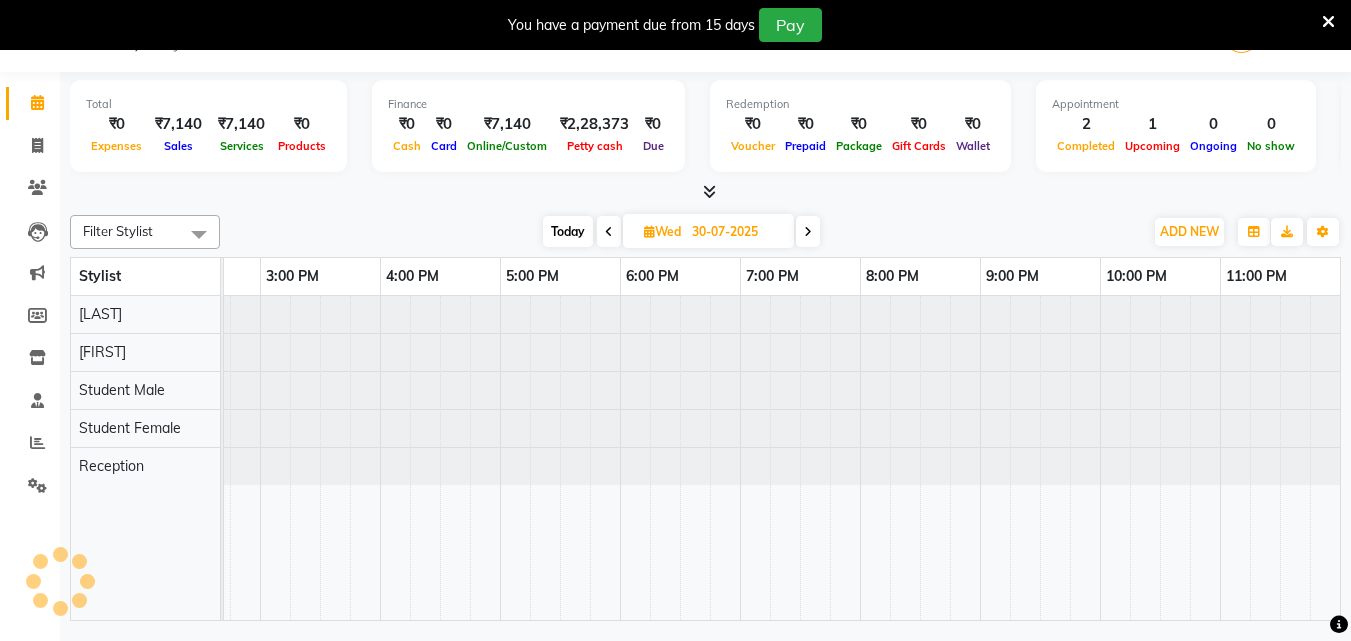 scroll, scrollTop: 0, scrollLeft: 924, axis: horizontal 